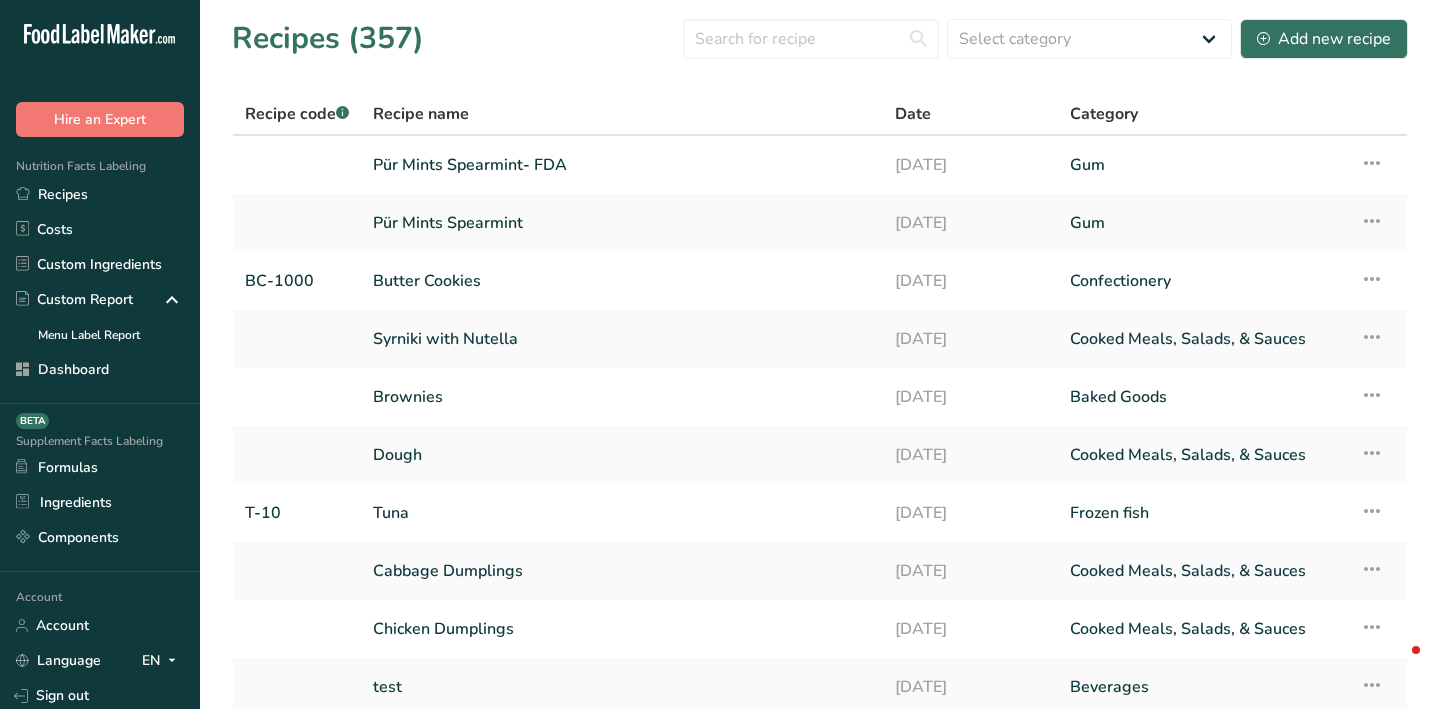 click on "Dashboard" at bounding box center (100, 369) 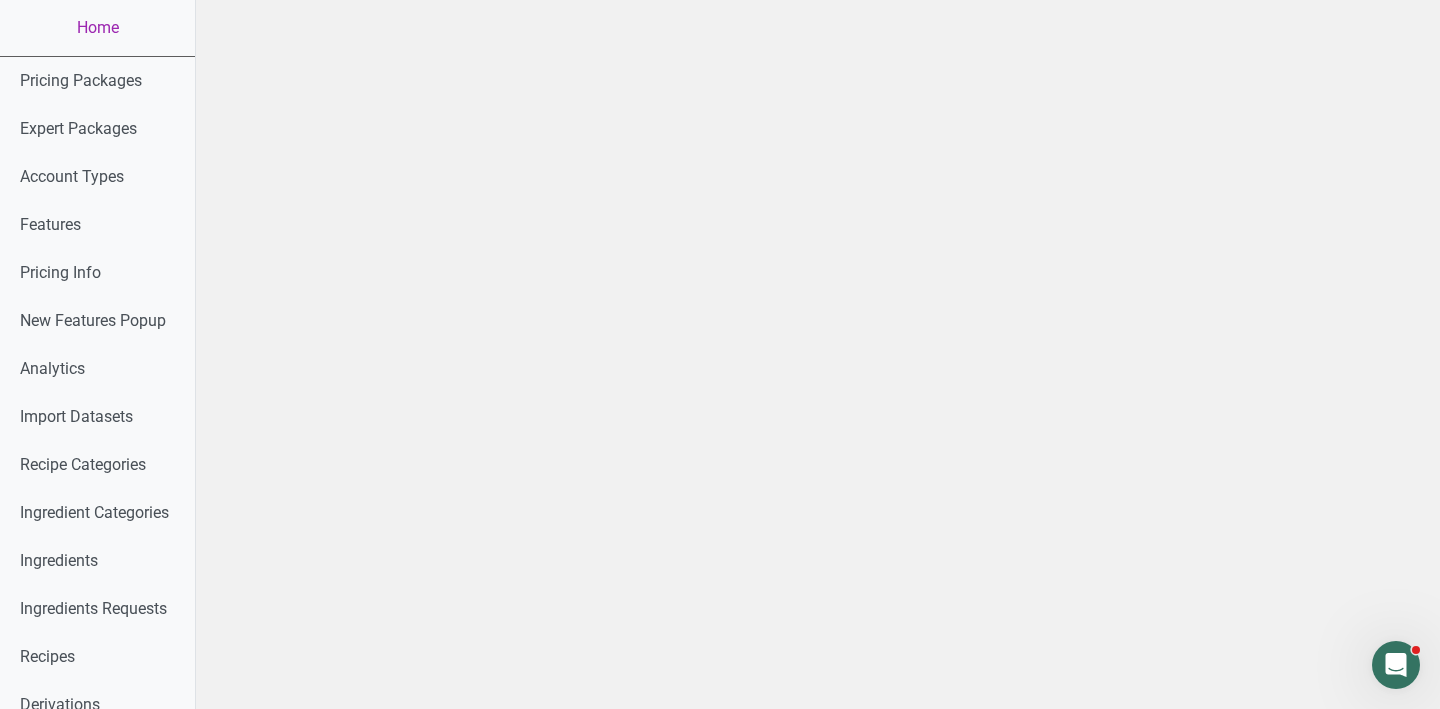 scroll, scrollTop: 0, scrollLeft: 0, axis: both 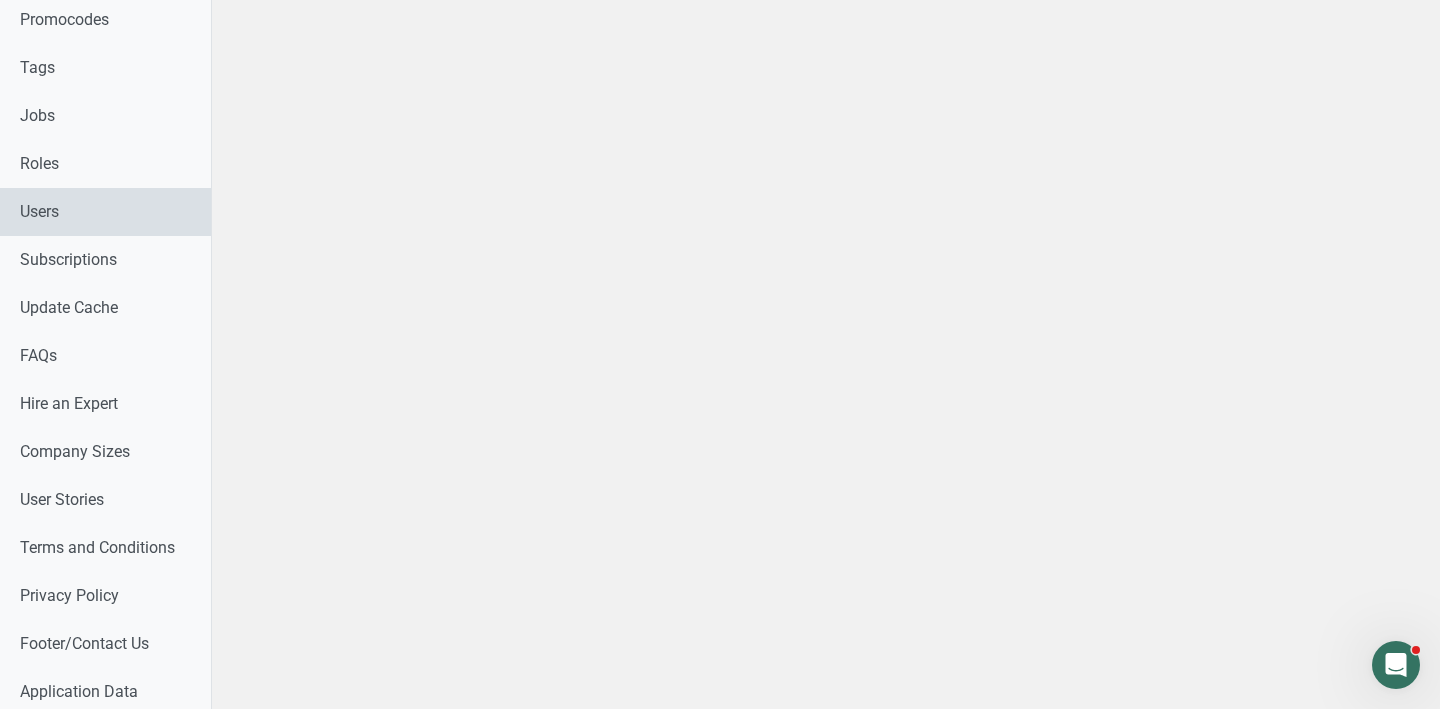click on "Users" at bounding box center (105, 212) 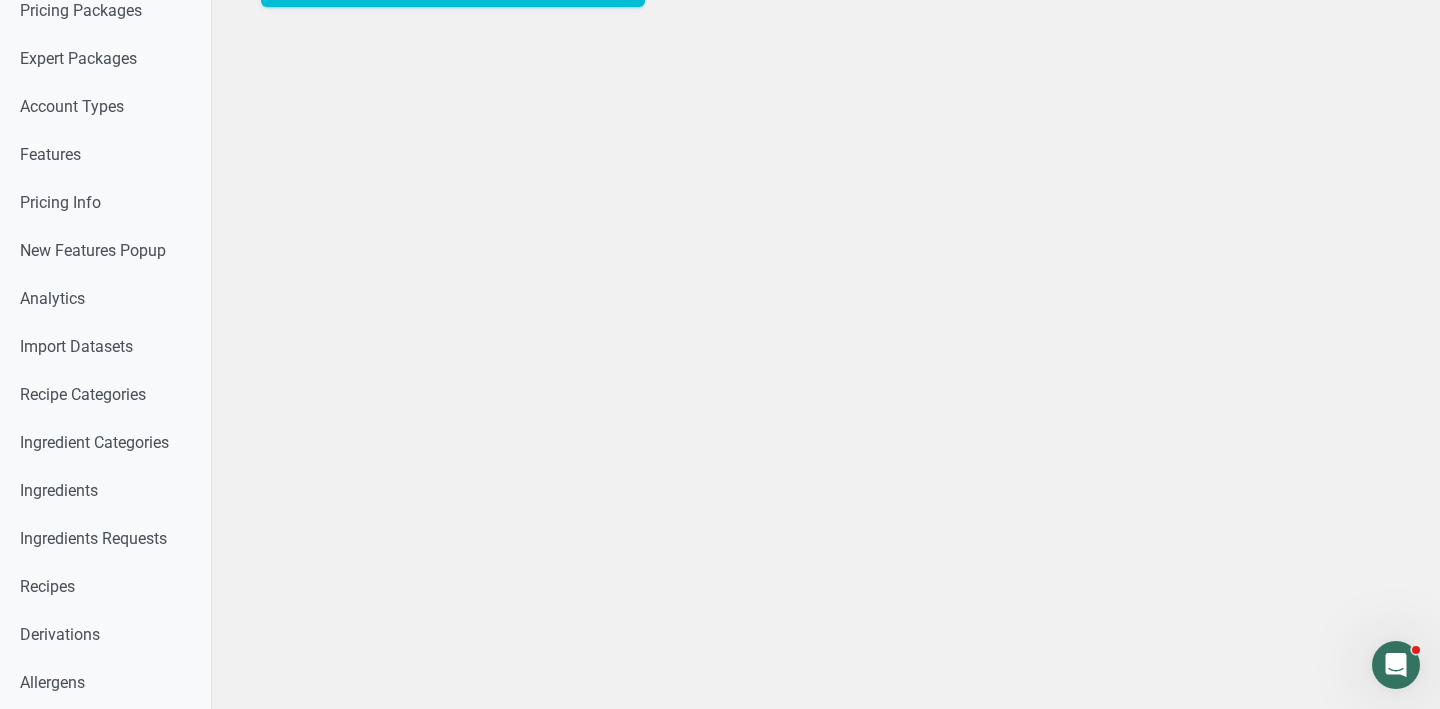 scroll, scrollTop: 0, scrollLeft: 0, axis: both 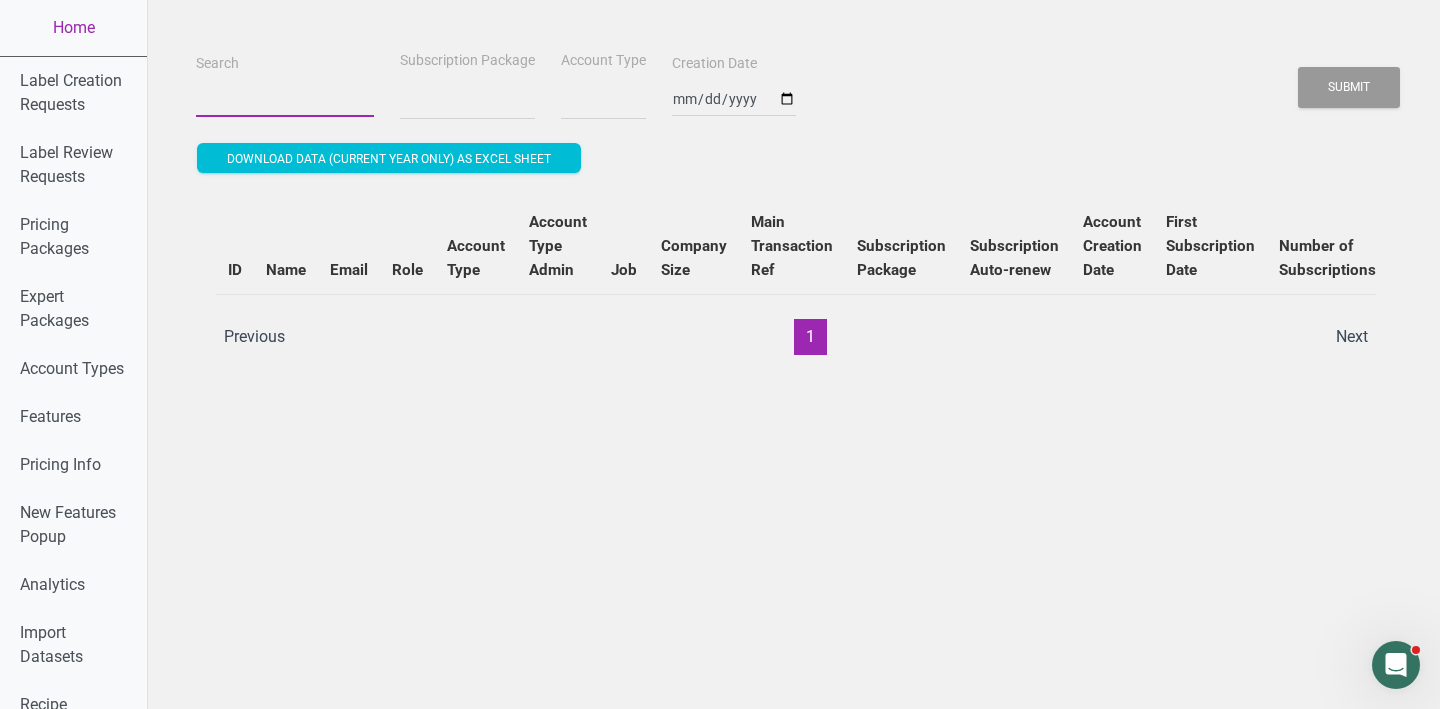 click on "Search" at bounding box center (285, 99) 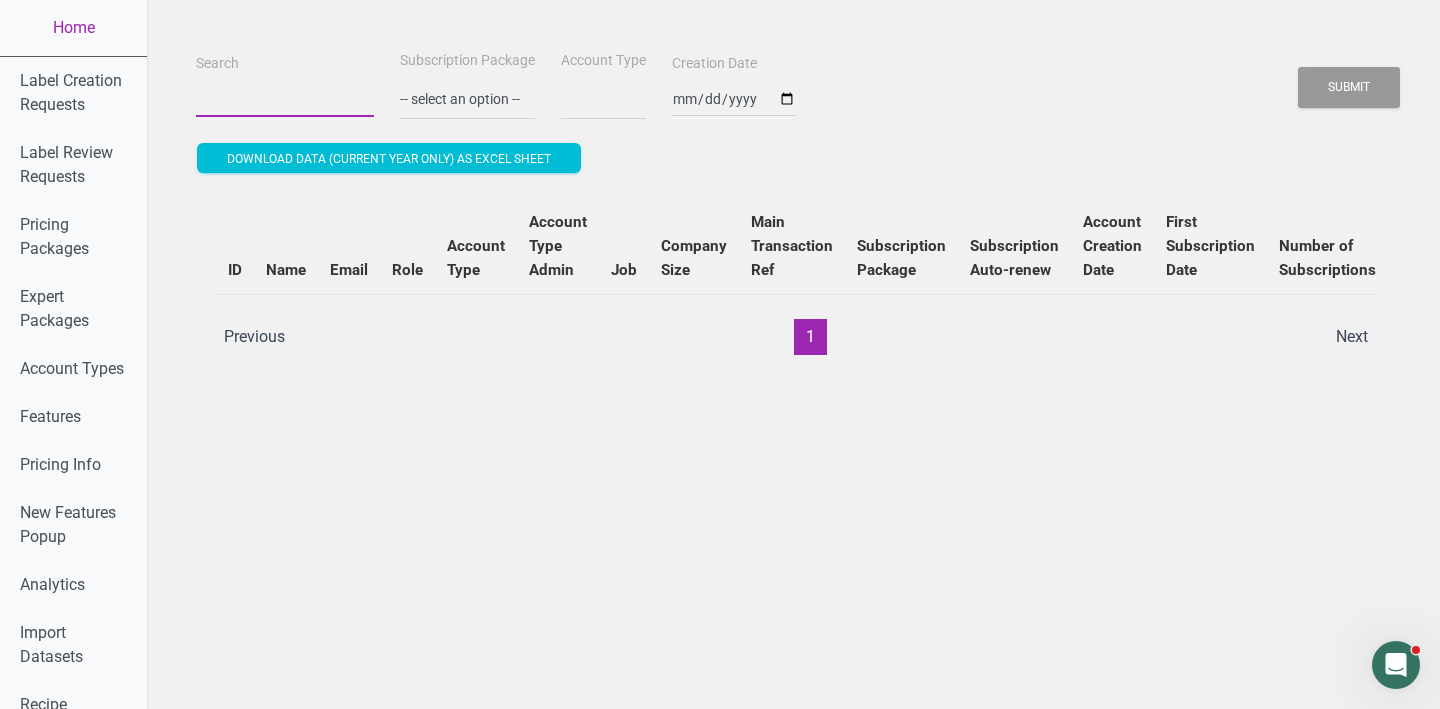 paste on "✉️ hassoni.feili@gmail.com" 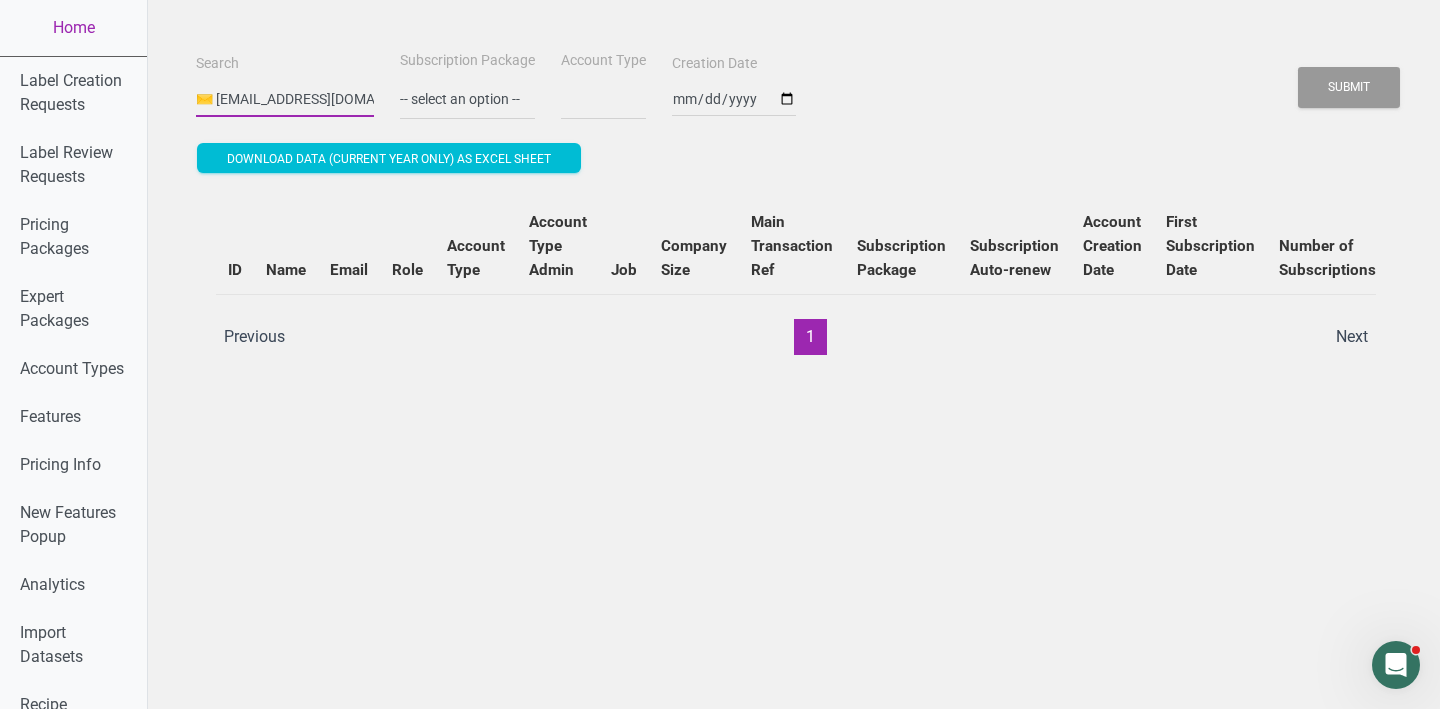select 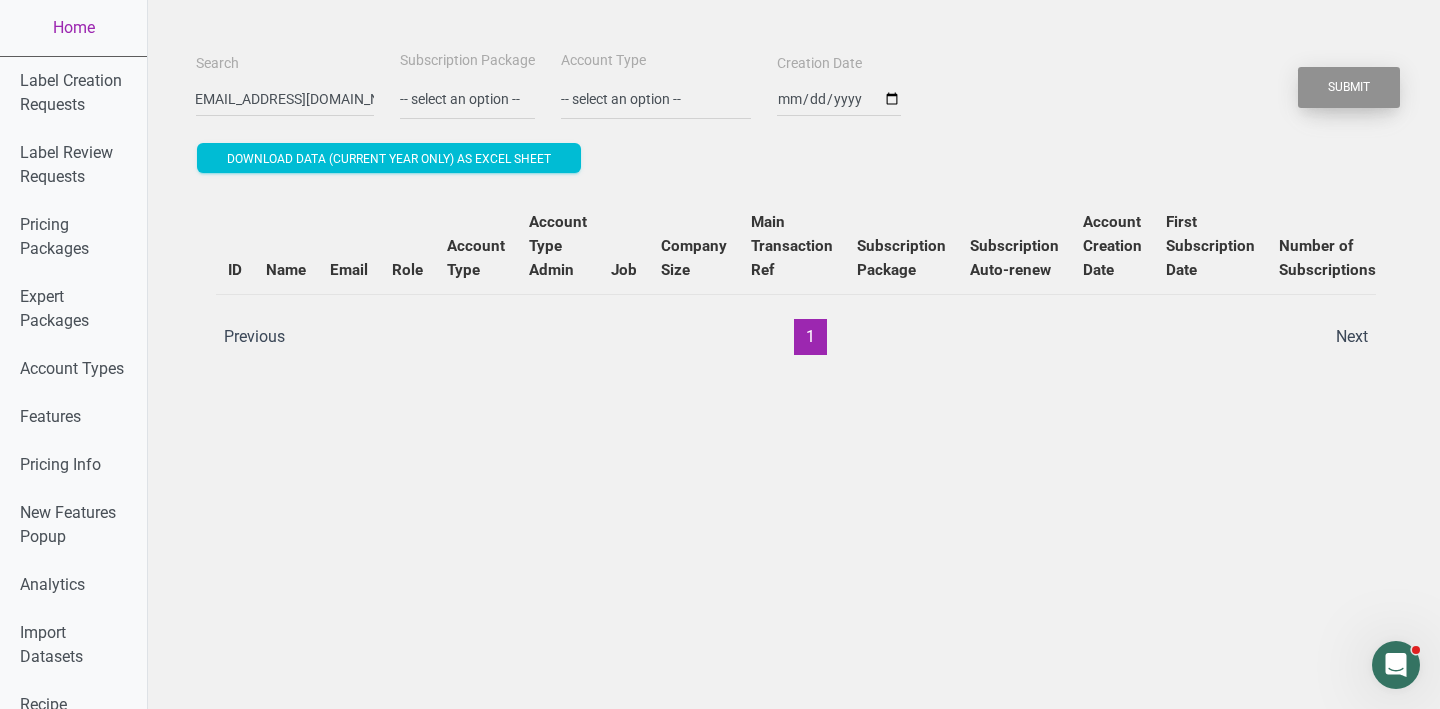 click on "Submit" at bounding box center (1349, 87) 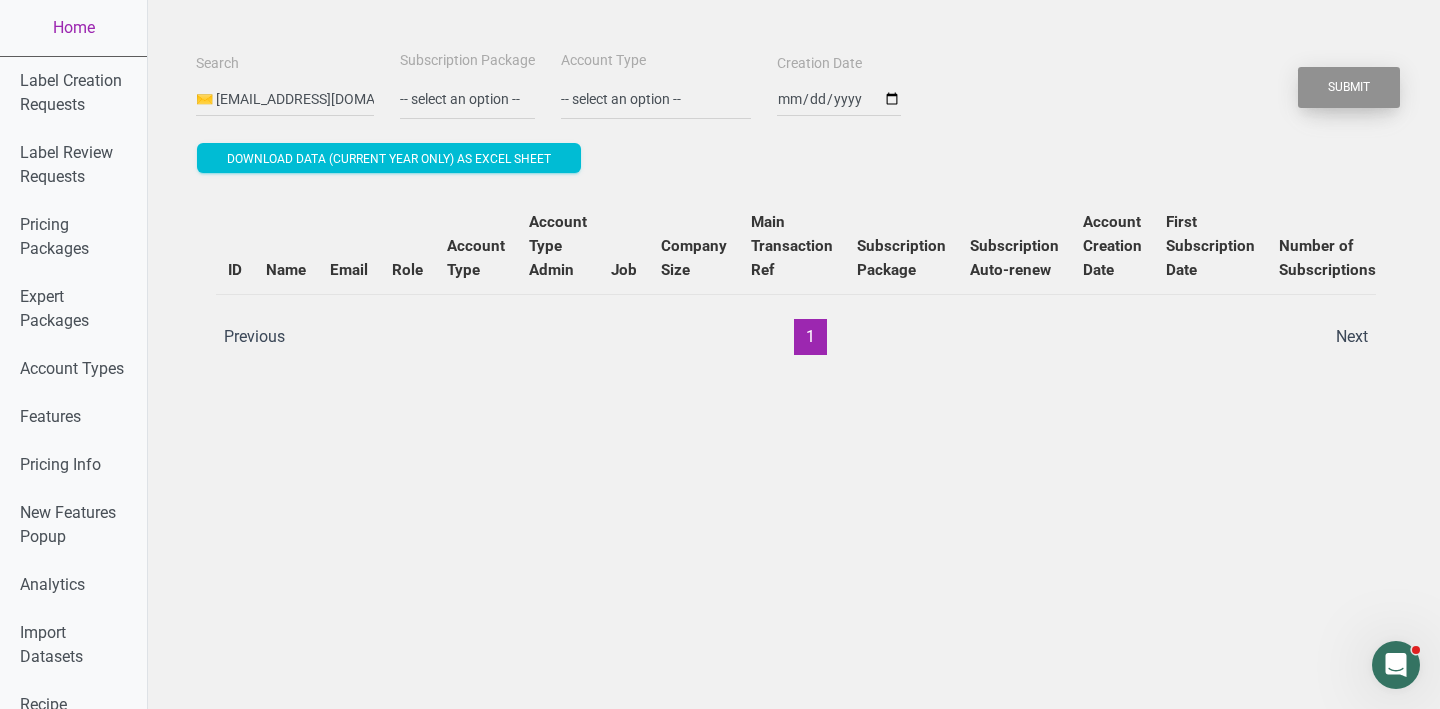 click on "Submit" at bounding box center [1349, 87] 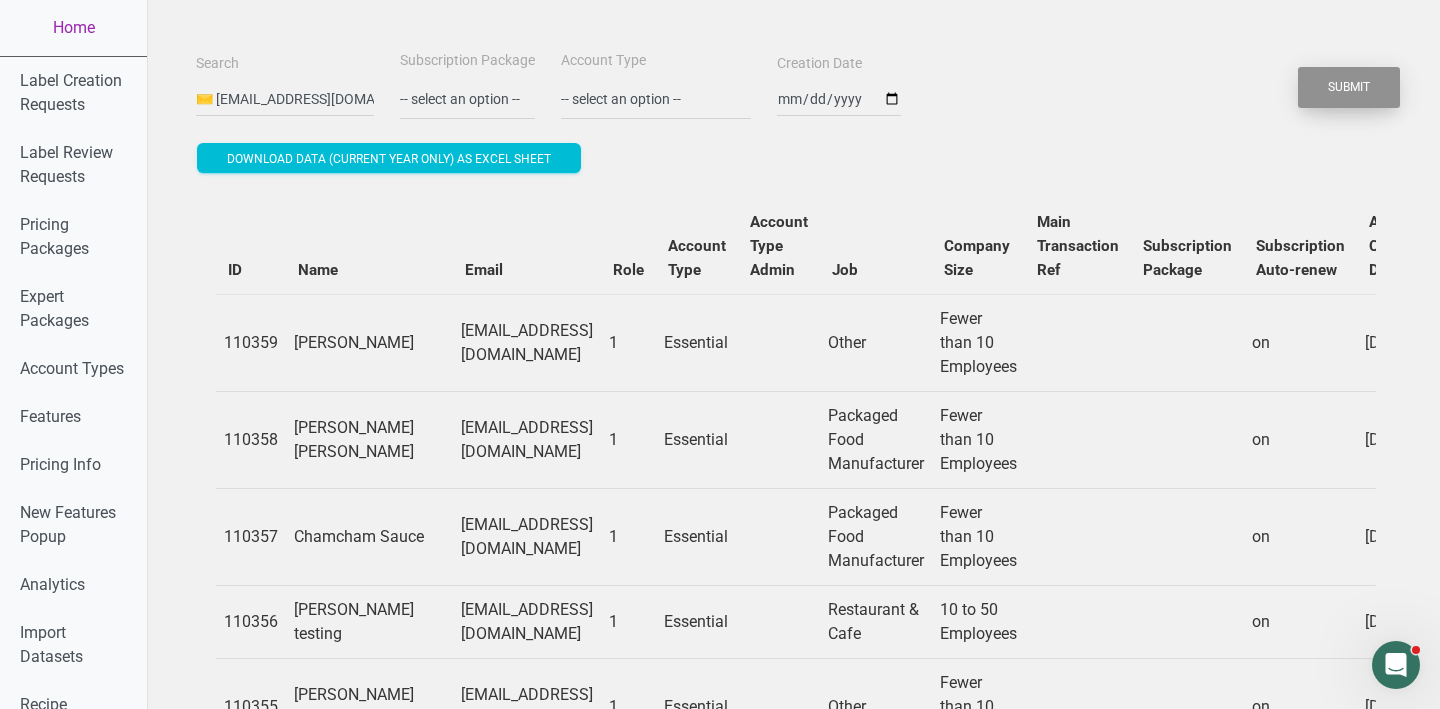 click on "Submit" at bounding box center [1349, 87] 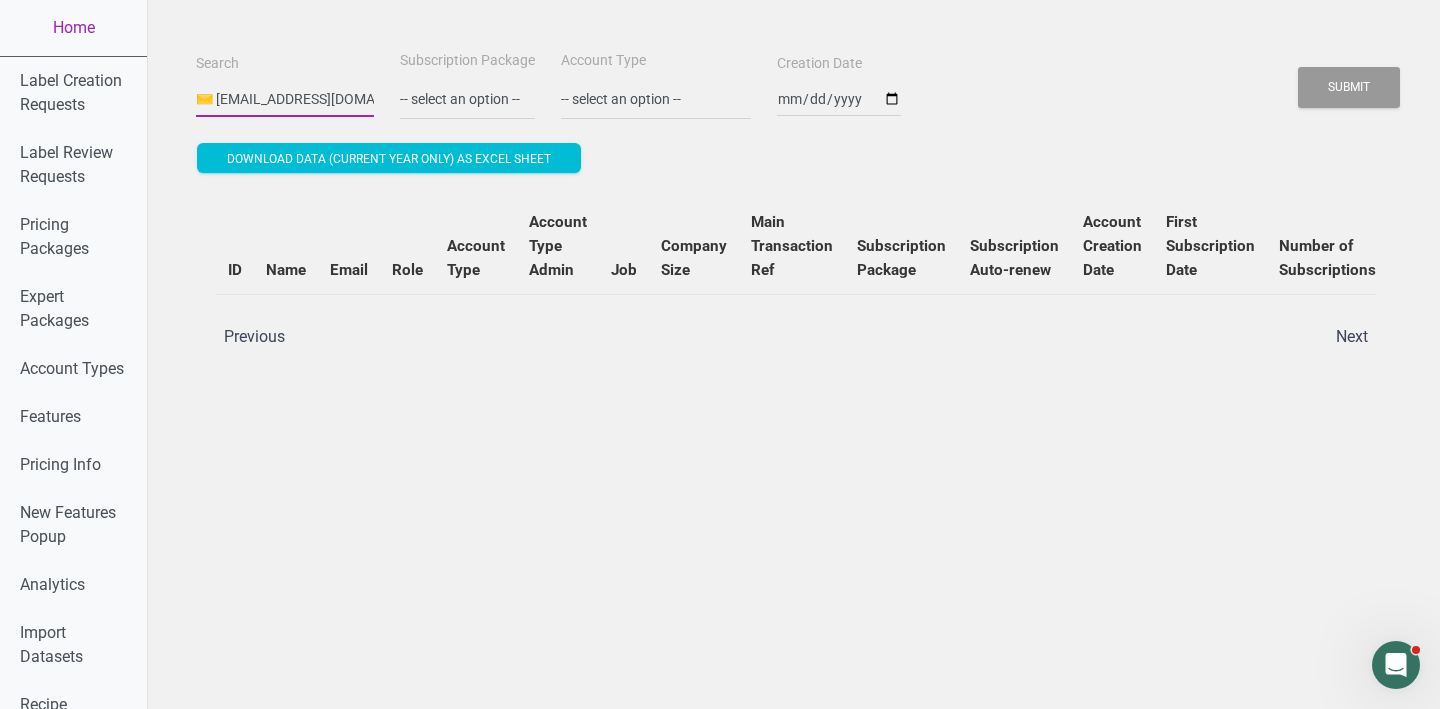 drag, startPoint x: 217, startPoint y: 92, endPoint x: 183, endPoint y: 93, distance: 34.0147 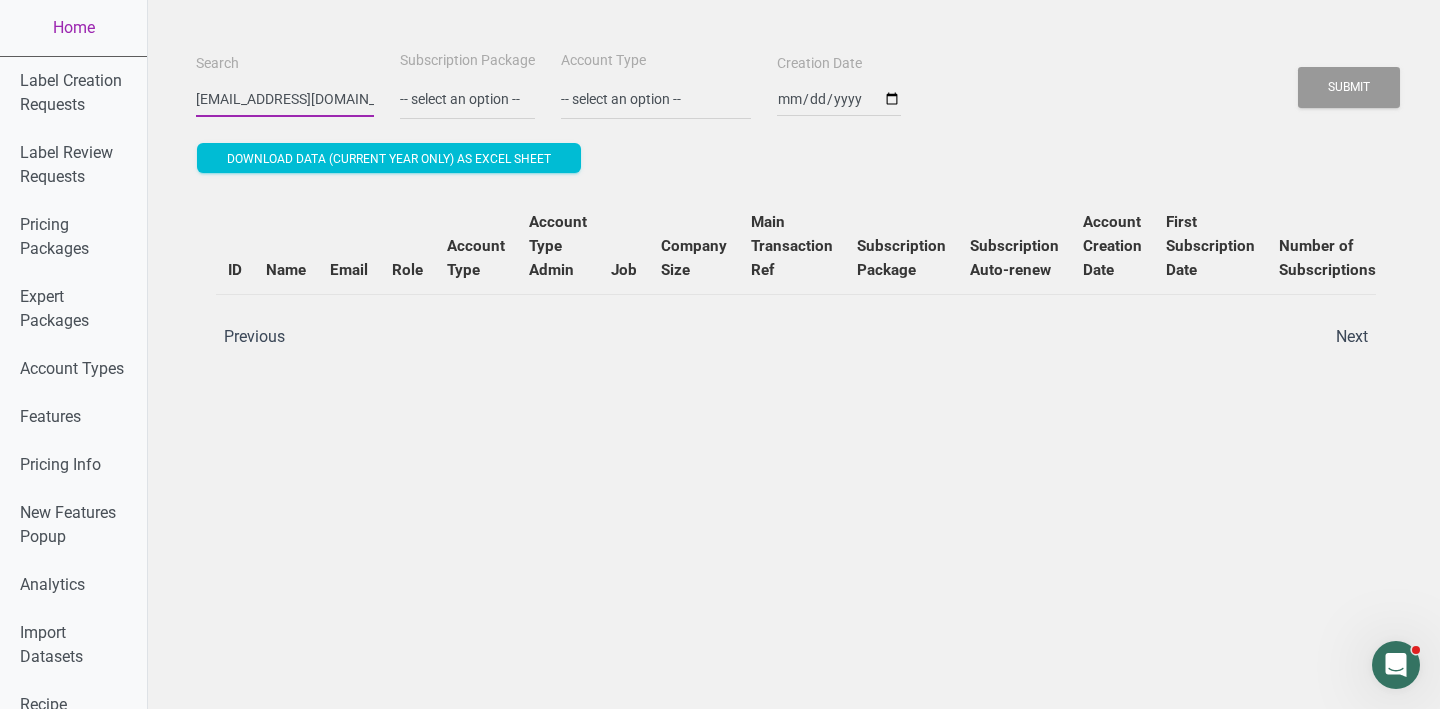 type on "hassoni.feili@gmail.com" 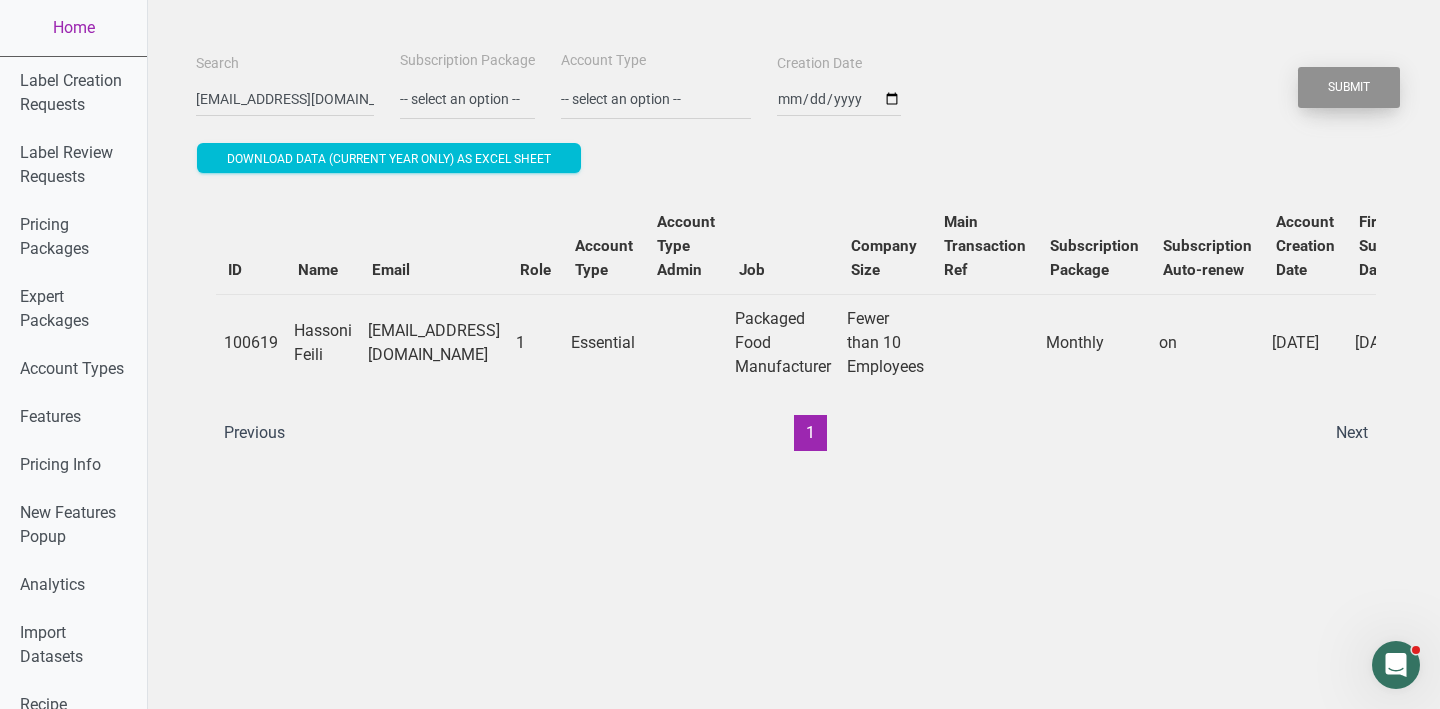 click on "Submit" at bounding box center [1349, 87] 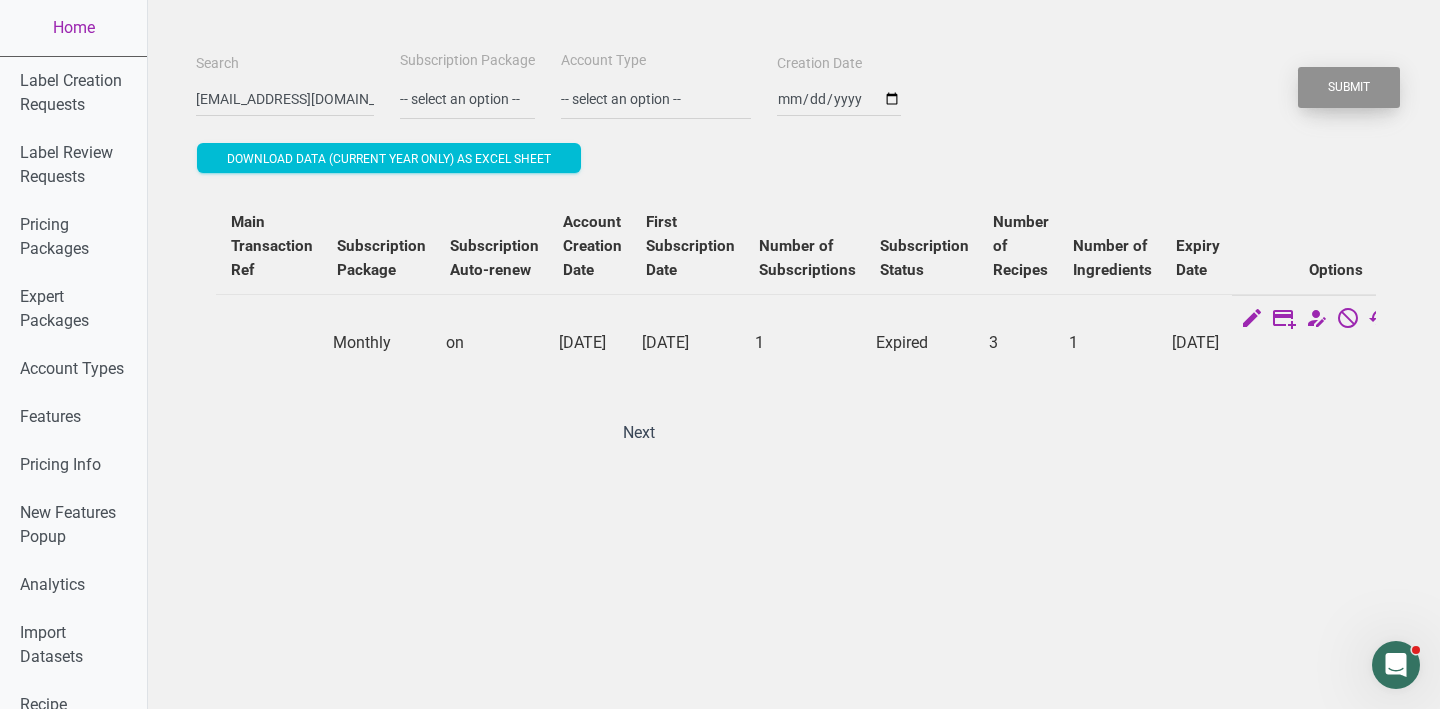 scroll, scrollTop: 0, scrollLeft: 800, axis: horizontal 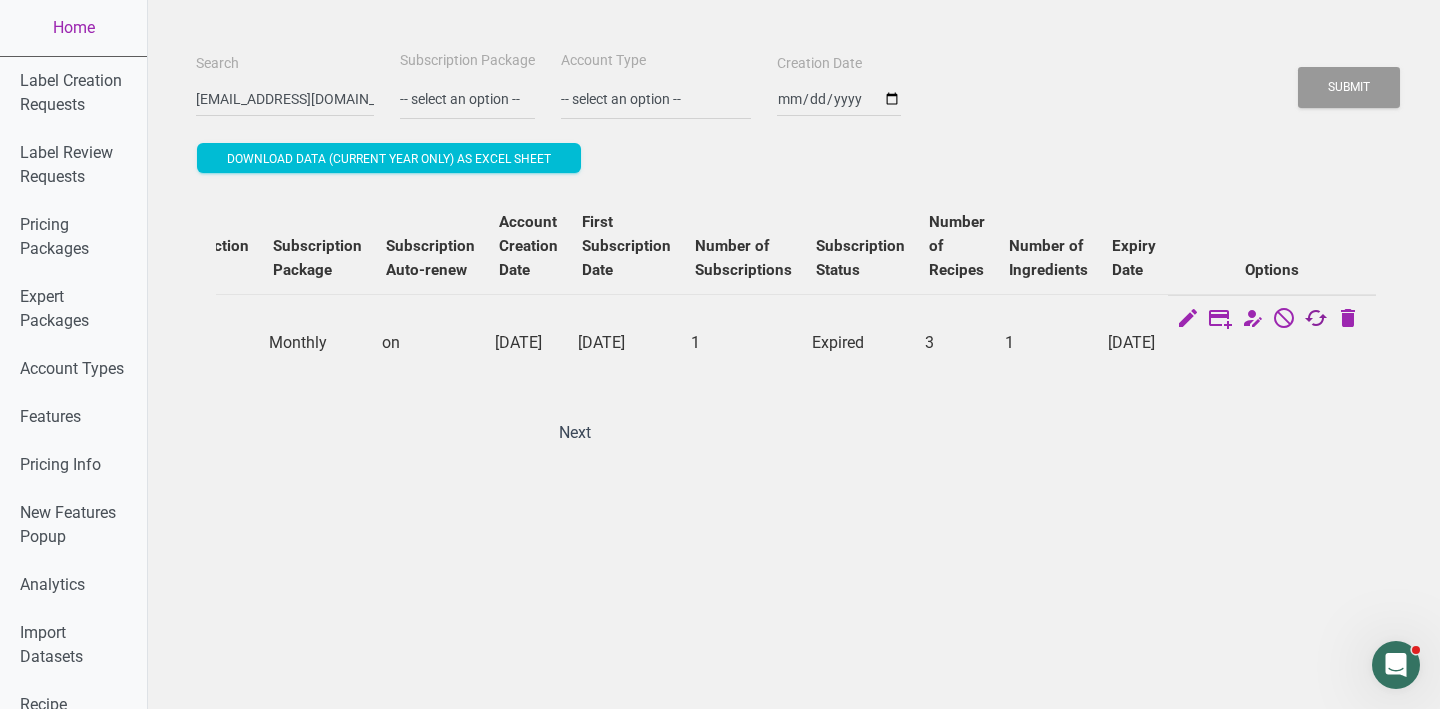 click at bounding box center [1316, 320] 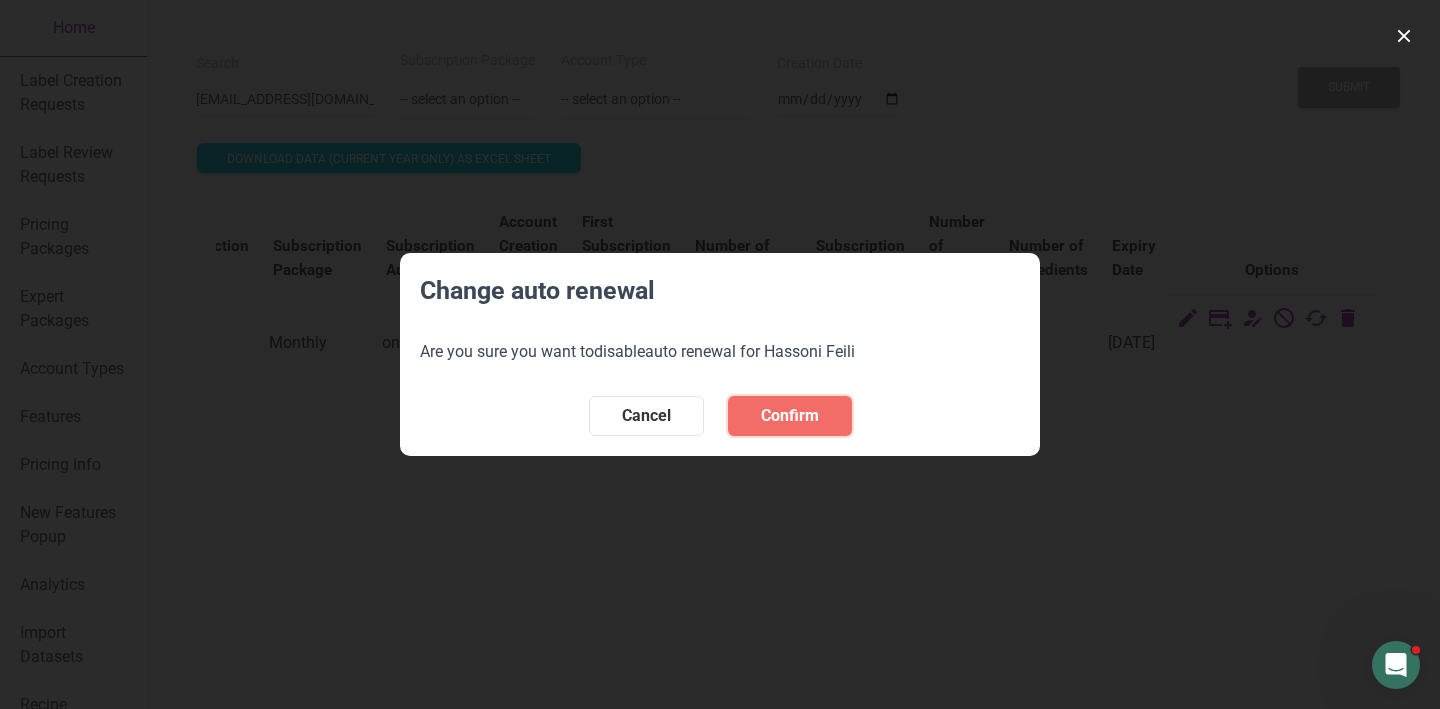 click on "Confirm" at bounding box center [790, 416] 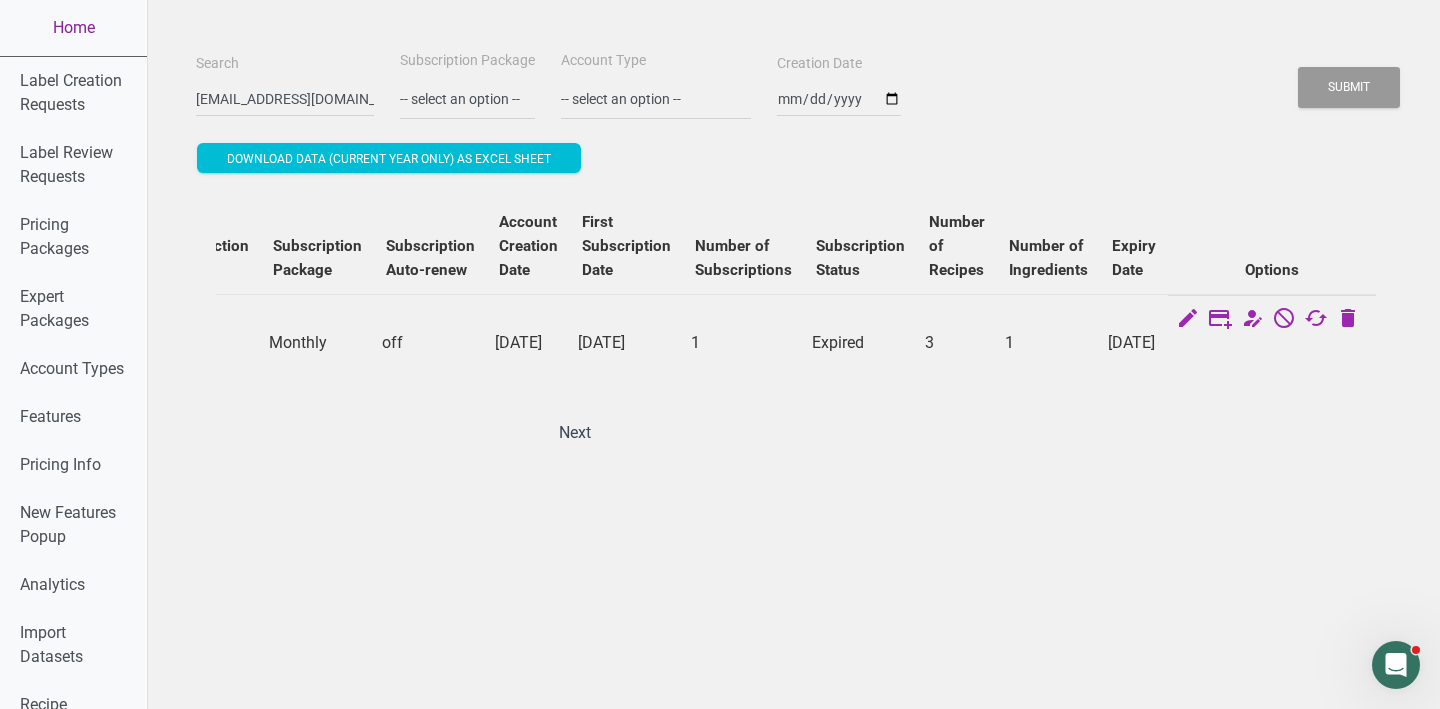 click on "Home" at bounding box center (73, 28) 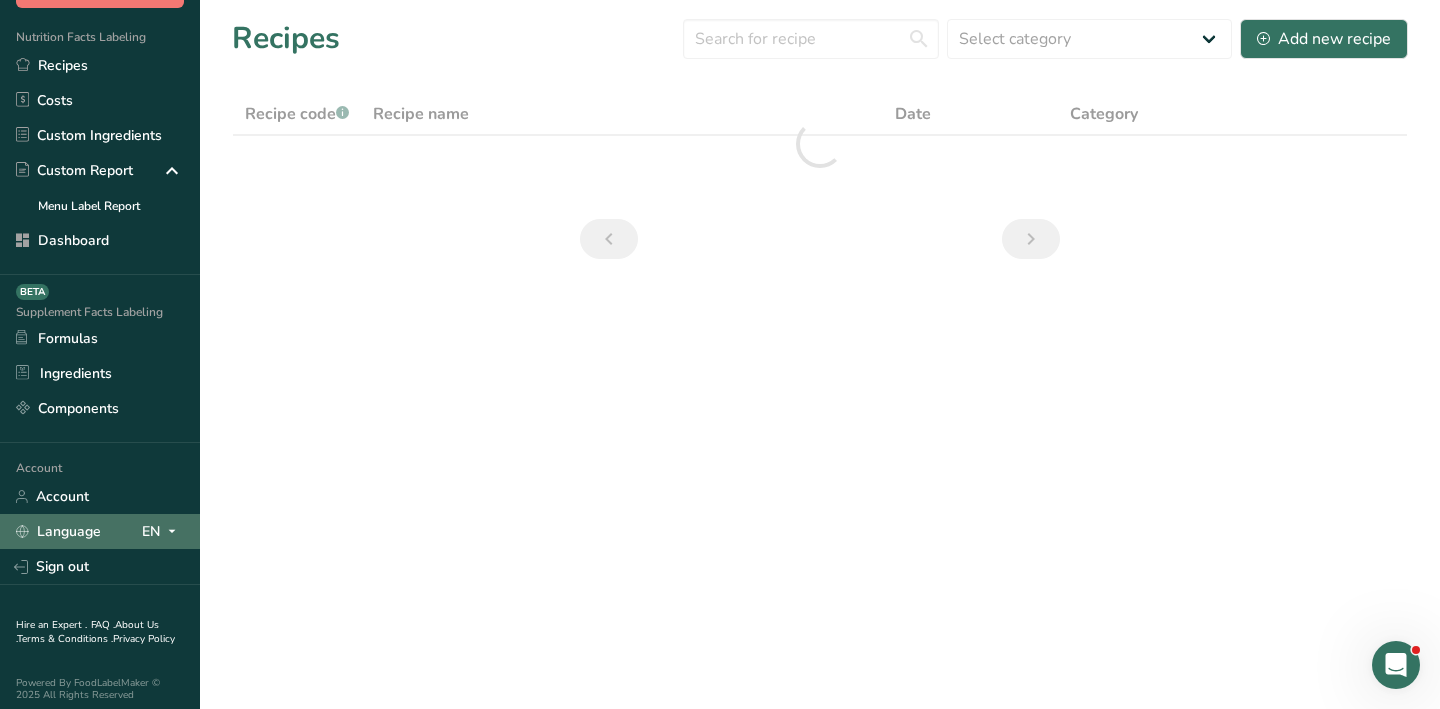scroll, scrollTop: 137, scrollLeft: 0, axis: vertical 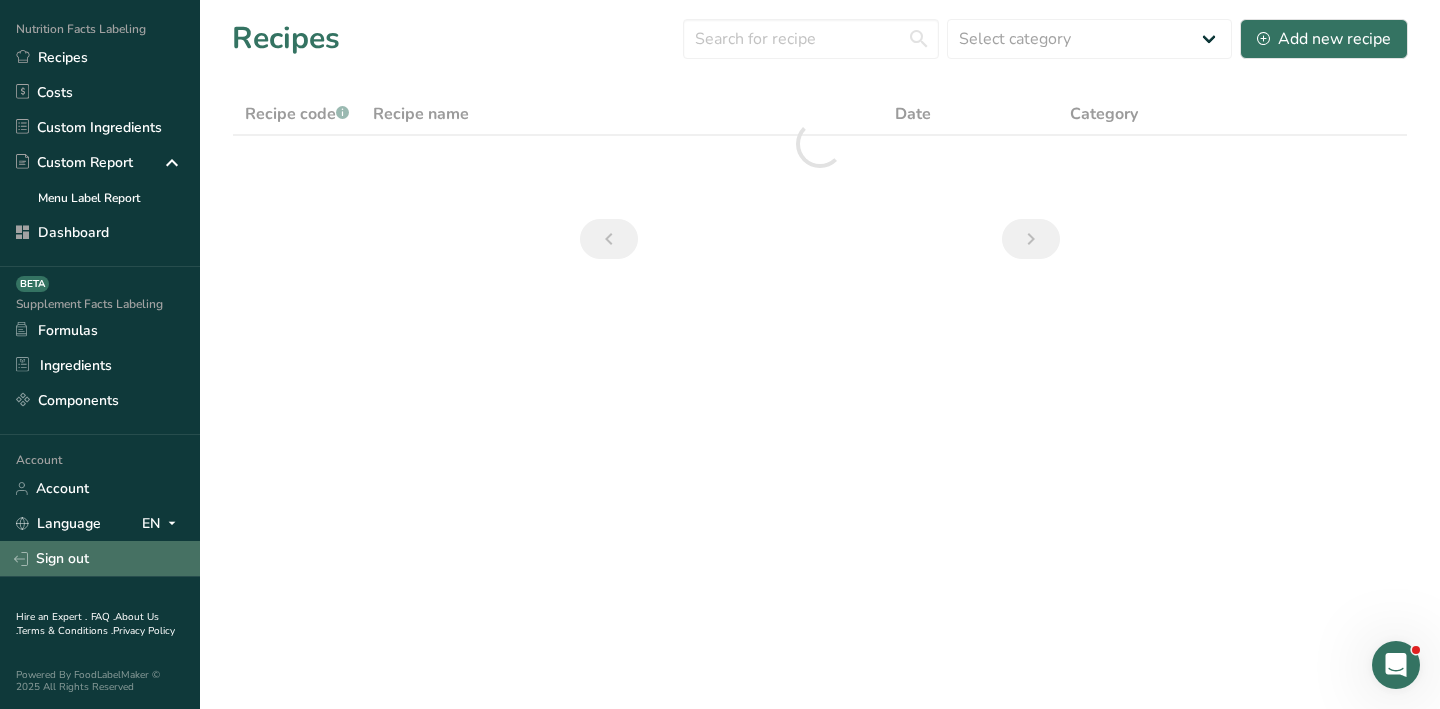 click on "Sign out" at bounding box center (100, 558) 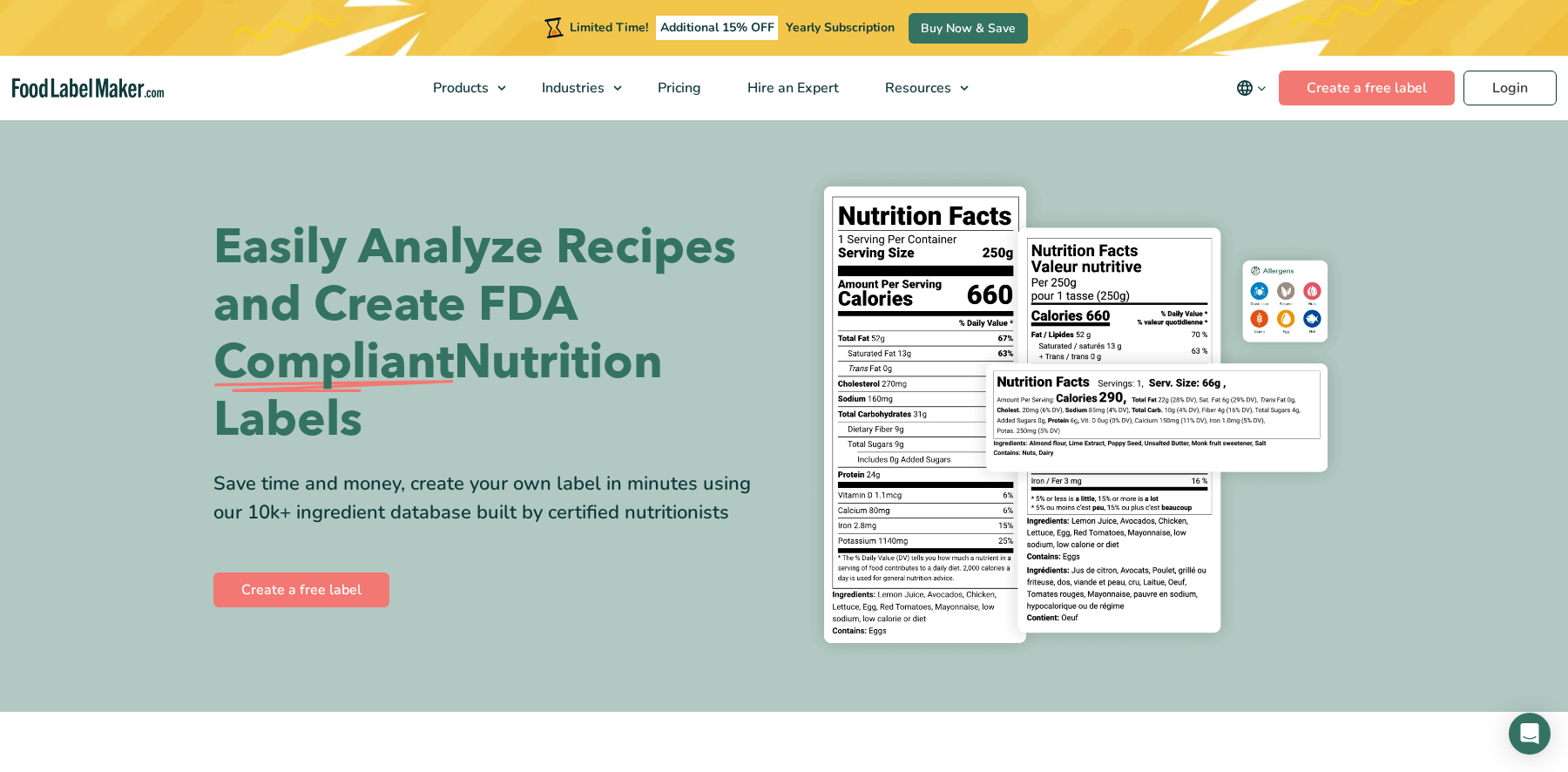 scroll, scrollTop: 0, scrollLeft: 0, axis: both 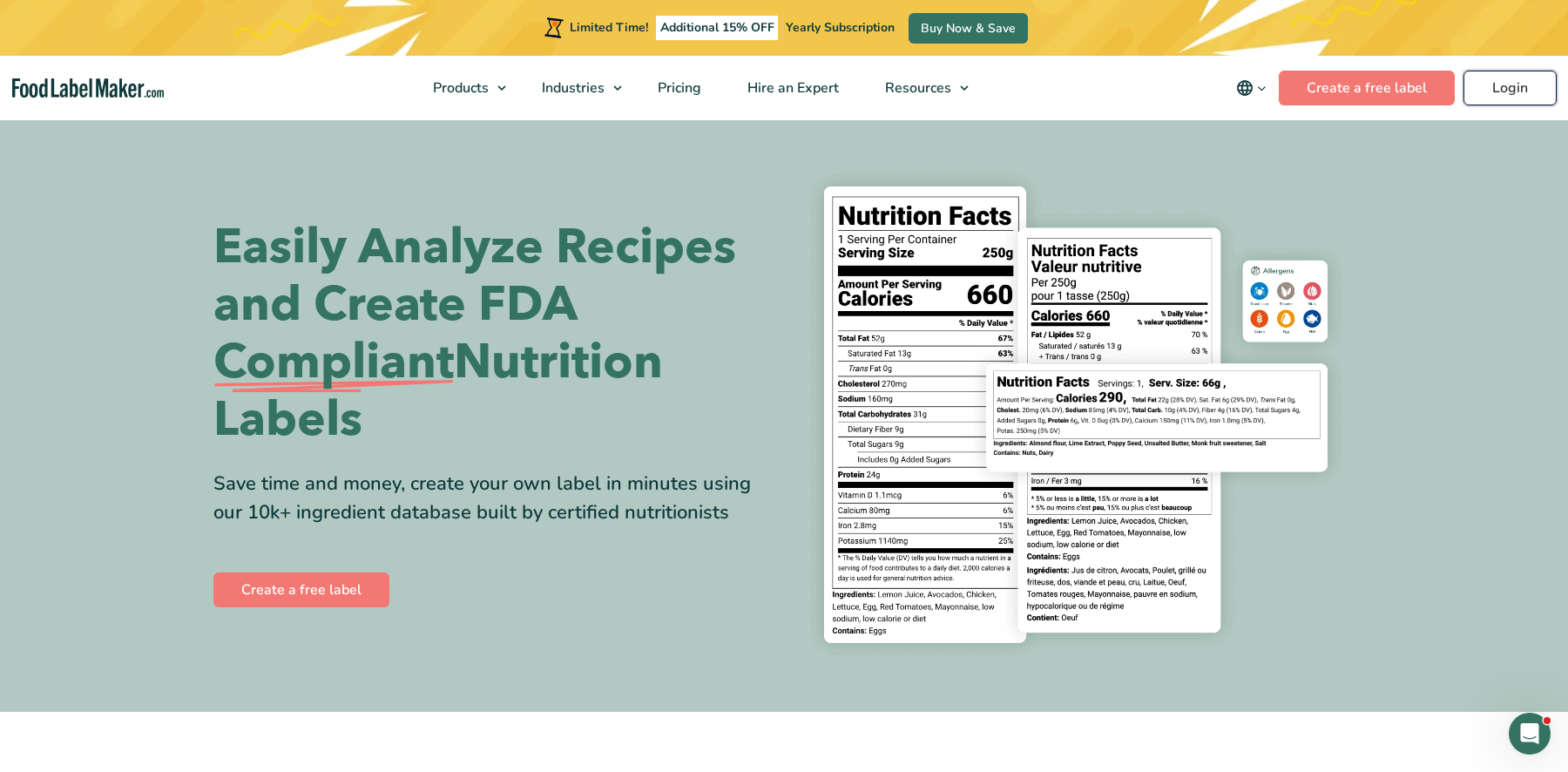 click on "Login" at bounding box center (1510, 88) 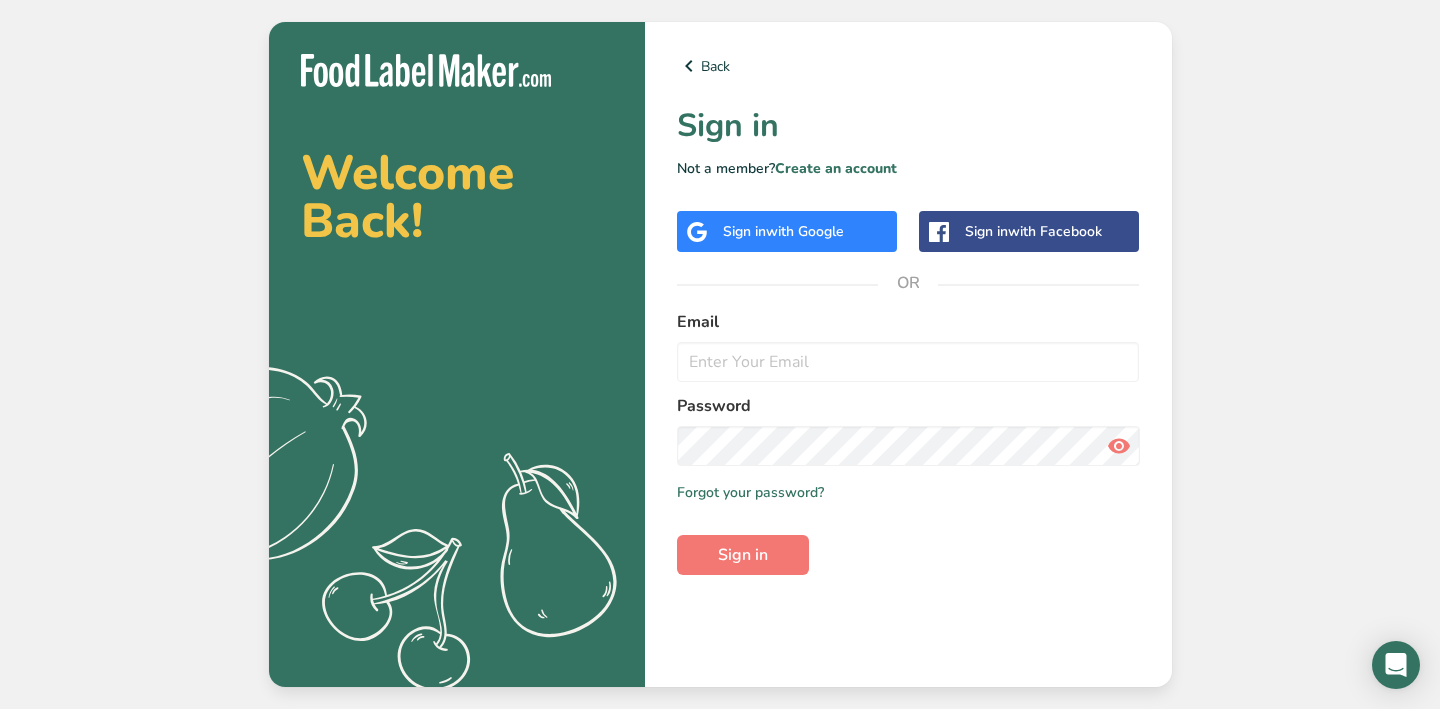 scroll, scrollTop: 0, scrollLeft: 0, axis: both 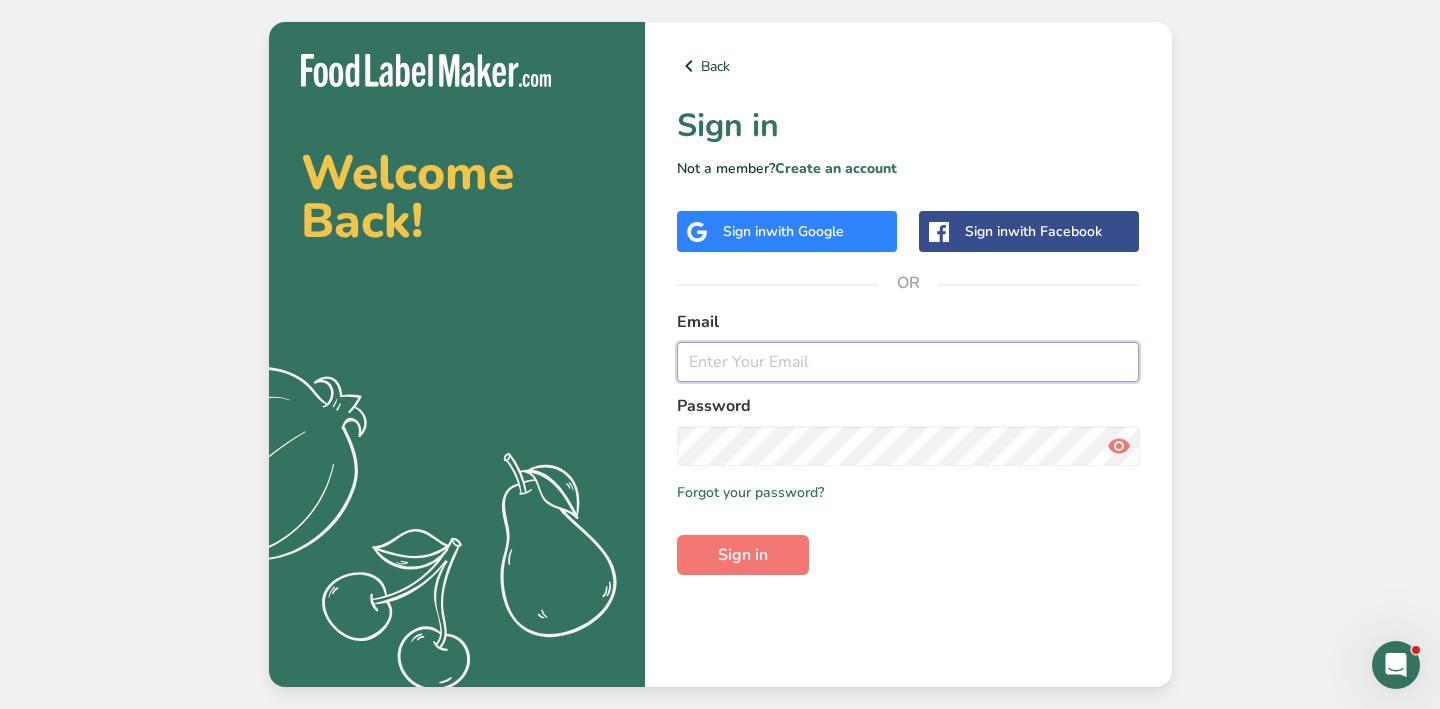 click at bounding box center [908, 362] 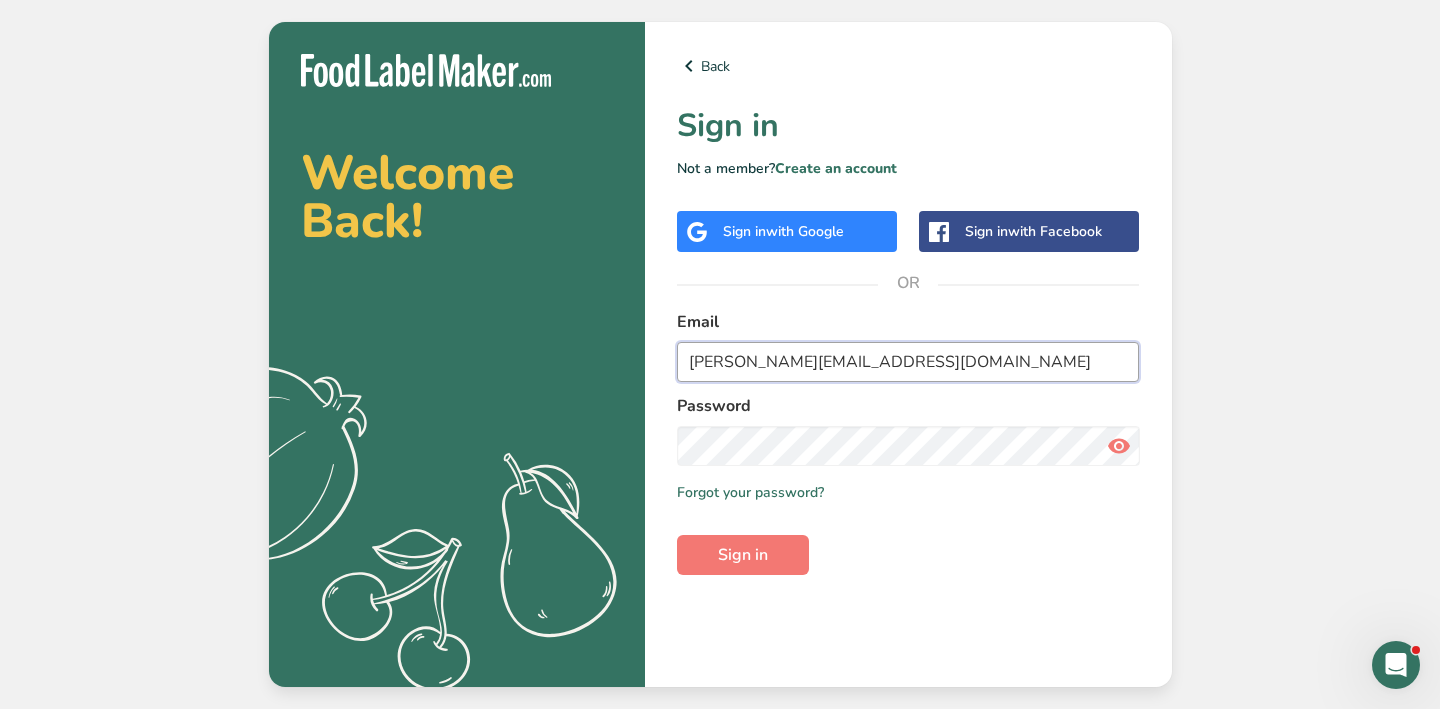type on "j.chen@riversidenaturals.com" 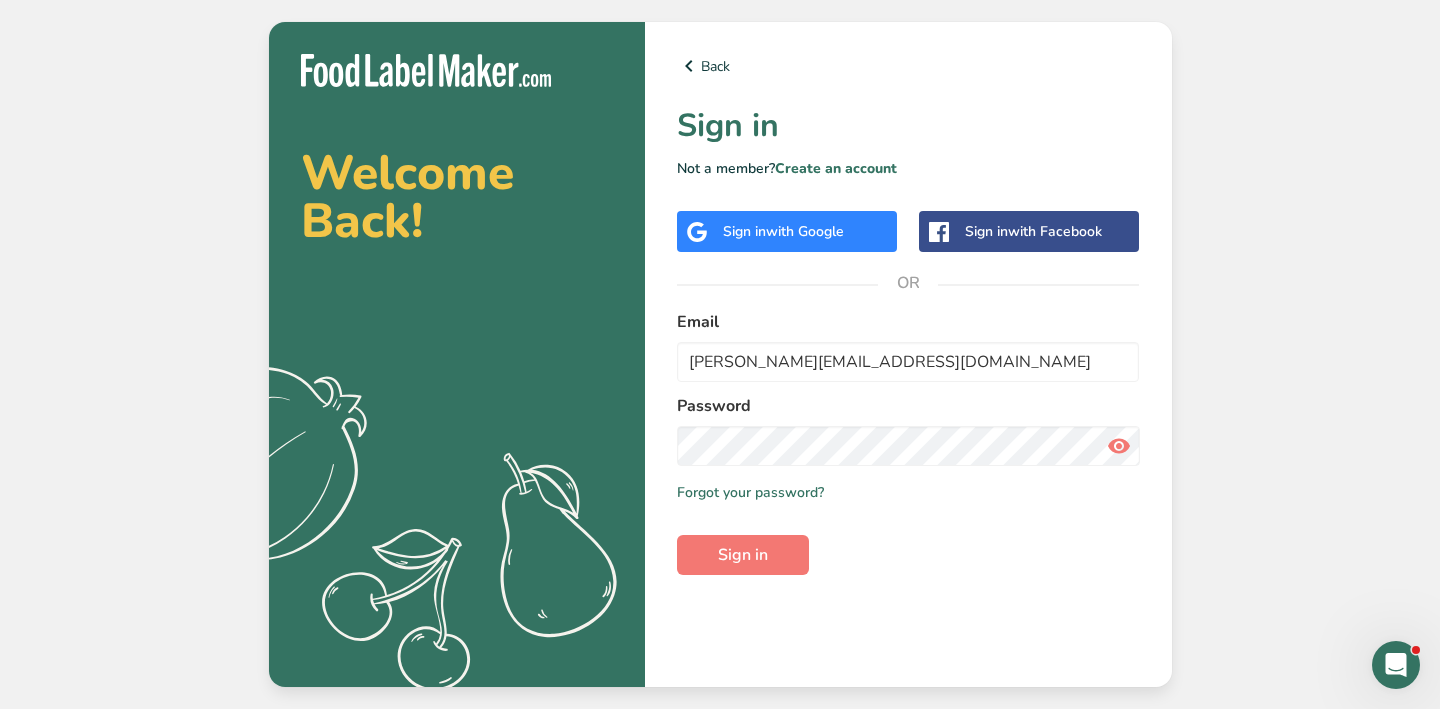 click at bounding box center [1119, 446] 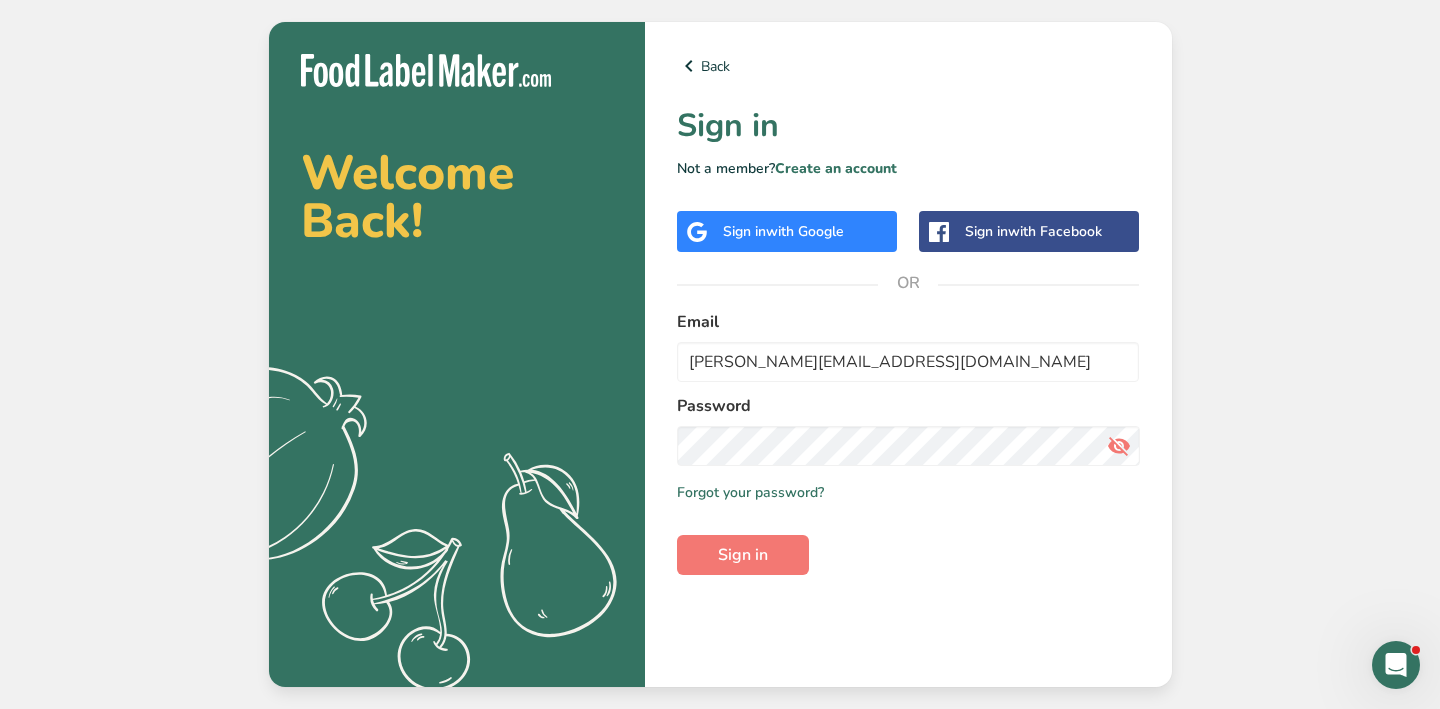 click on "Email j.chen@riversidenaturals.com   Password
Remember me
Forgot your password?
Sign in" at bounding box center [908, 442] 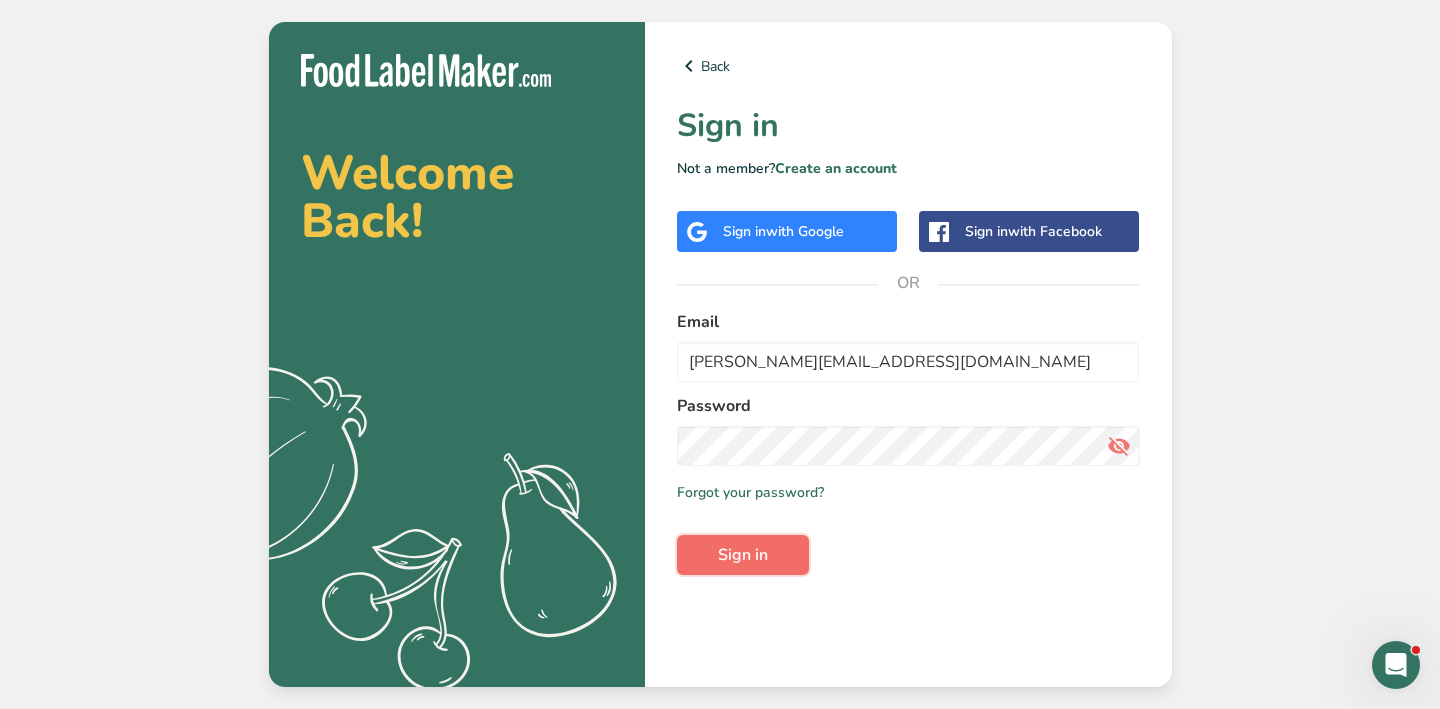click on "Sign in" at bounding box center (743, 555) 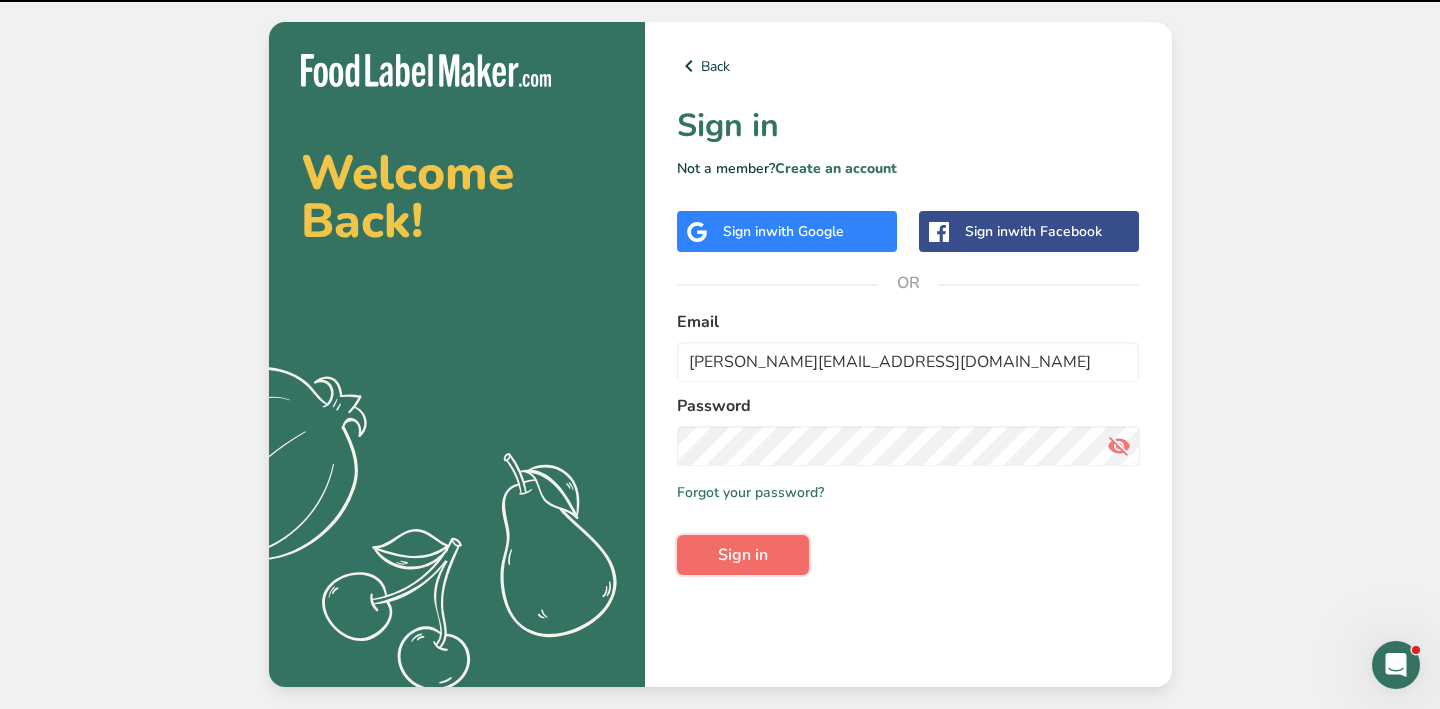 click on "Sign in" at bounding box center (743, 555) 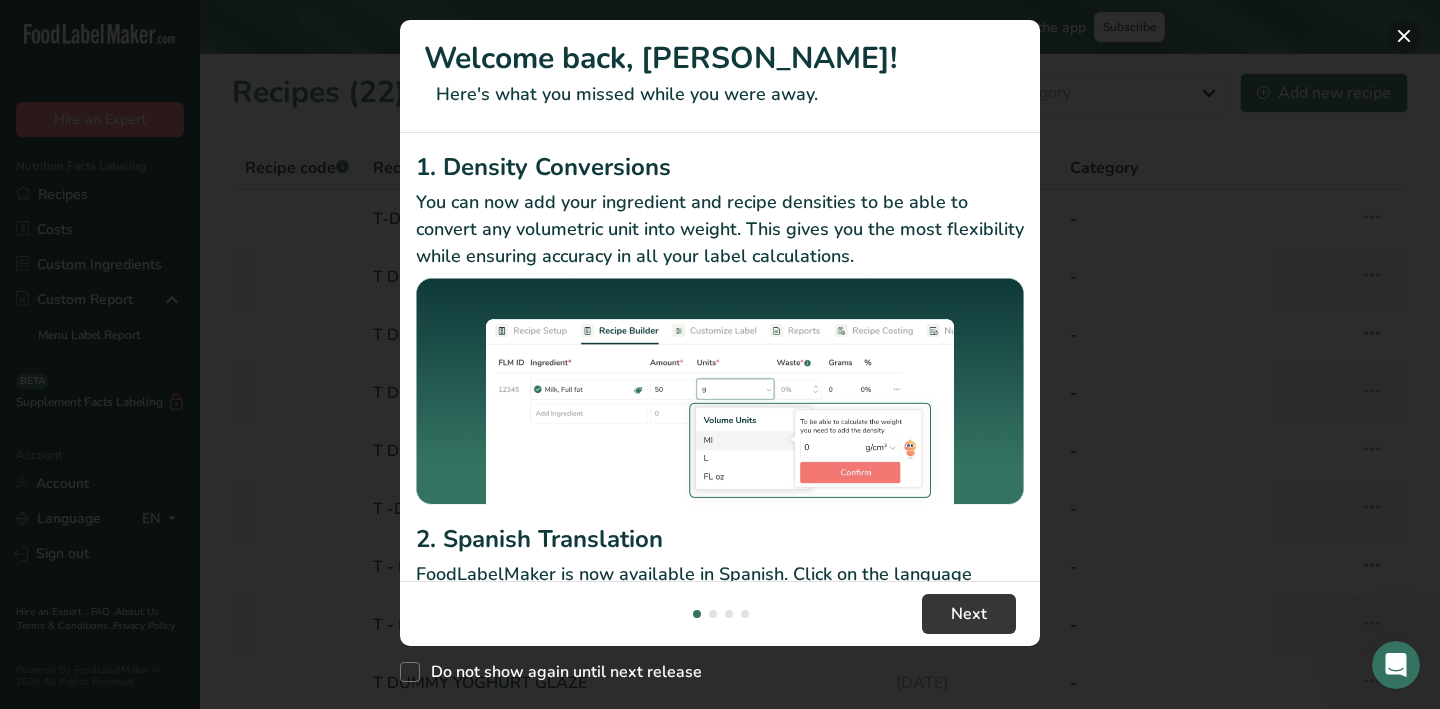 click at bounding box center [1404, 36] 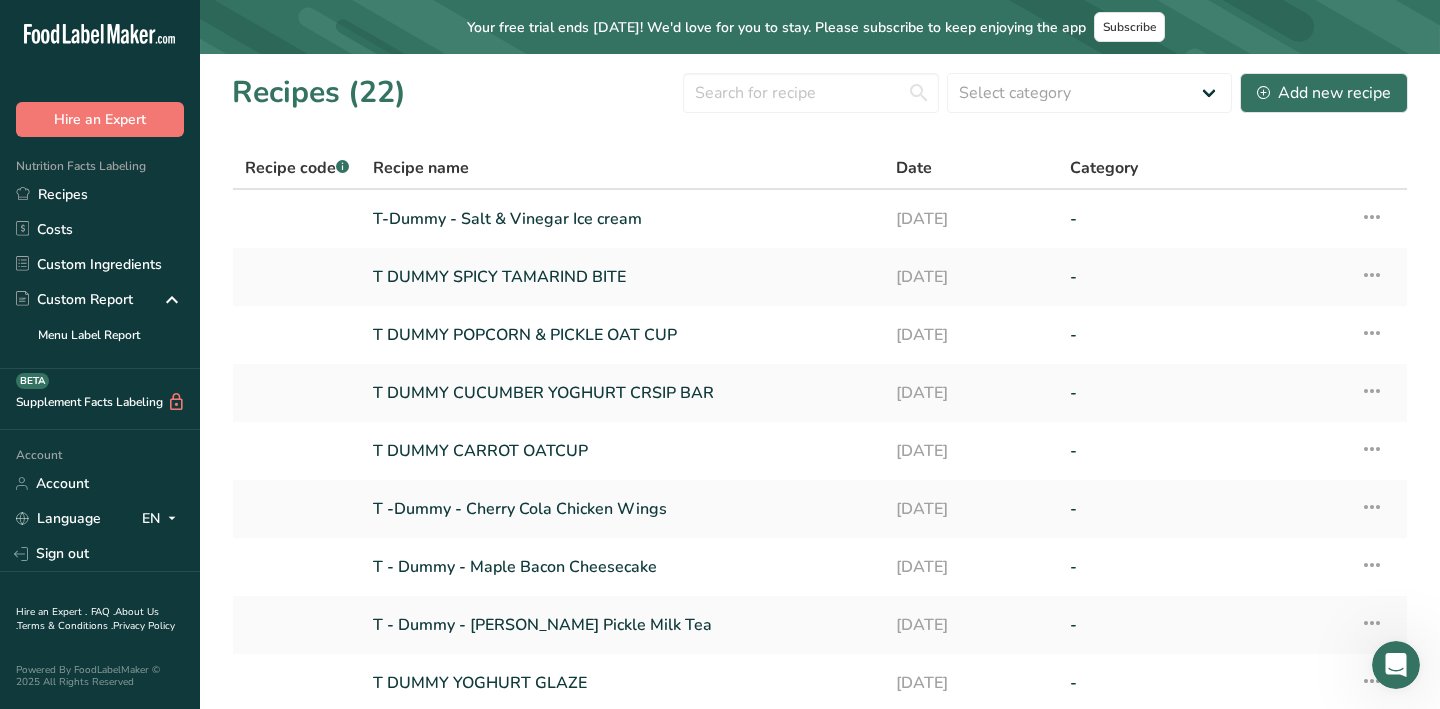 click on "Recipes (22)
Select category
All
Baked Goods
Batter
Beverages
Confectionery
Cooked Meals, Salads, & Sauces
Dairy
Granola Bars
Snacks
Syrup
Add new recipe" at bounding box center [820, 92] 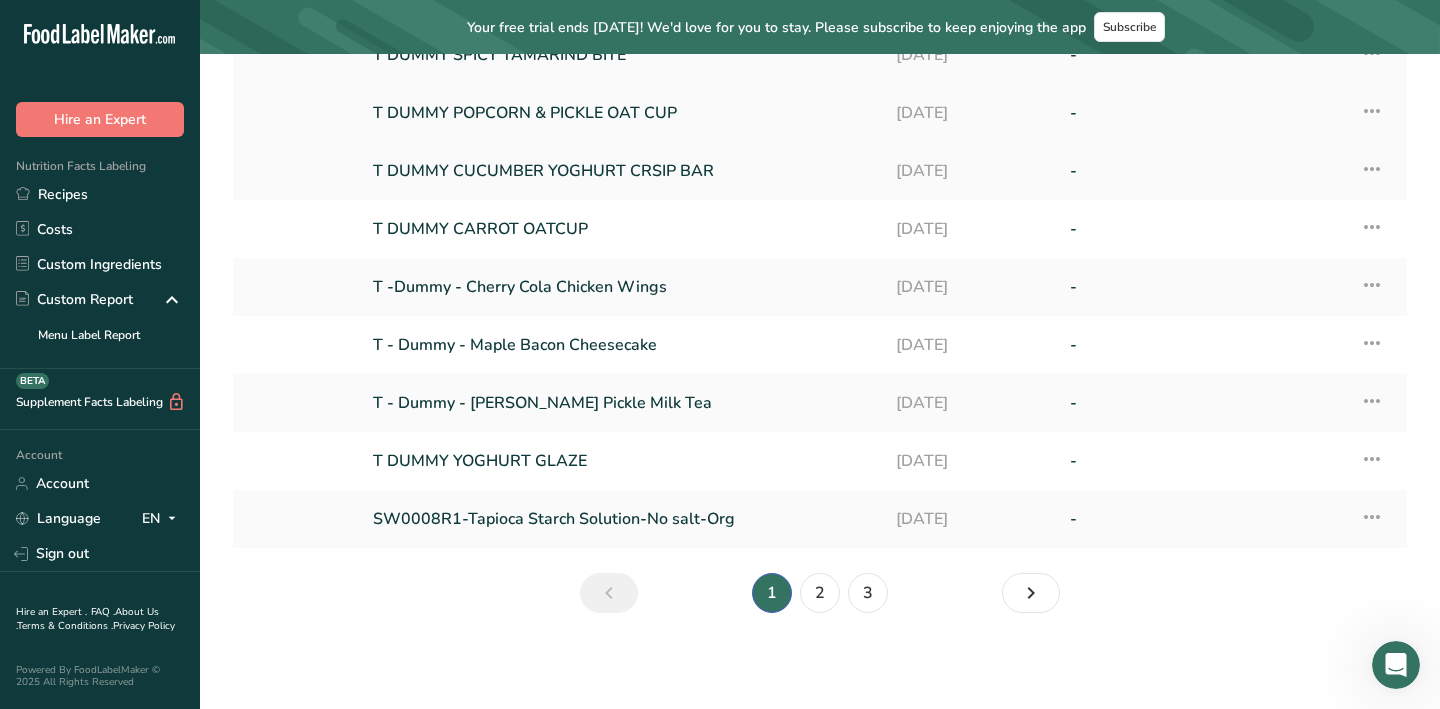 scroll, scrollTop: 0, scrollLeft: 0, axis: both 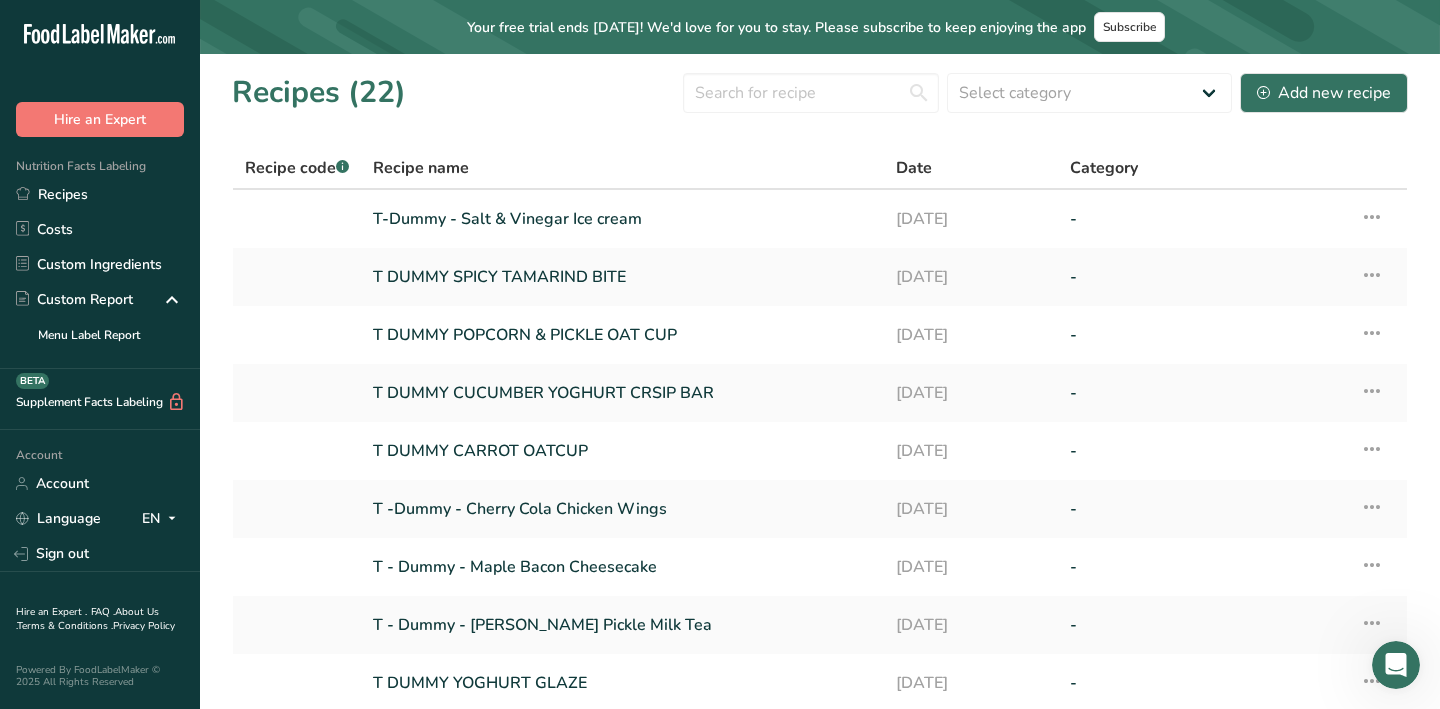 click on "Recipes (22)
Select category
All
Baked Goods
Batter
Beverages
Confectionery
Cooked Meals, Salads, & Sauces
Dairy
Granola Bars
Snacks
Syrup
Add new recipe
Recipe code
.a-a{fill:#347362;}.b-a{fill:#fff;}          Recipe name   Date   Category
T-Dummy - Salt & Vinegar Ice cream
15-07-2025
-
Recipe Setup       Delete Recipe           Duplicate Recipe             Scale Recipe             Save as Sub-Recipe   .a-a{fill:#347362;}.b-a{fill:#fff;}                               Nutrition Breakdown                 Recipe Card
NEW" at bounding box center [820, 460] 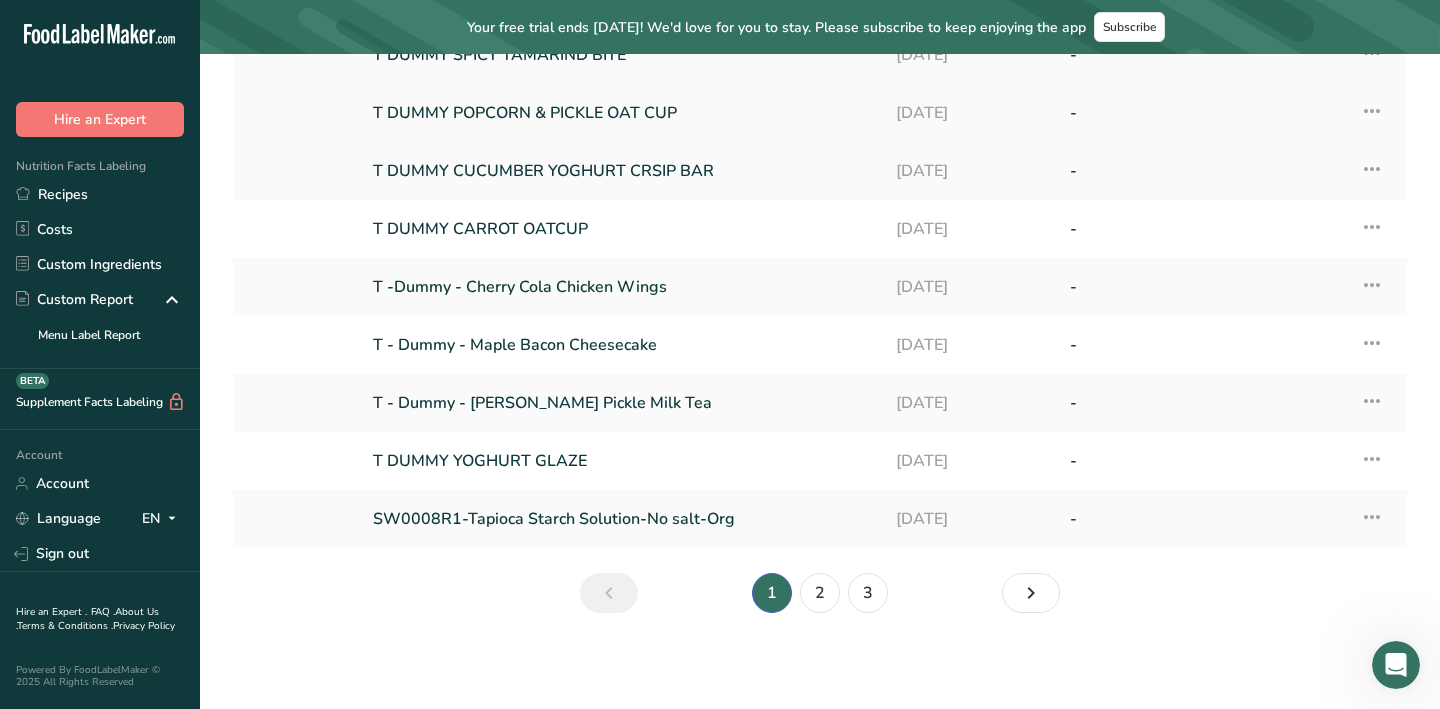 scroll, scrollTop: 0, scrollLeft: 0, axis: both 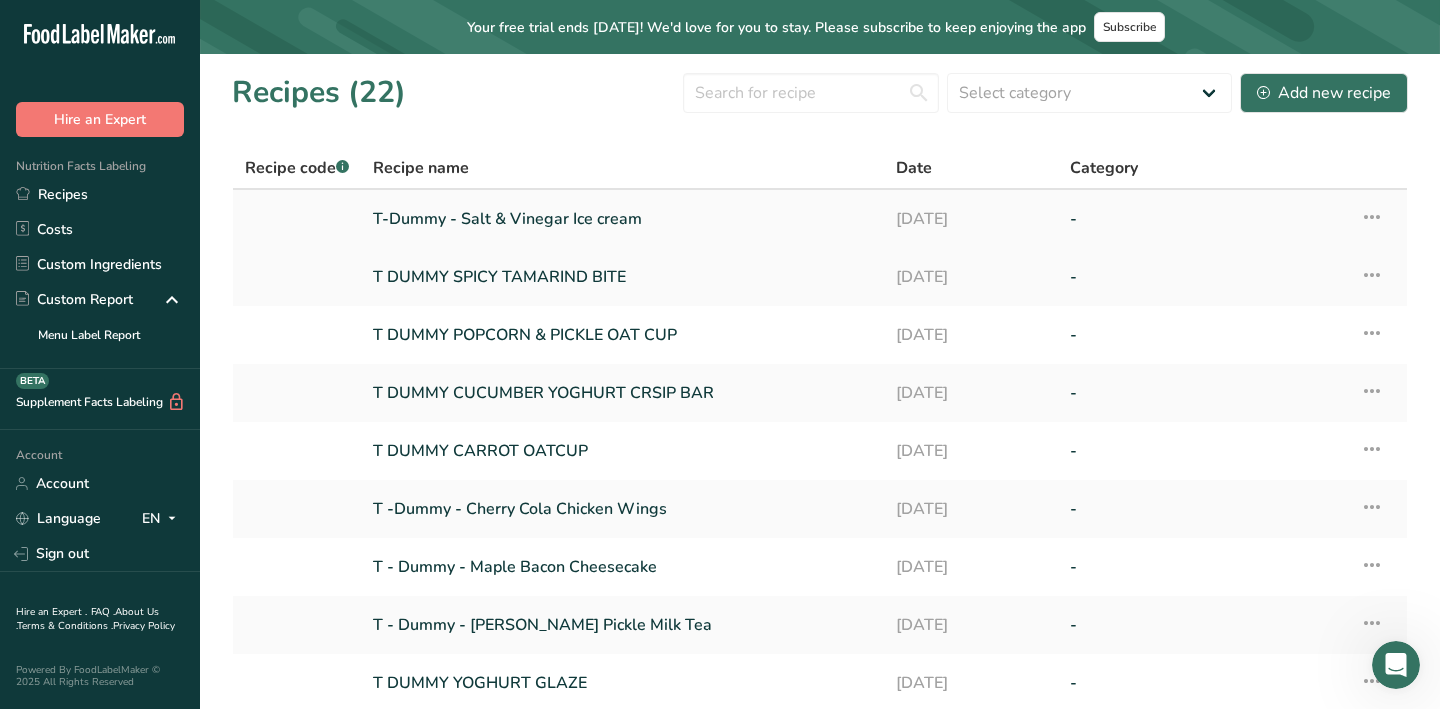 click on "T-Dummy - Salt & Vinegar Ice cream" at bounding box center (622, 219) 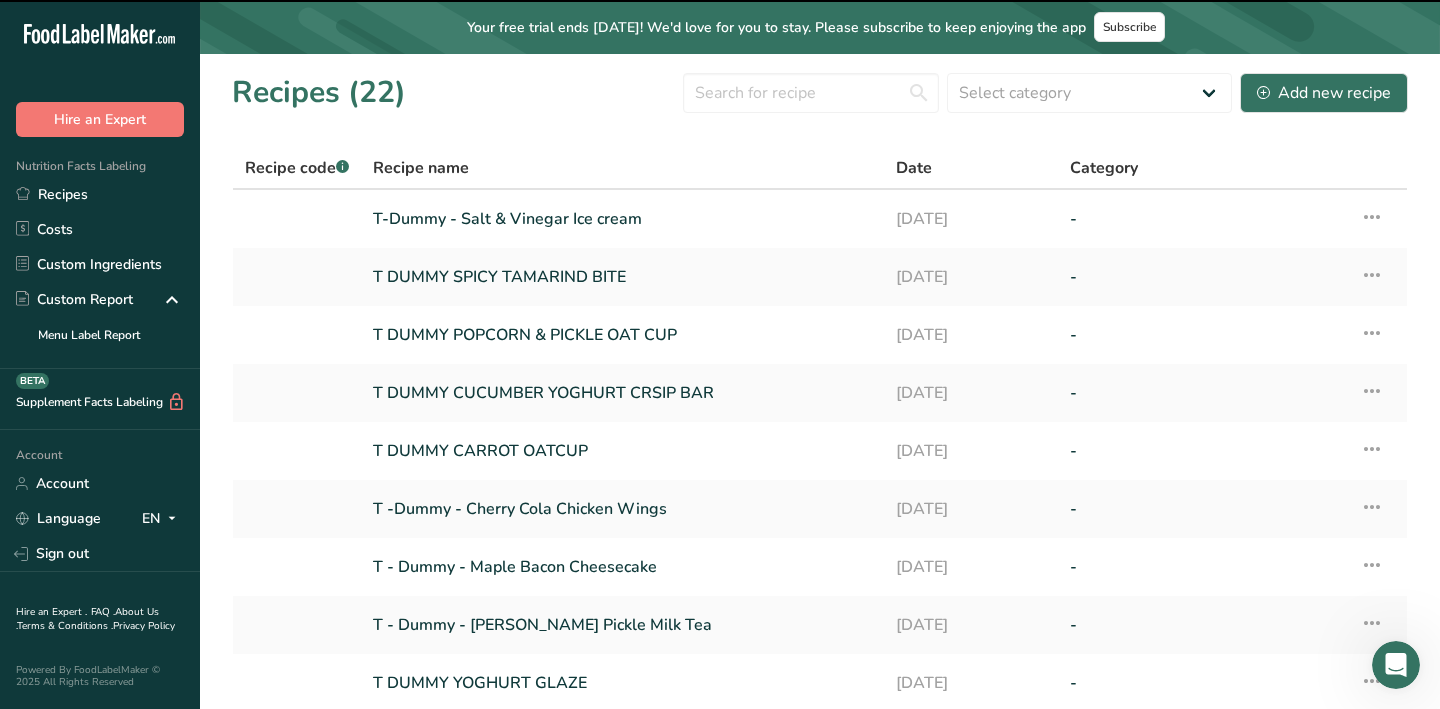 click on "Recipes (22)
Select category
All
Baked Goods
Batter
Beverages
Confectionery
Cooked Meals, Salads, & Sauces
Dairy
Granola Bars
Snacks
Syrup
Add new recipe
Recipe code
.a-a{fill:#347362;}.b-a{fill:#fff;}          Recipe name   Date   Category
T-Dummy - Salt & Vinegar Ice cream
15-07-2025
-
Recipe Setup       Delete Recipe           Duplicate Recipe             Scale Recipe             Save as Sub-Recipe   .a-a{fill:#347362;}.b-a{fill:#fff;}                               Nutrition Breakdown                 Recipe Card
NEW" at bounding box center [820, 460] 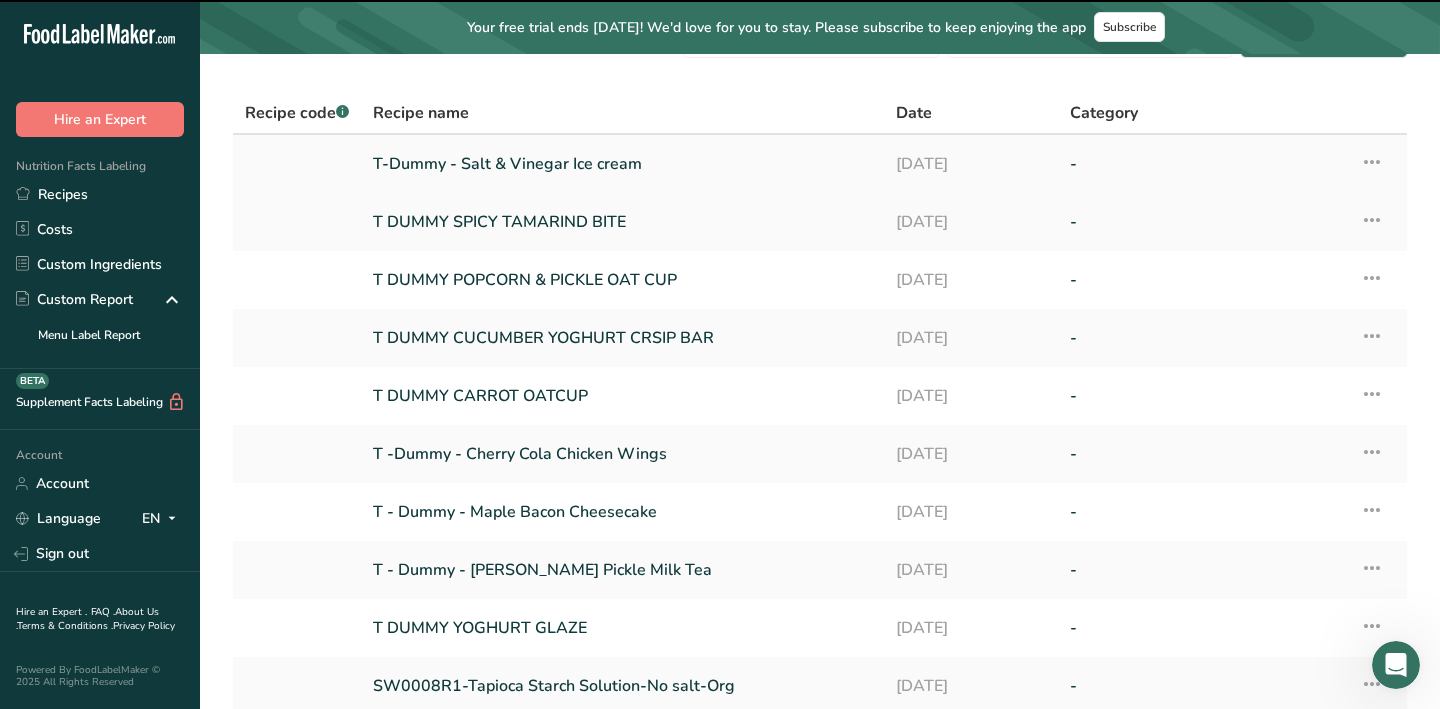 scroll, scrollTop: 0, scrollLeft: 0, axis: both 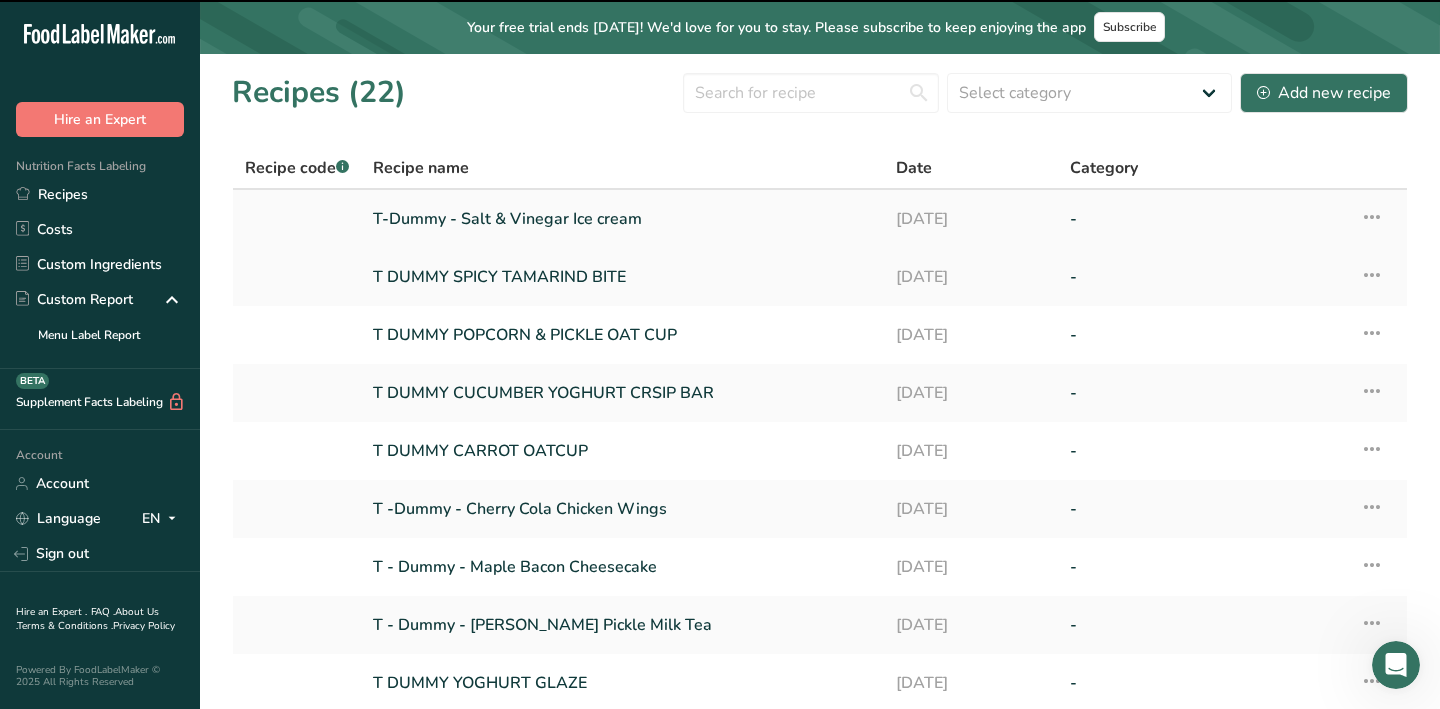 click on "T-Dummy - Salt & Vinegar Ice cream" at bounding box center (622, 219) 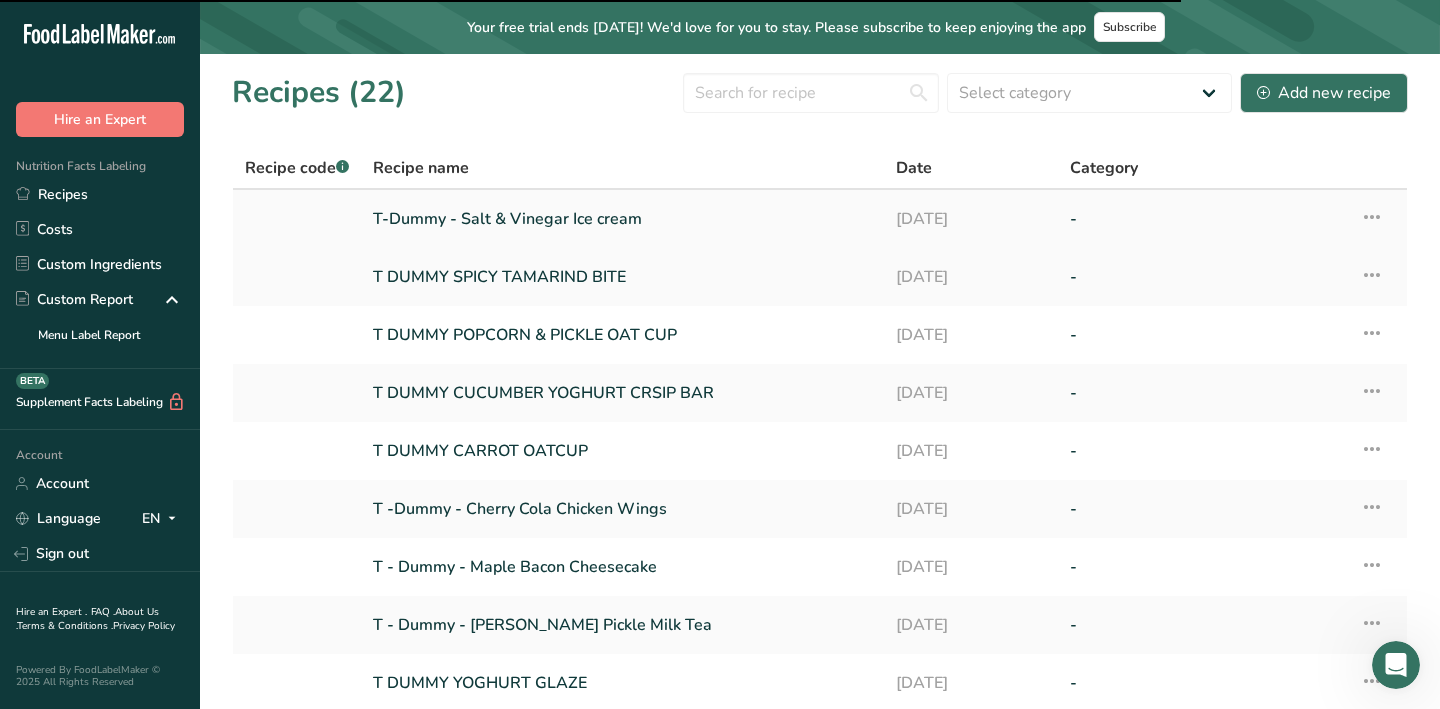 click on "T-Dummy - Salt & Vinegar Ice cream" at bounding box center [622, 219] 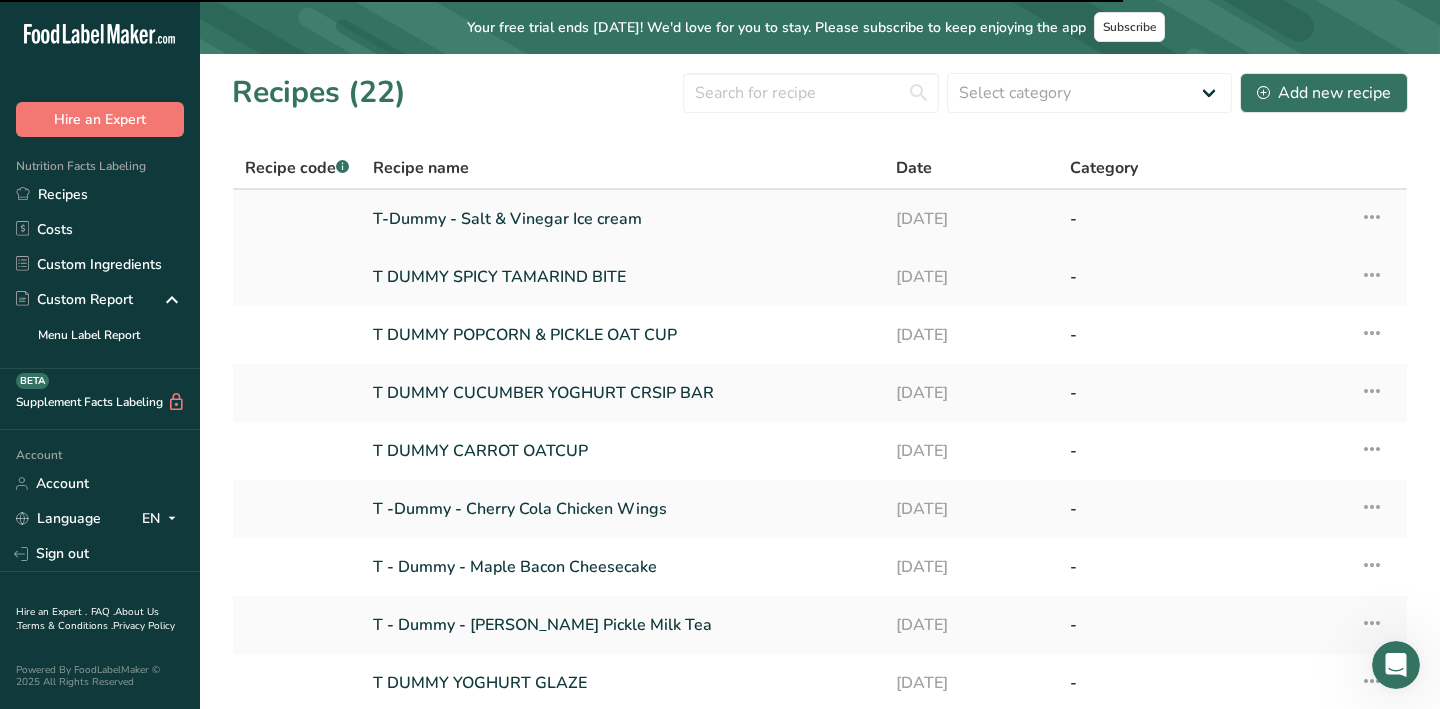 click on "T-Dummy - Salt & Vinegar Ice cream" at bounding box center [622, 219] 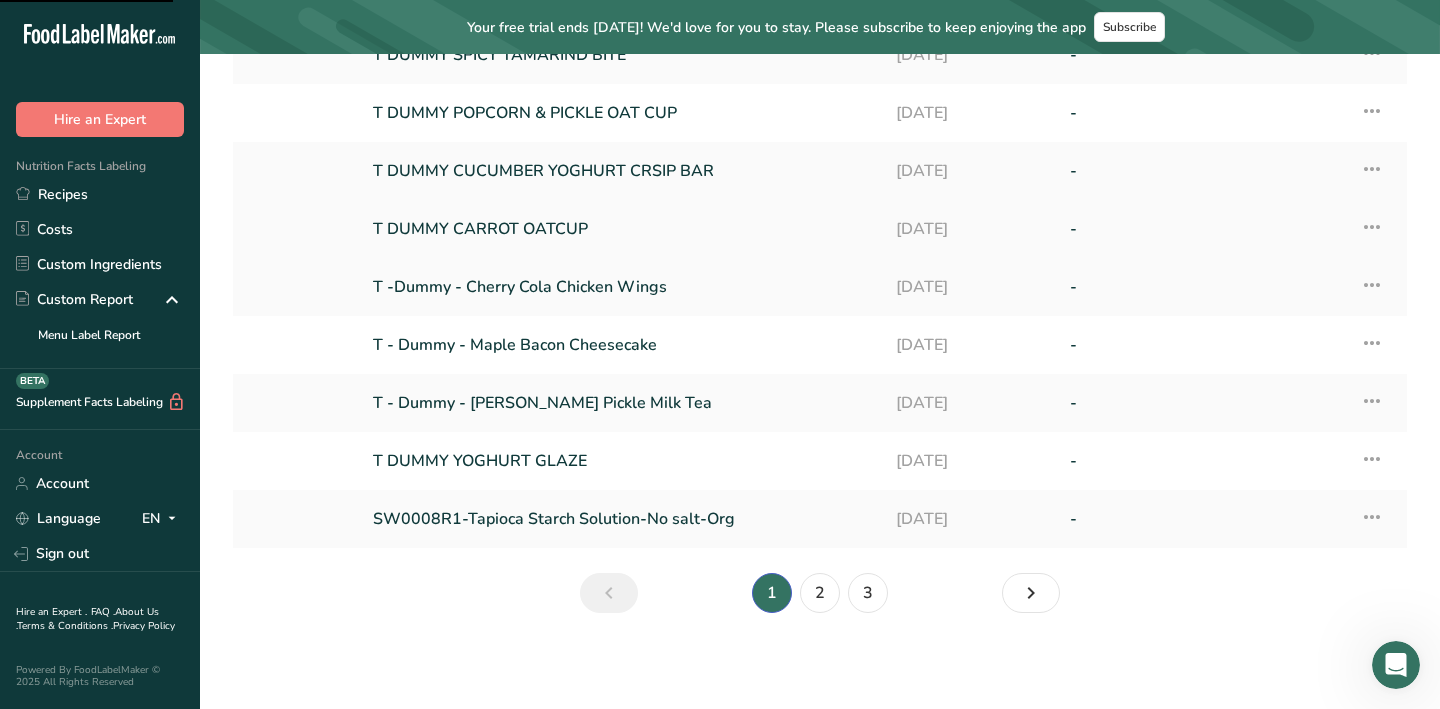 scroll, scrollTop: 0, scrollLeft: 0, axis: both 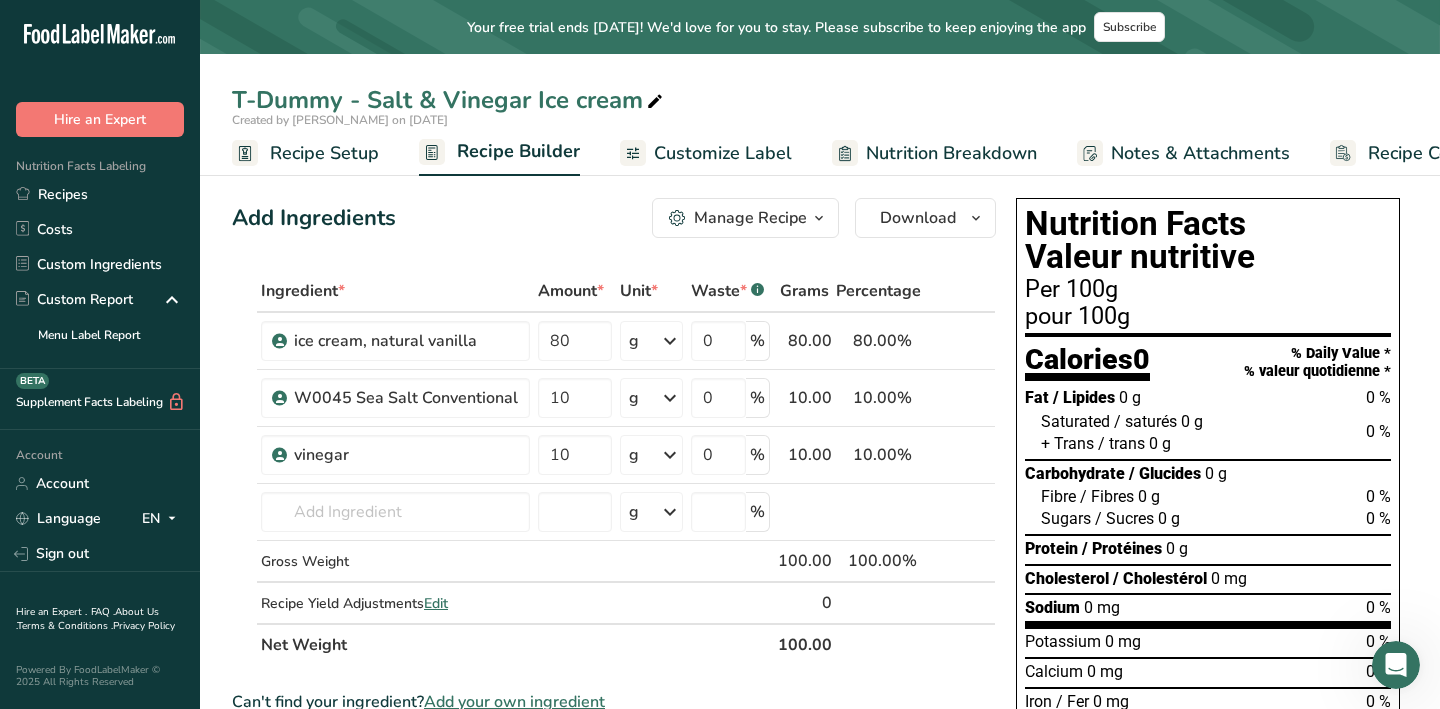 click on "Nutrition Breakdown" at bounding box center [951, 153] 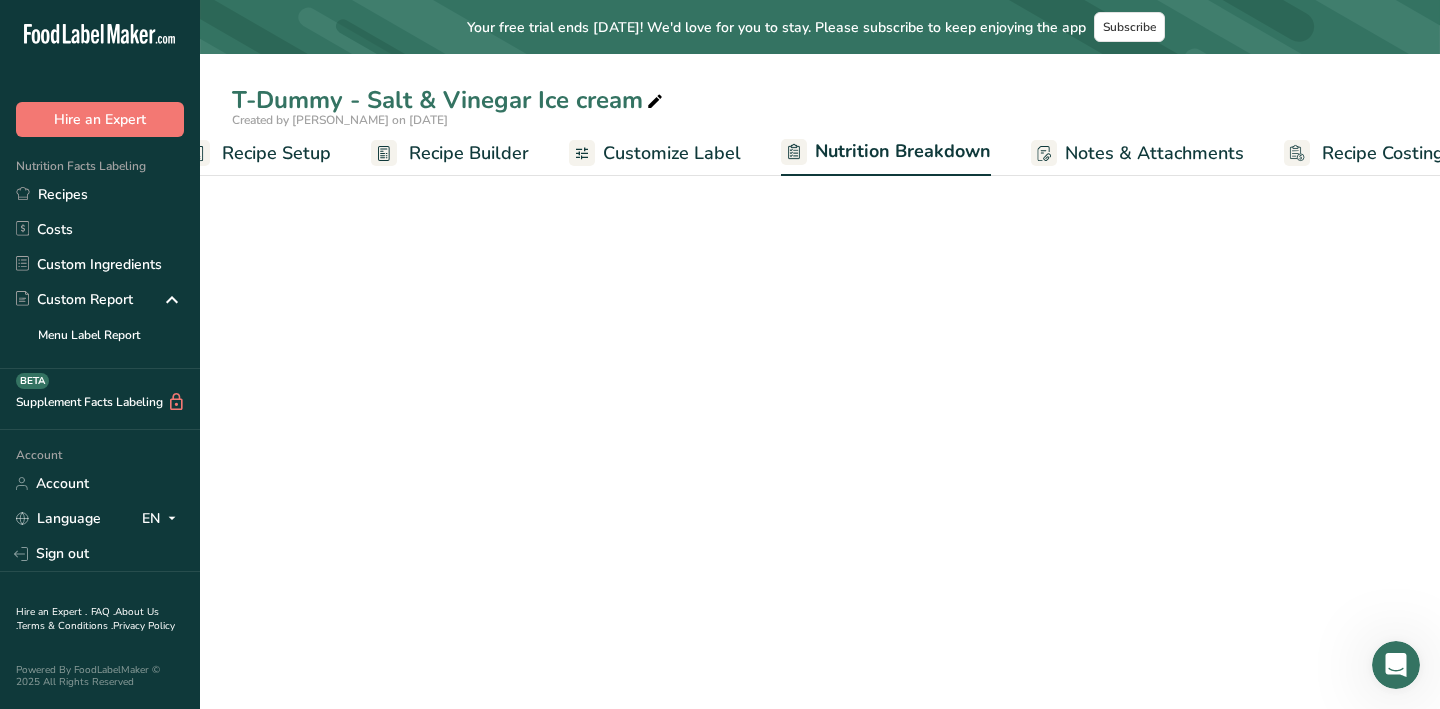 select on "Calories" 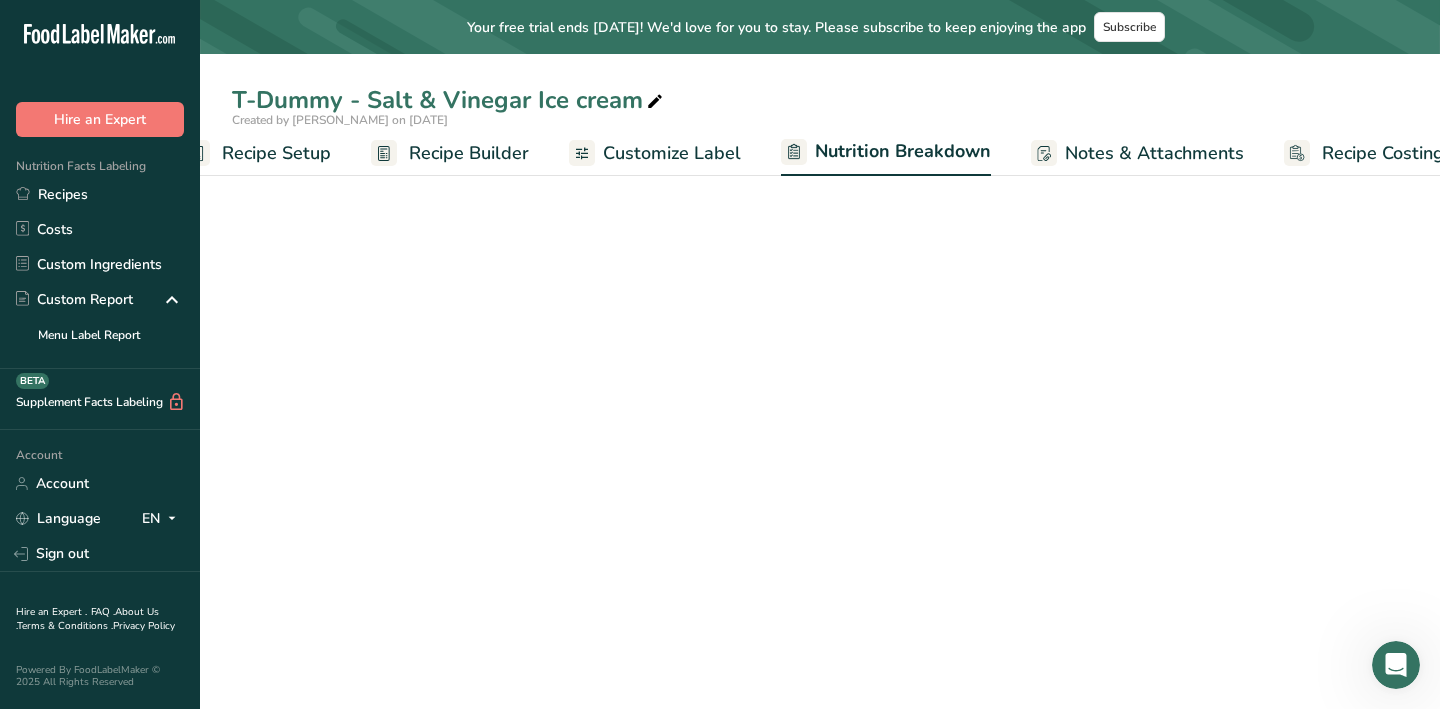 scroll, scrollTop: 0, scrollLeft: 83, axis: horizontal 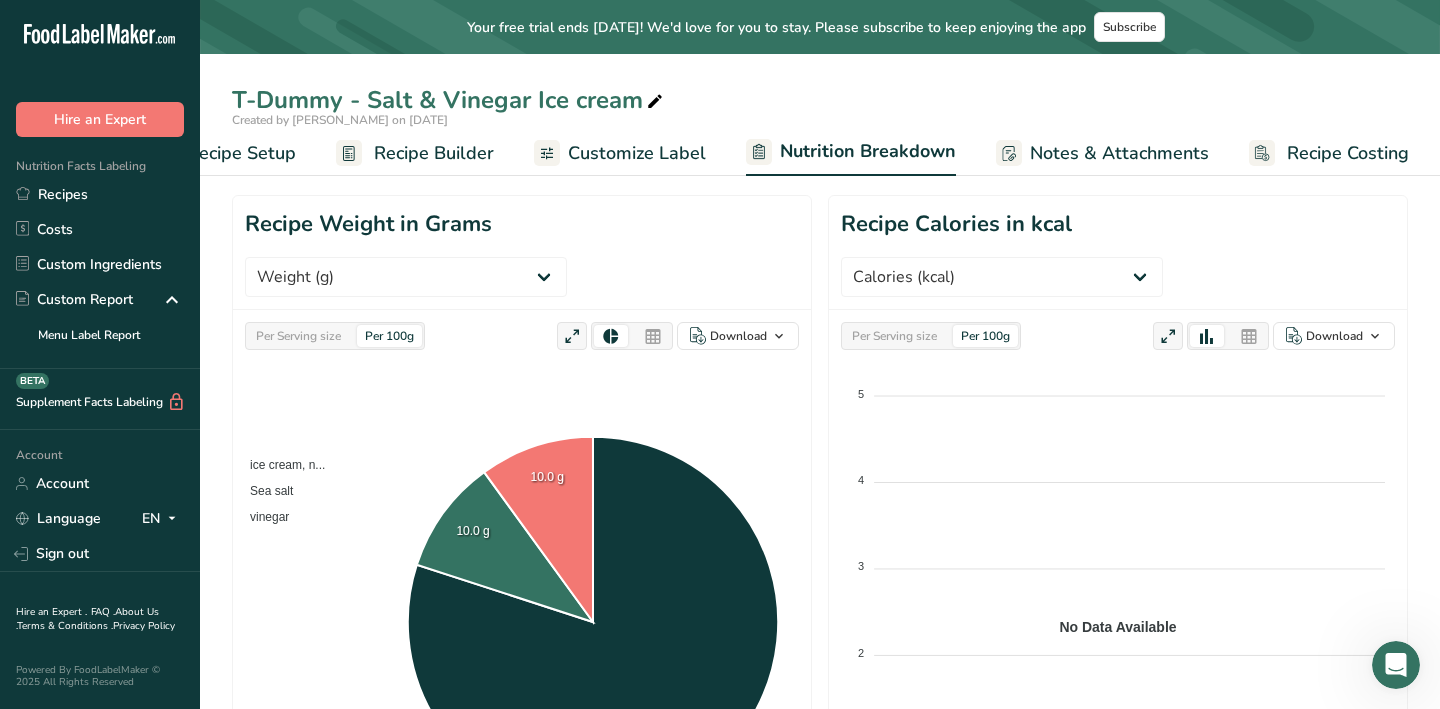 click on "Per Serving size" at bounding box center [298, 336] 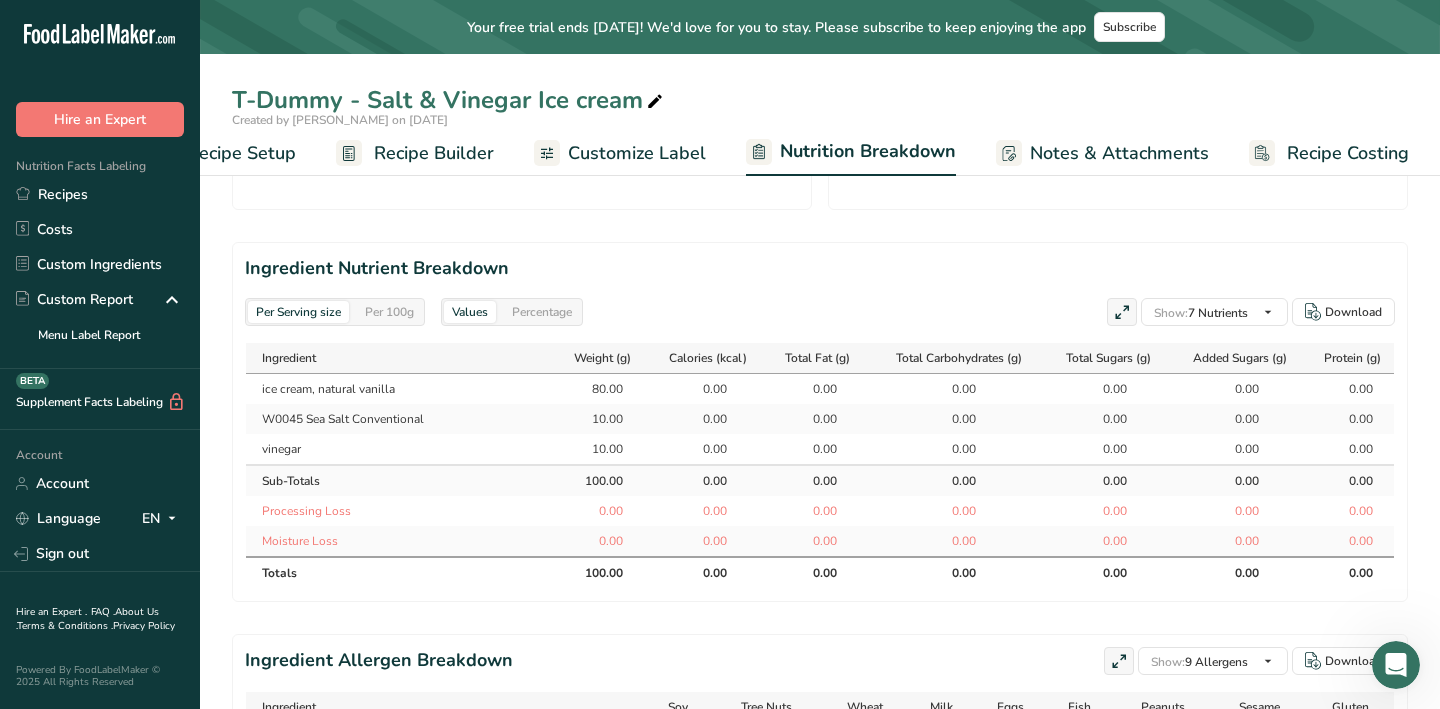 scroll, scrollTop: 368, scrollLeft: 0, axis: vertical 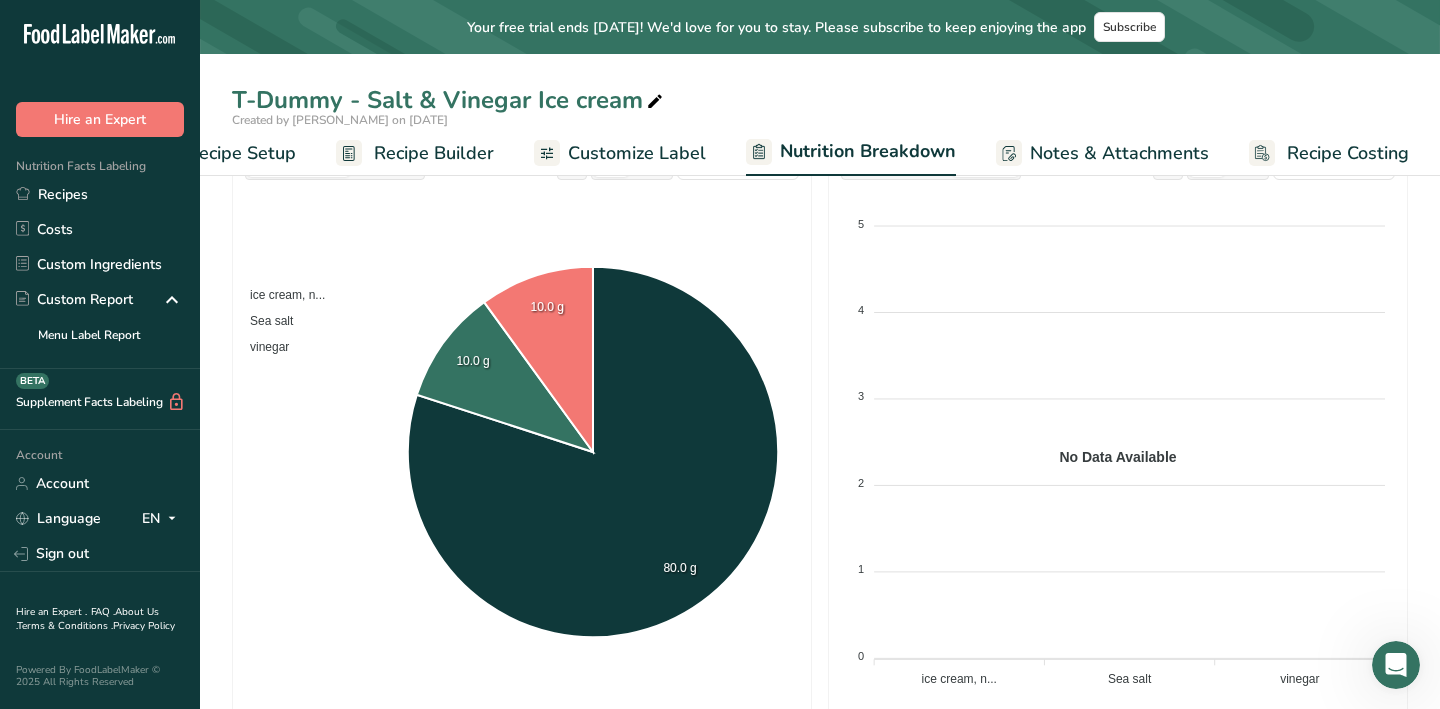 click on "ice cream, n... Sea salt vinegar 80.0 g 10.0 g 10.0 g ice cream, natural vanilla:  80.0 g - 80% ice cream, natural vanilla:  80.0 g - 80% ice cream, natural vanilla:  80.0 g - 80%          Ingredients   Percentage (%)   Amount
ice cream, natural vanilla
80 %
80
Sea salt
10 %
10
vinegar
10 %
10" at bounding box center (522, 453) 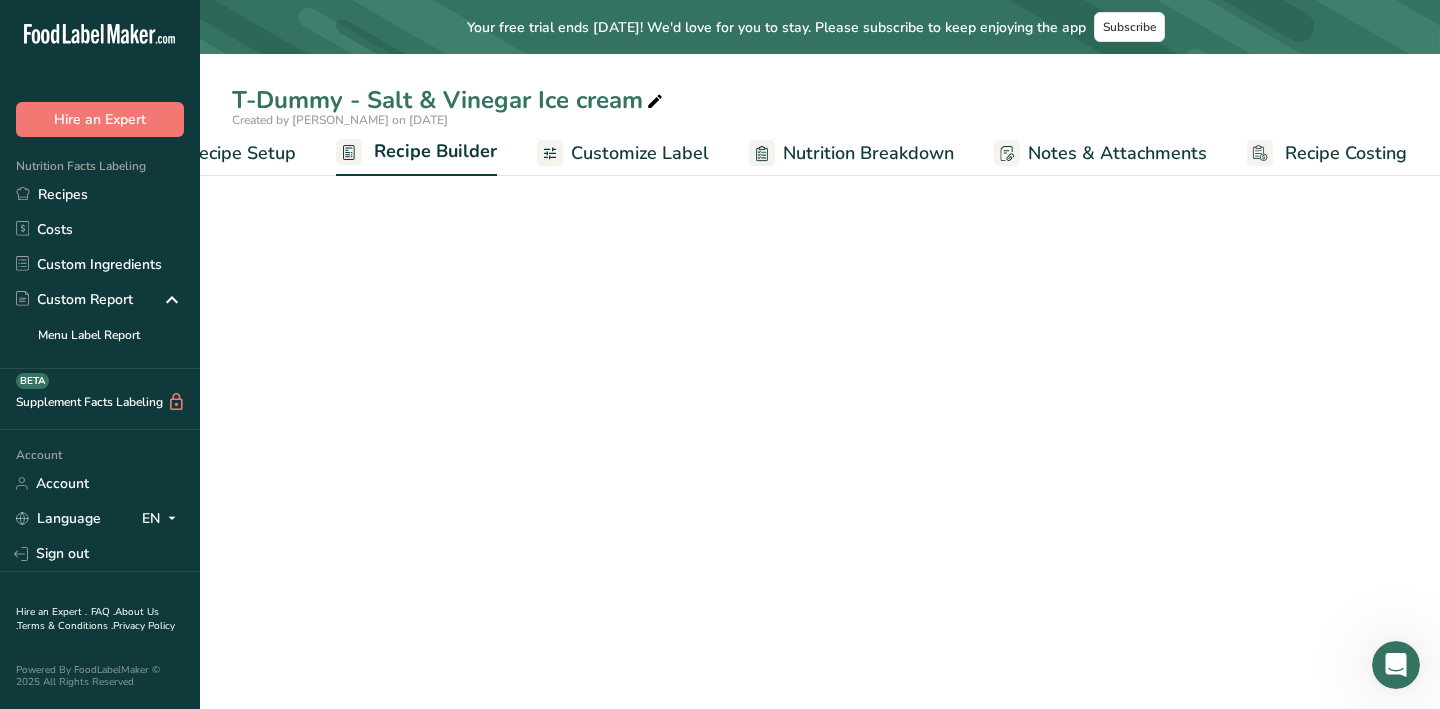 scroll, scrollTop: 0, scrollLeft: 81, axis: horizontal 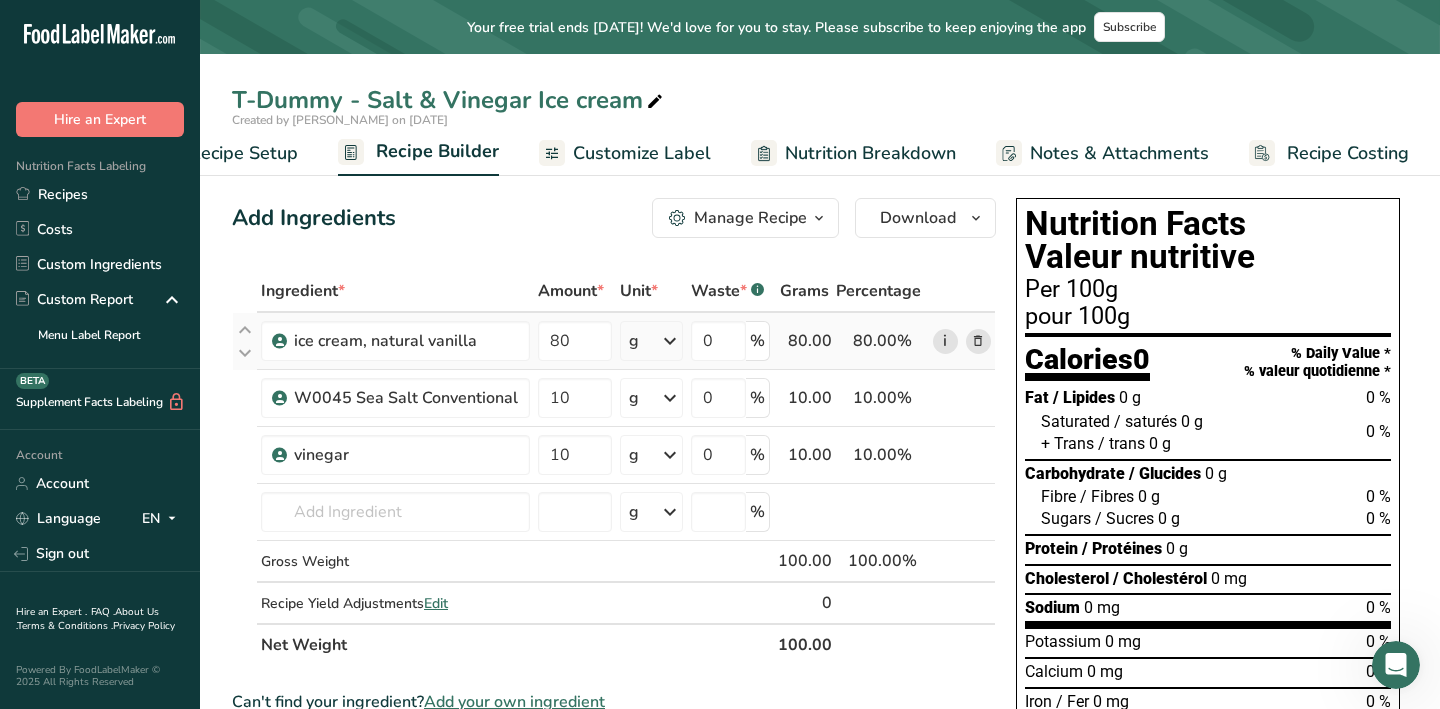 click on "i" at bounding box center [945, 341] 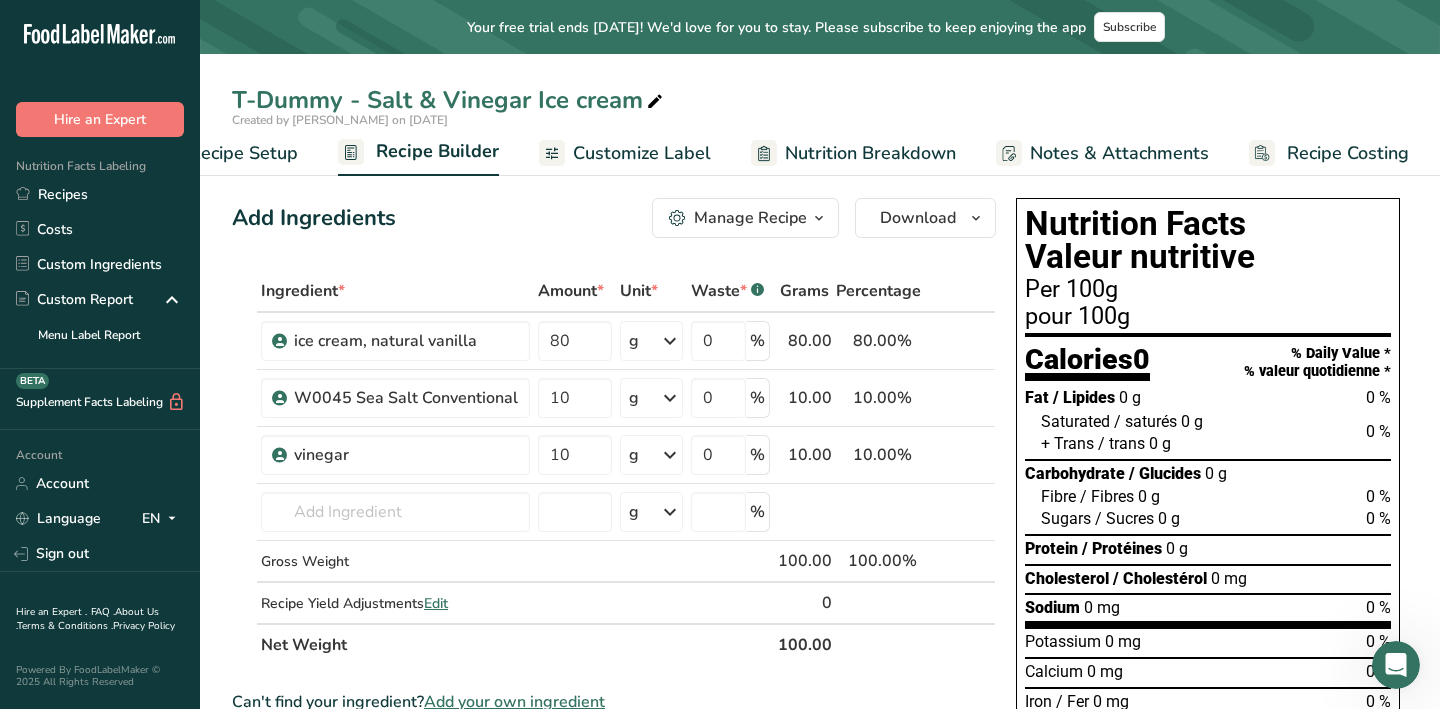 click on "Recipe Setup" at bounding box center [243, 153] 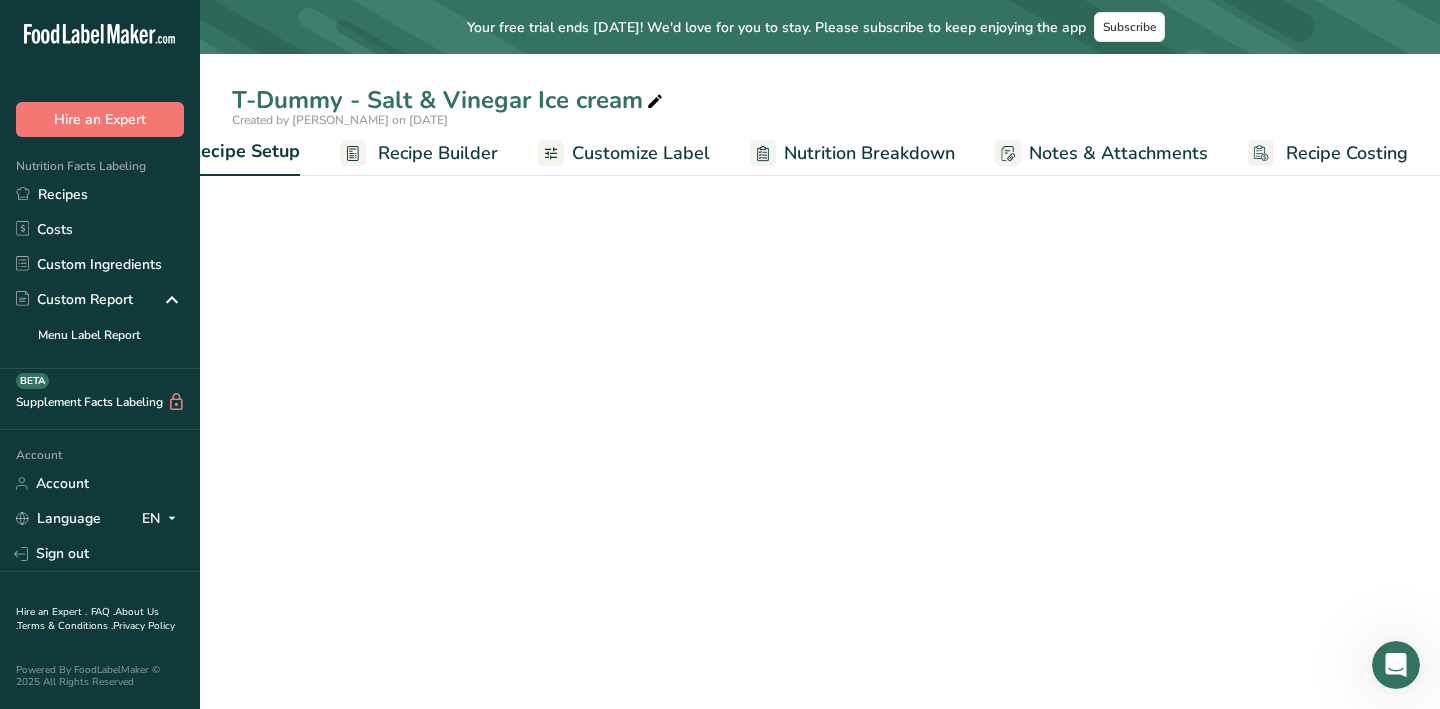 scroll, scrollTop: 0, scrollLeft: 7, axis: horizontal 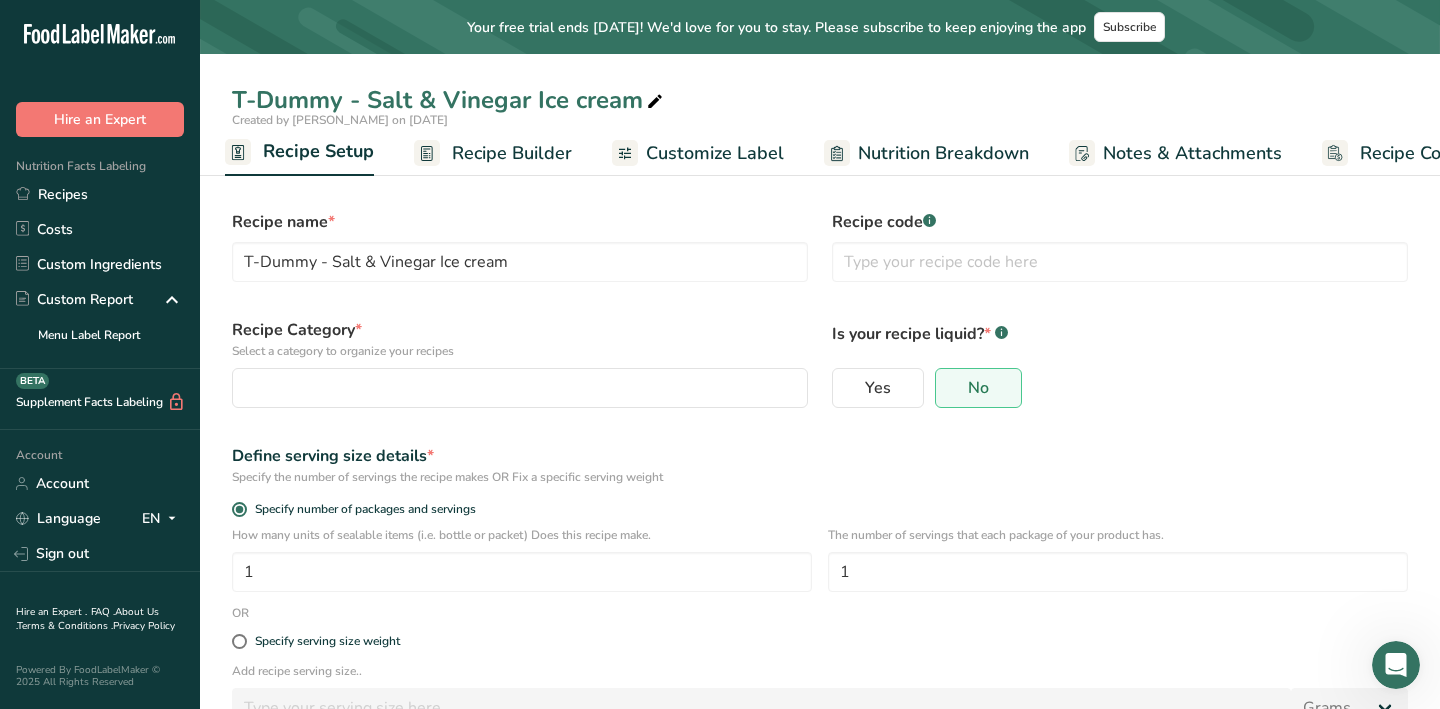 click on "Recipe Builder" at bounding box center [512, 153] 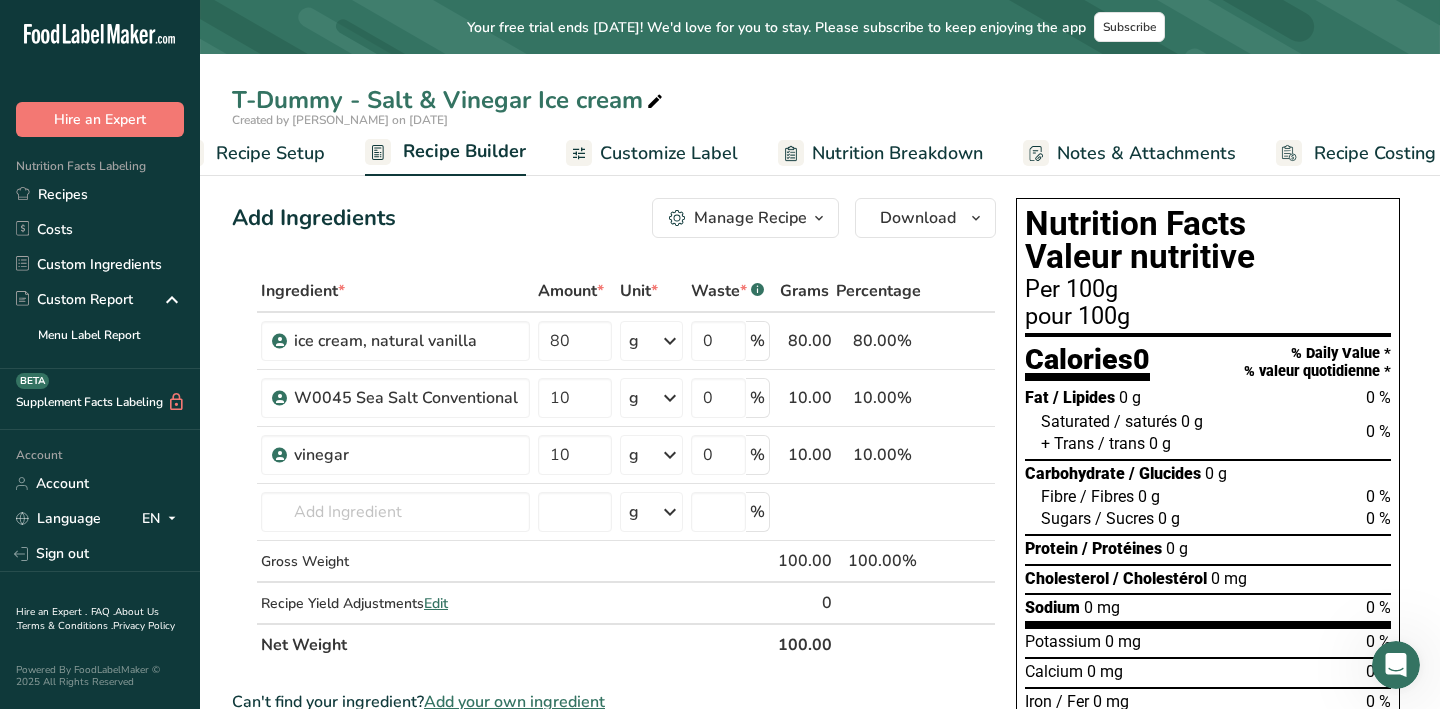 scroll, scrollTop: 0, scrollLeft: 81, axis: horizontal 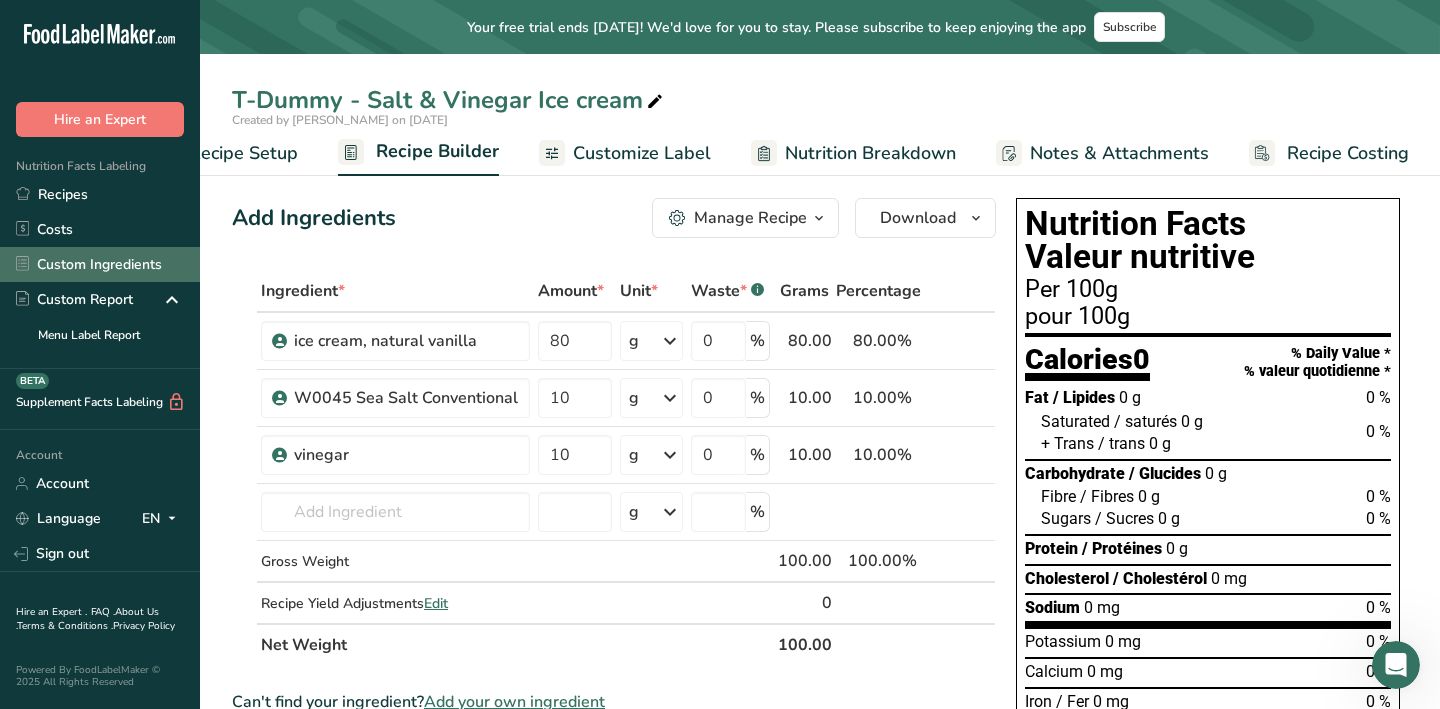 click on "Custom Ingredients" at bounding box center [100, 264] 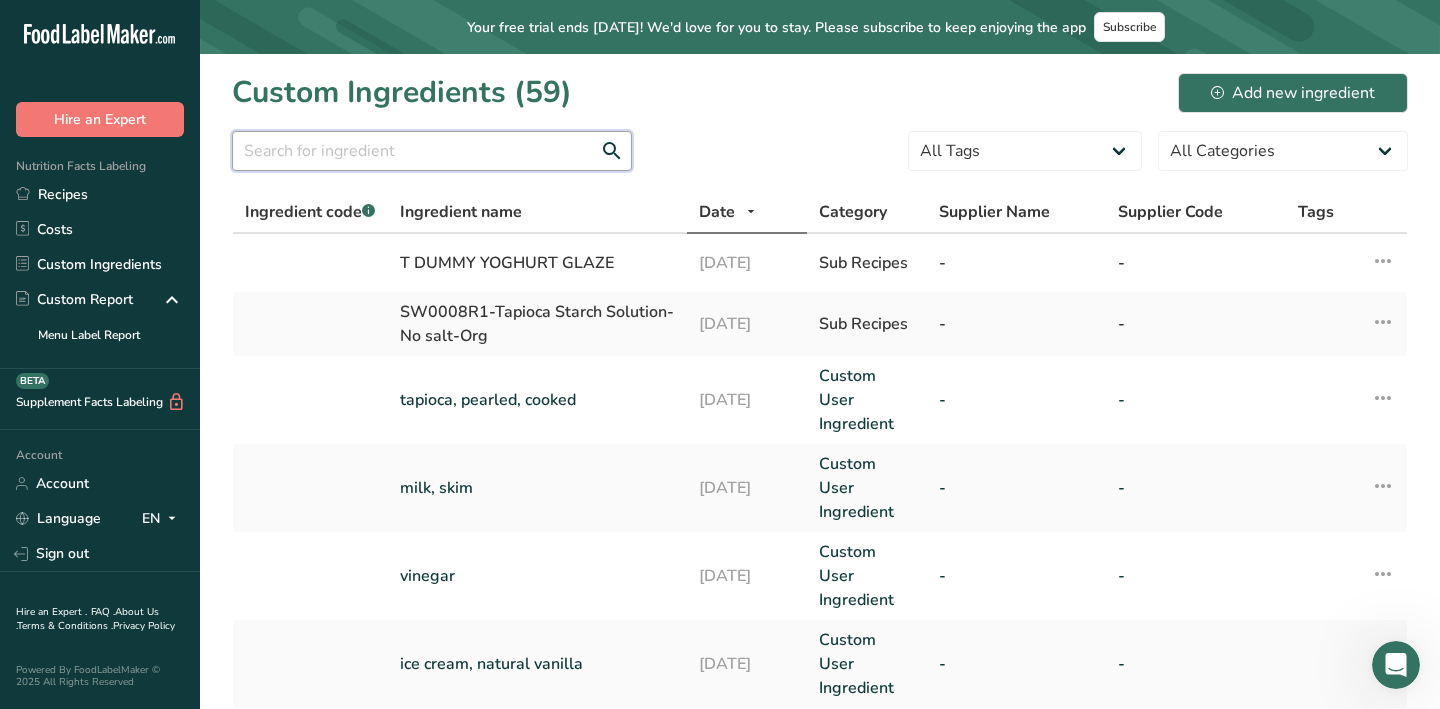 click at bounding box center [432, 151] 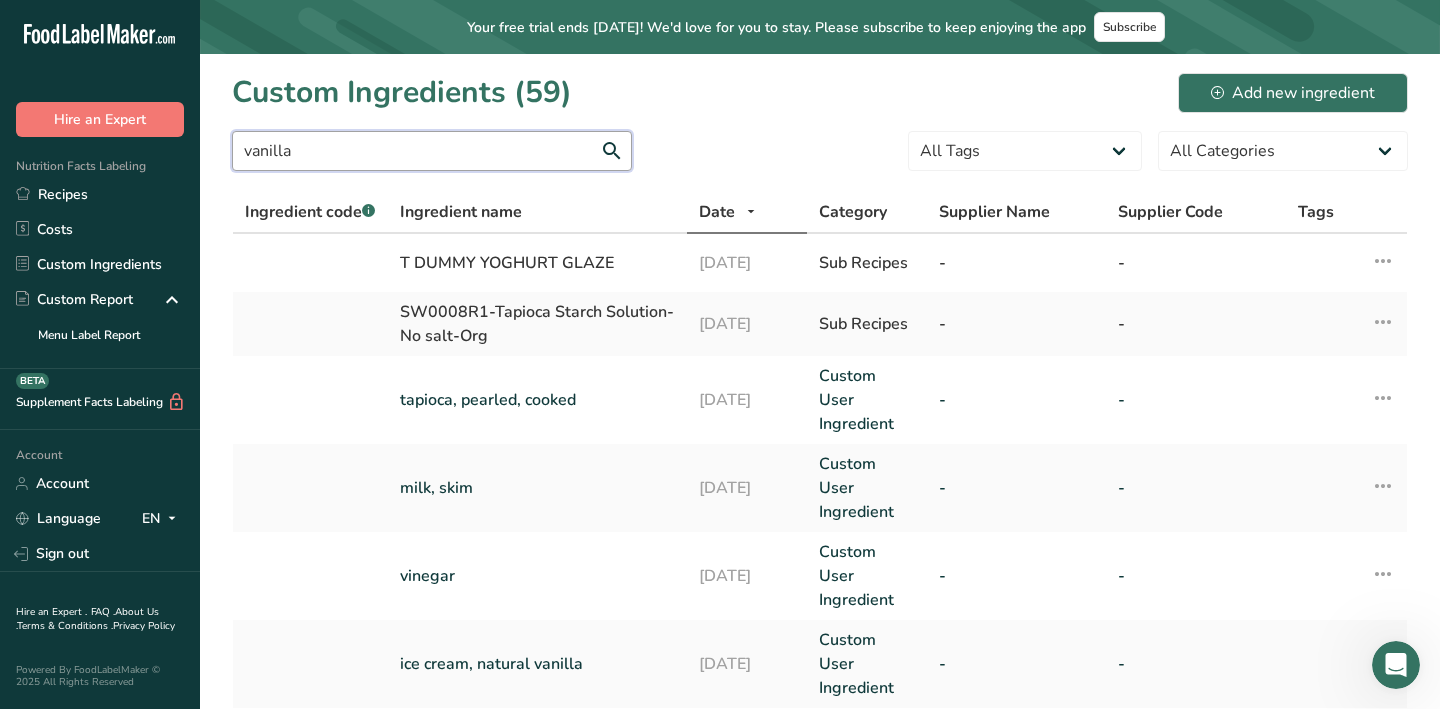 type on "vanilla" 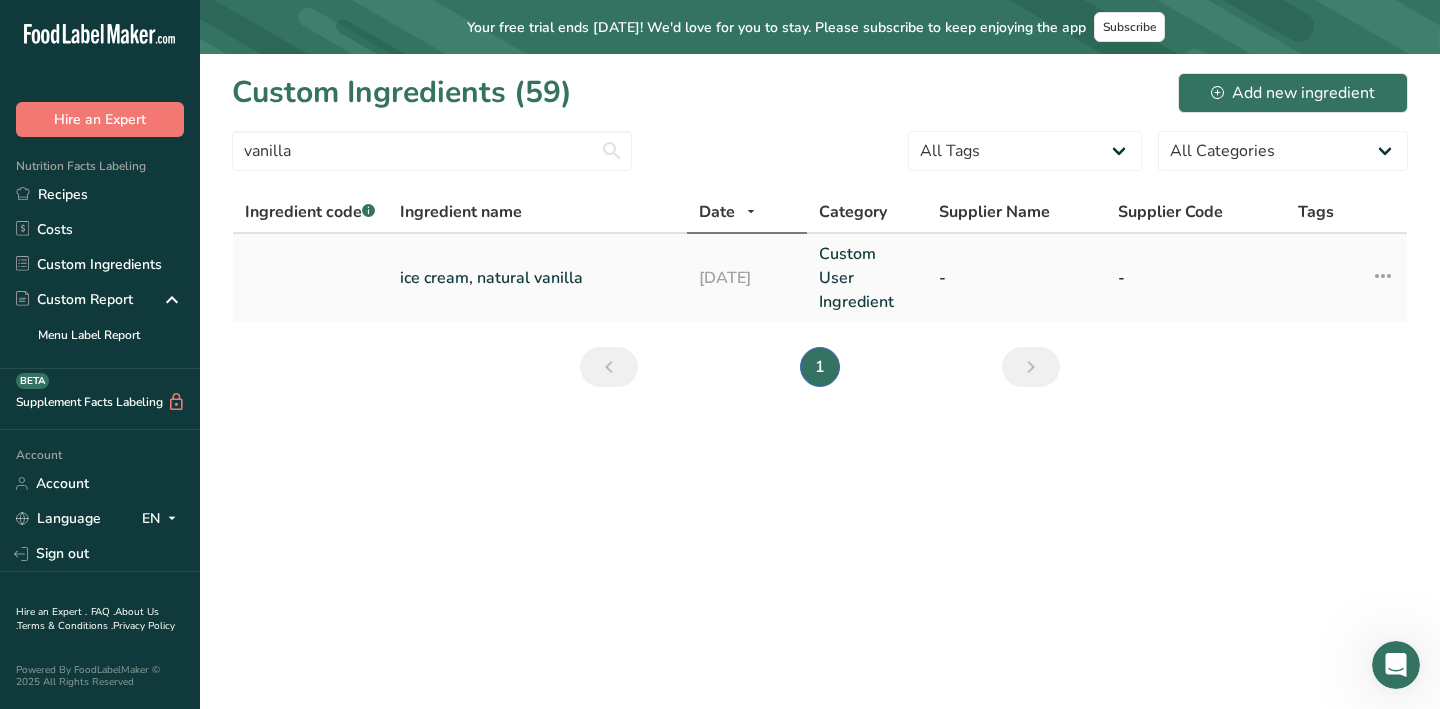 click on "ice cream, natural vanilla" at bounding box center (537, 278) 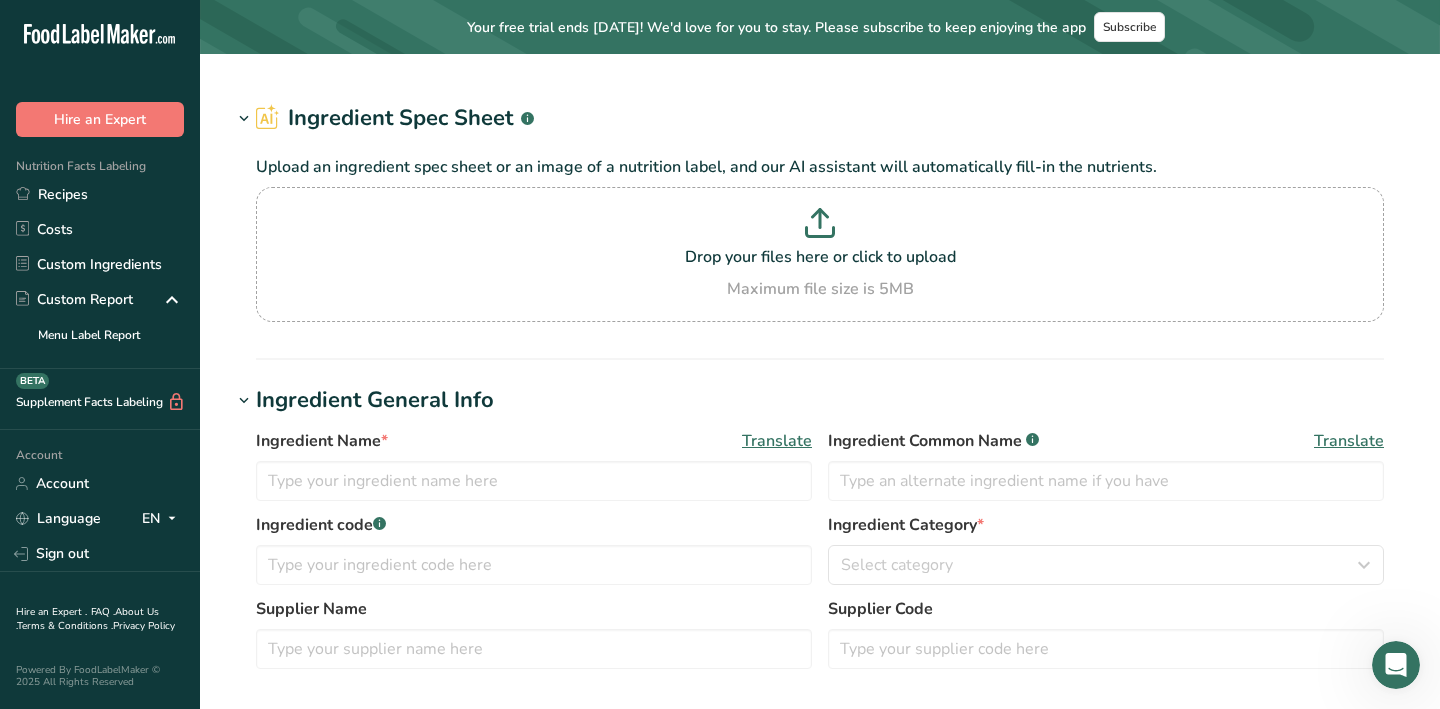 type on "ice cream, natural vanilla" 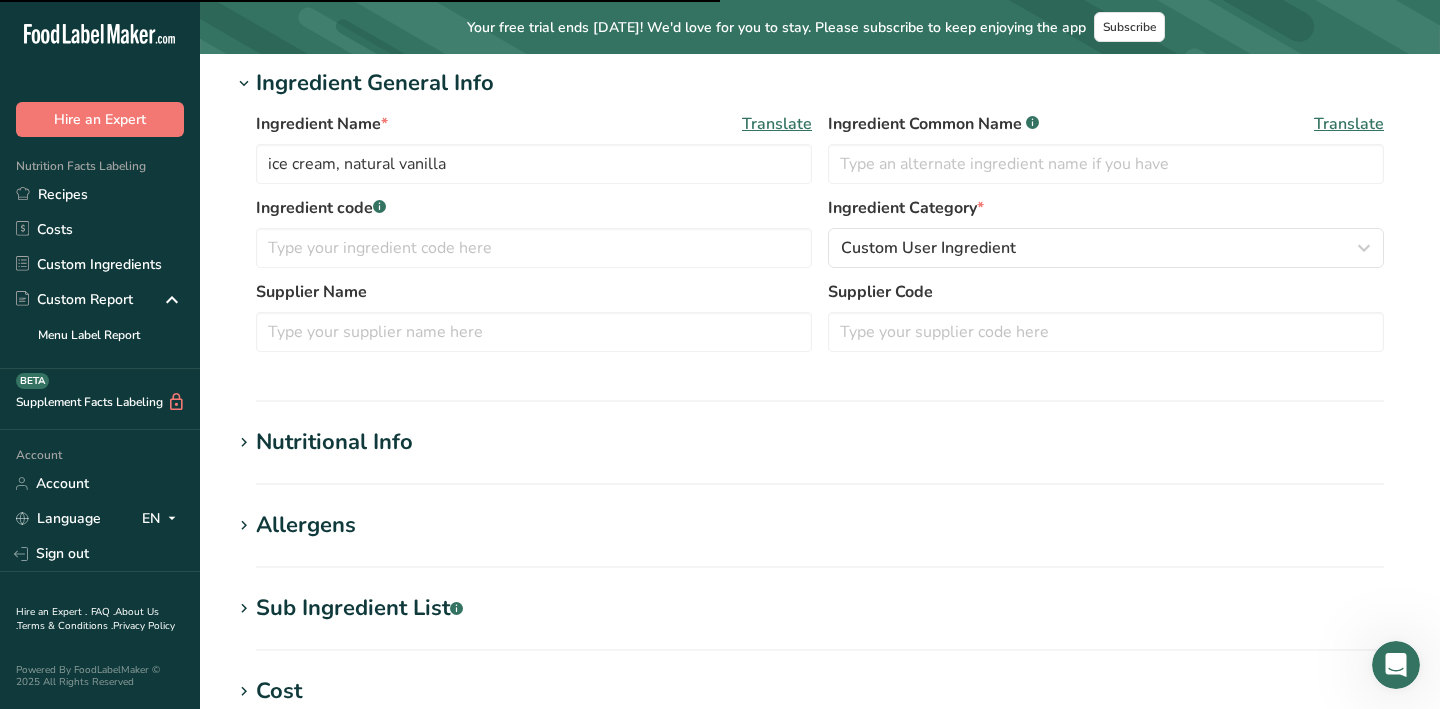 scroll, scrollTop: 390, scrollLeft: 0, axis: vertical 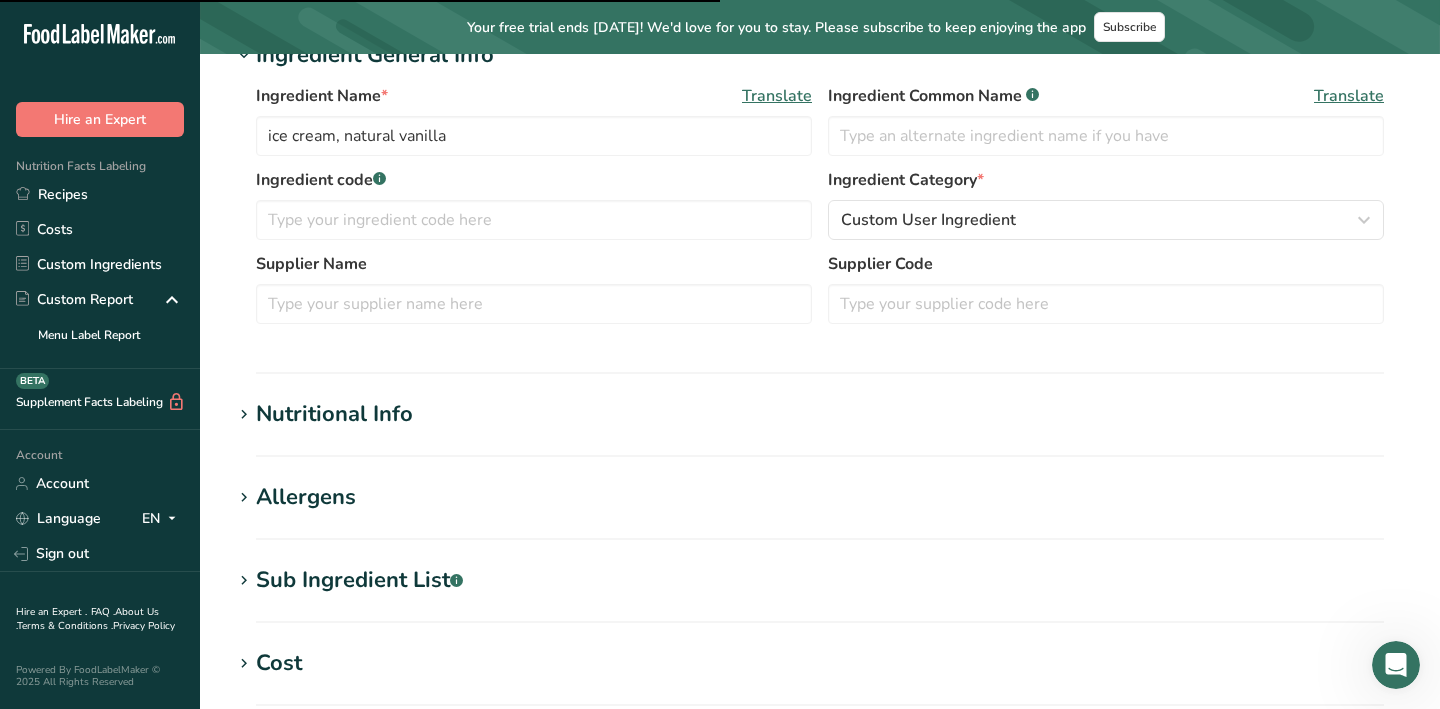 click on "Nutritional Info" at bounding box center (334, 414) 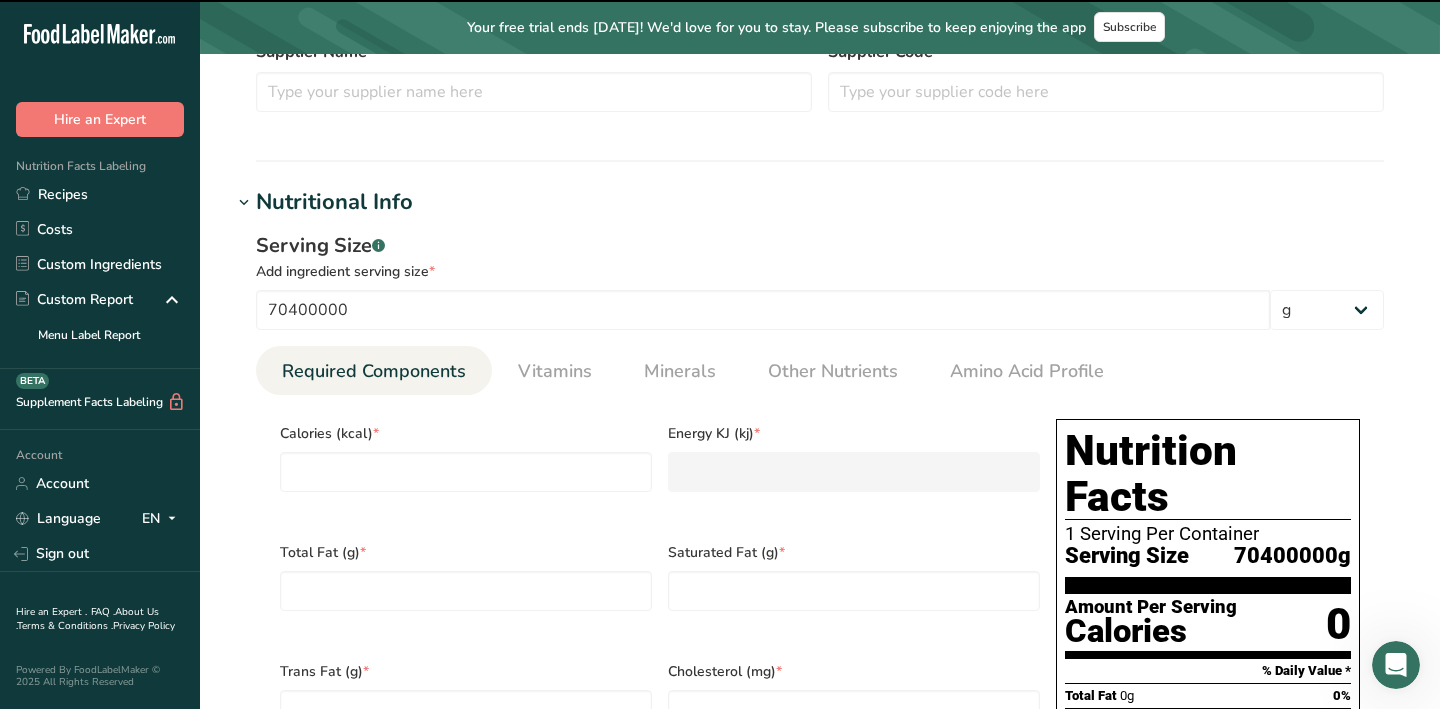 scroll, scrollTop: 603, scrollLeft: 0, axis: vertical 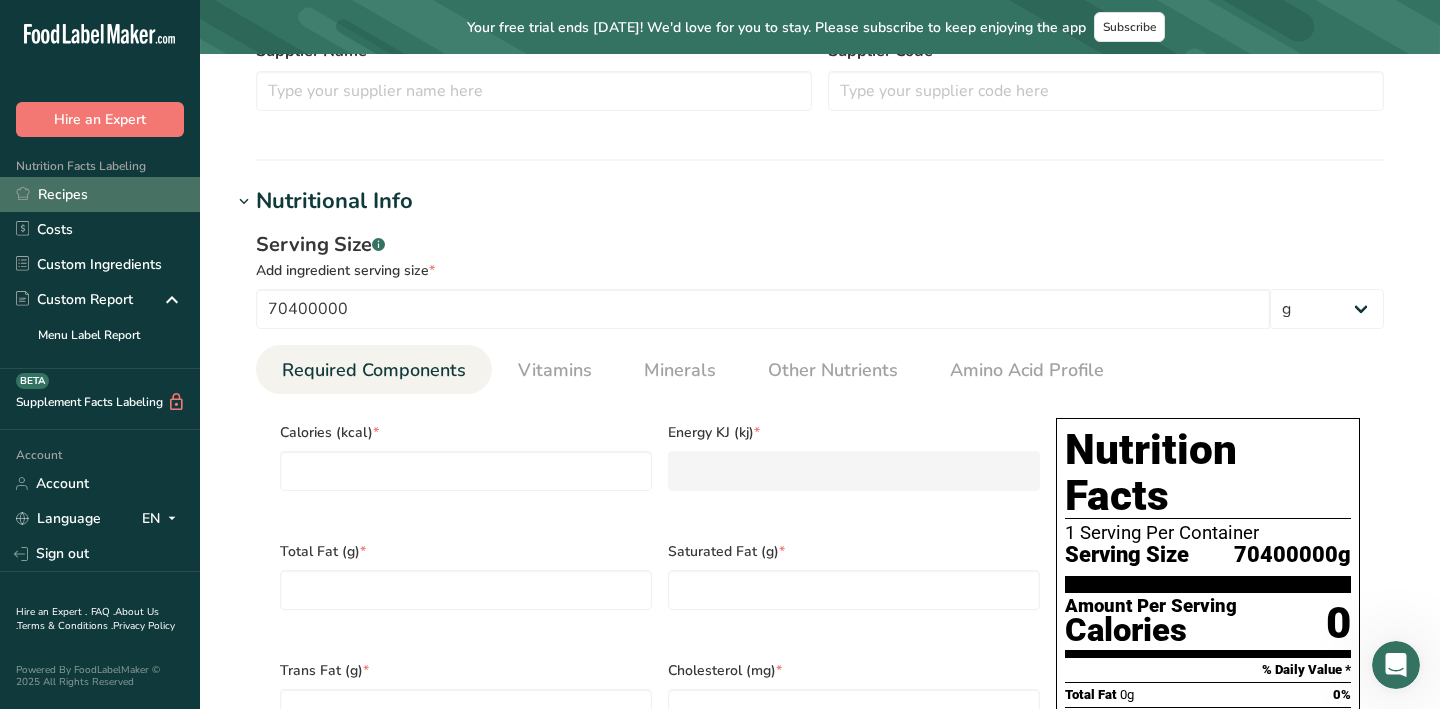 click on "Recipes" at bounding box center (100, 194) 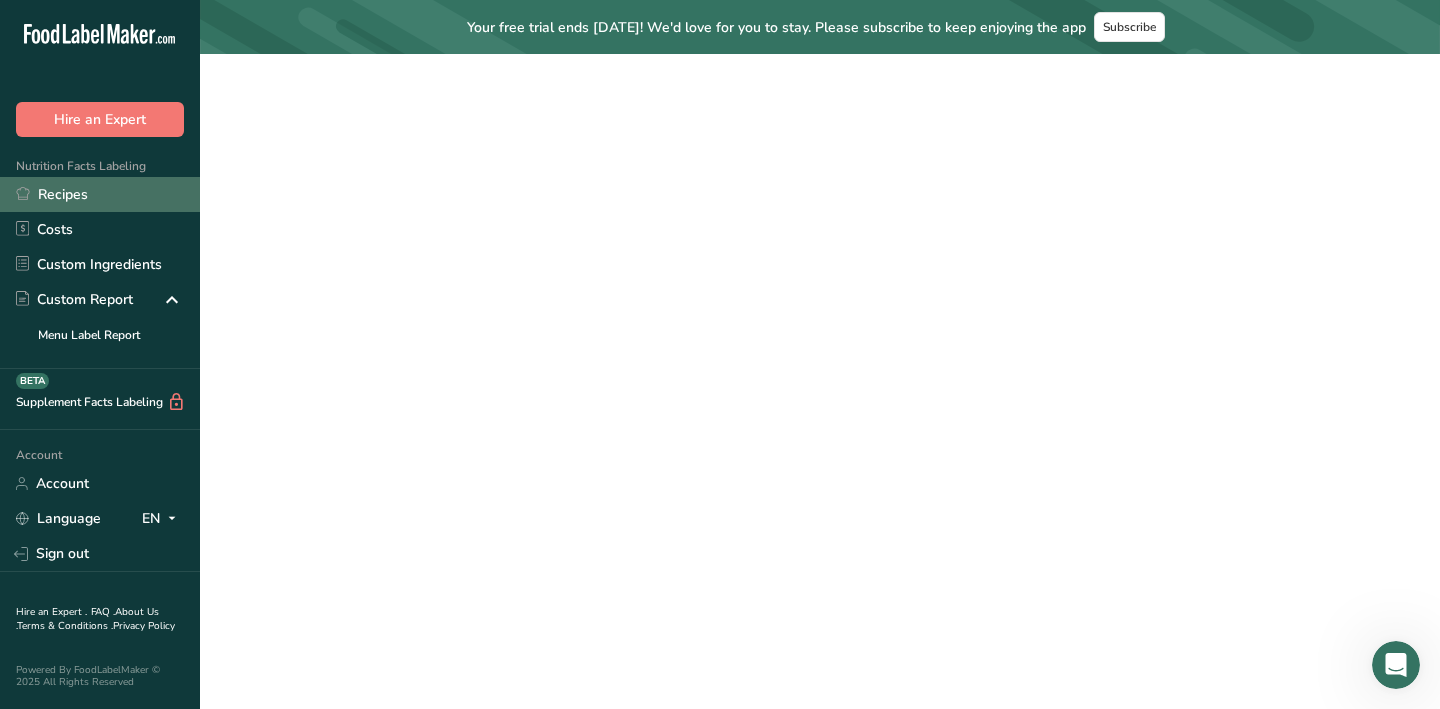 scroll, scrollTop: 0, scrollLeft: 0, axis: both 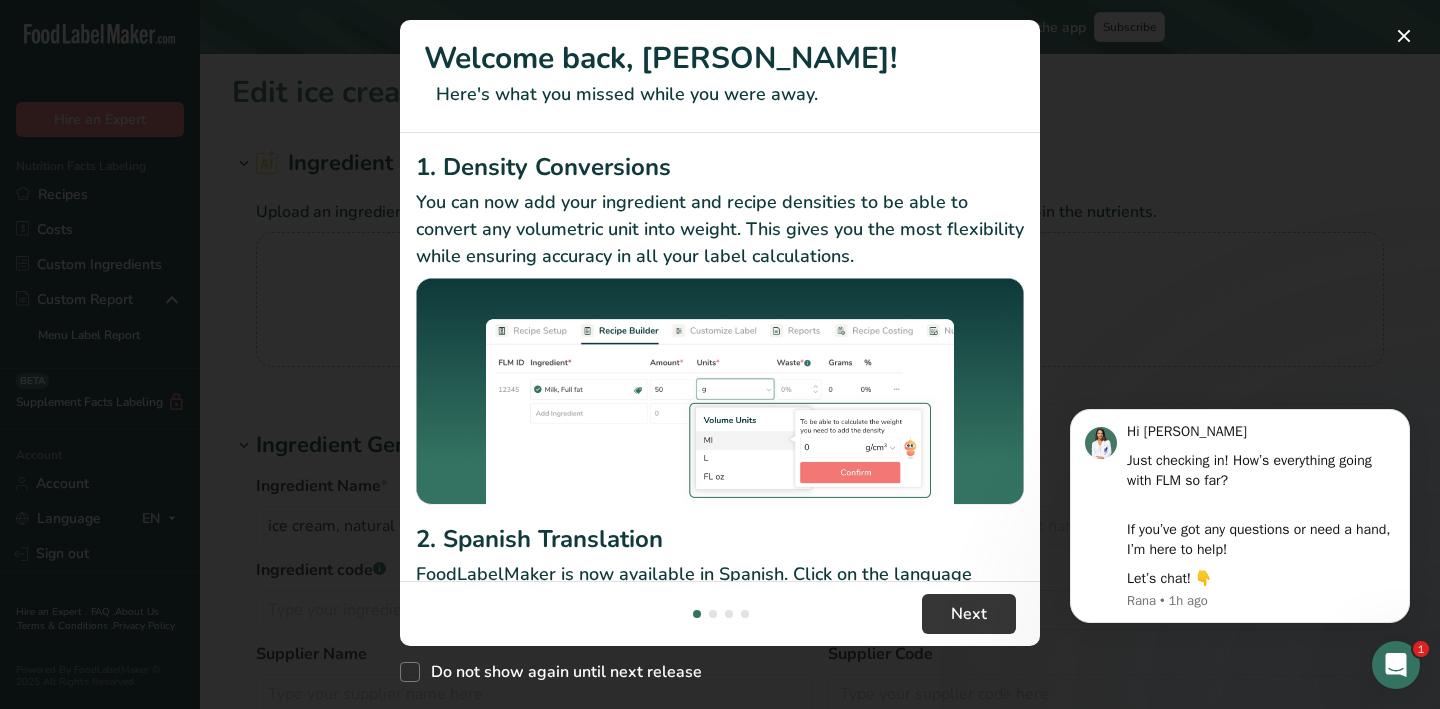click on "Do not show again until next release" at bounding box center (720, 667) 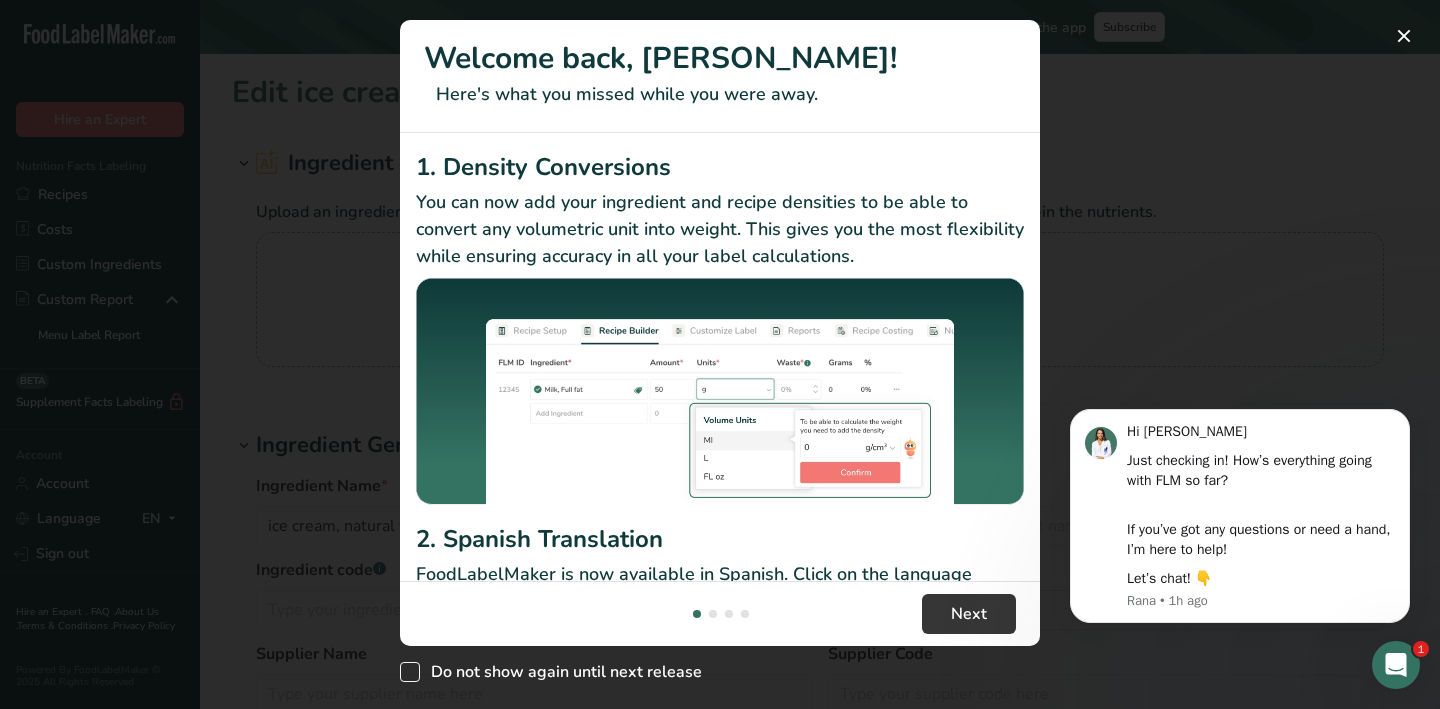 click on "Do not show again until next release" at bounding box center [561, 672] 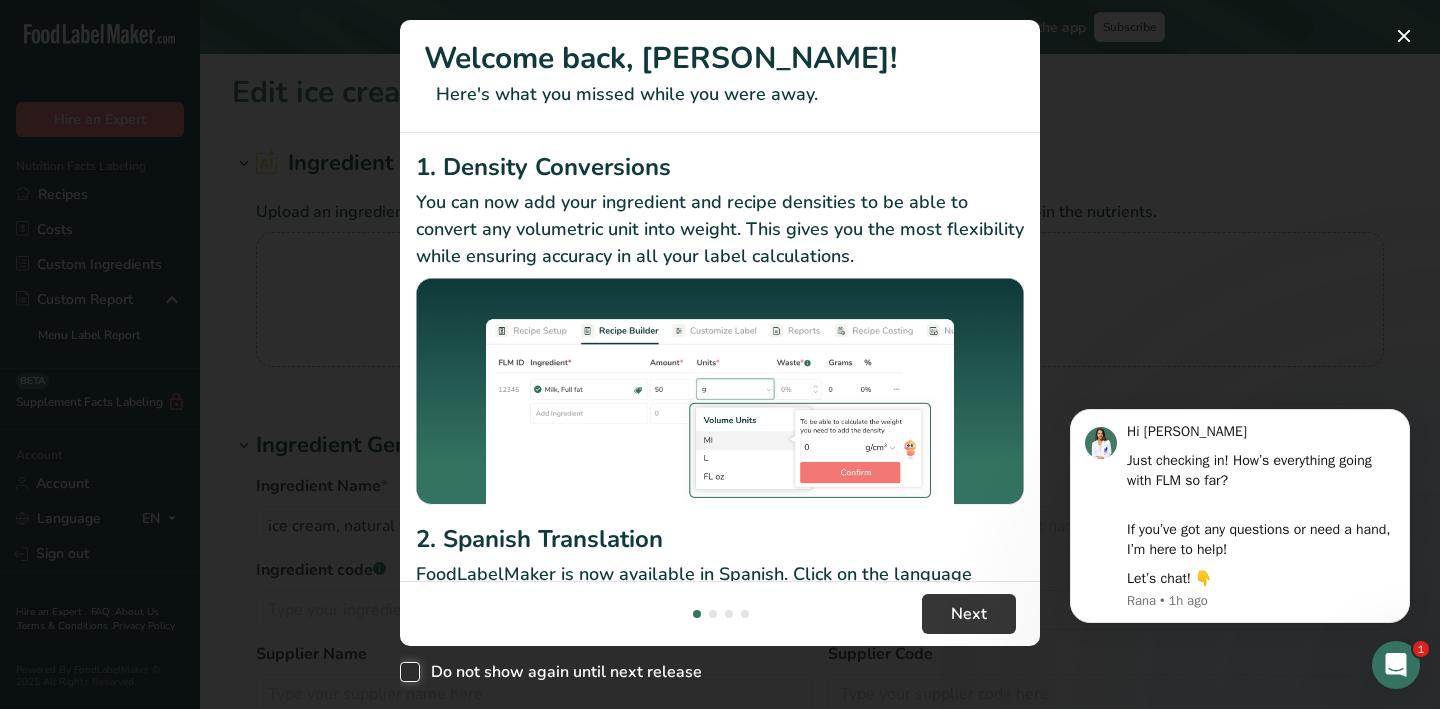 click on "Do not show again until next release" at bounding box center [406, 672] 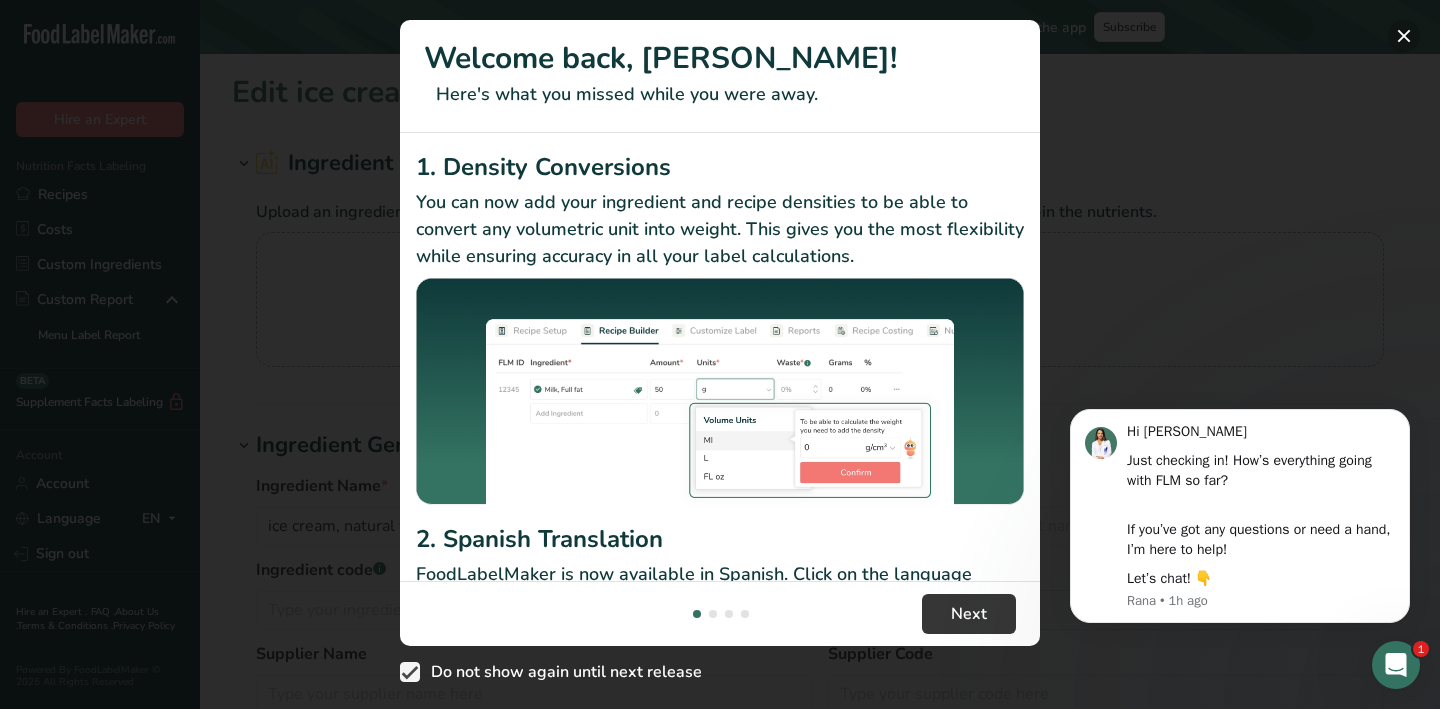 click at bounding box center (1404, 36) 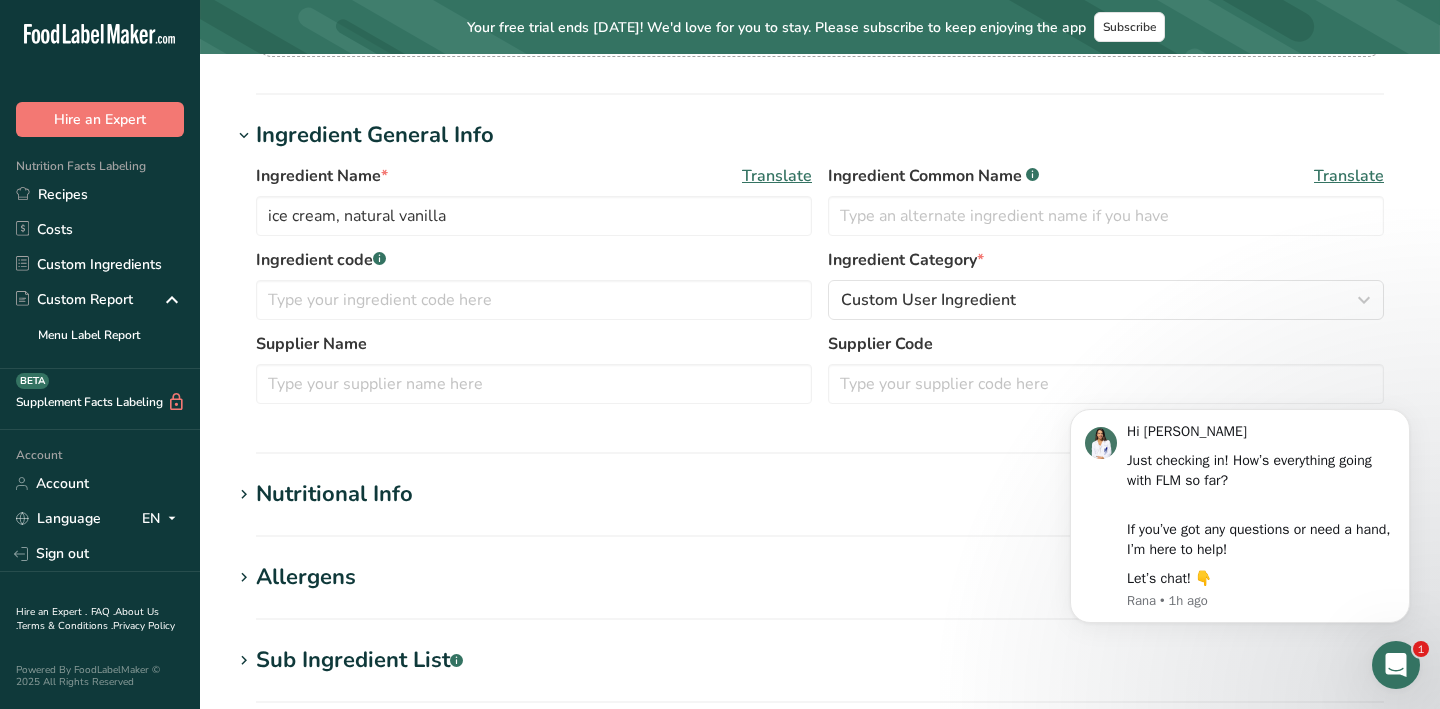 click on "Nutritional Info" at bounding box center (334, 494) 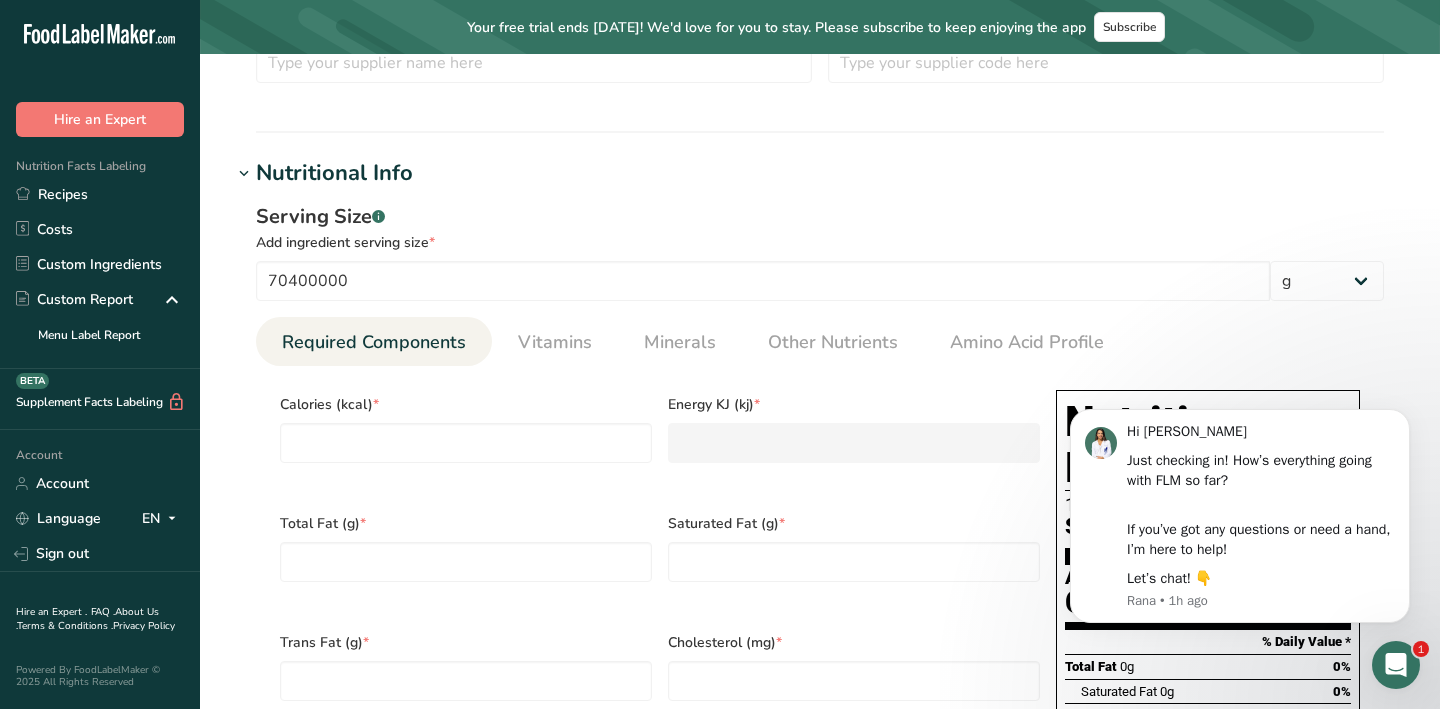 scroll, scrollTop: 655, scrollLeft: 0, axis: vertical 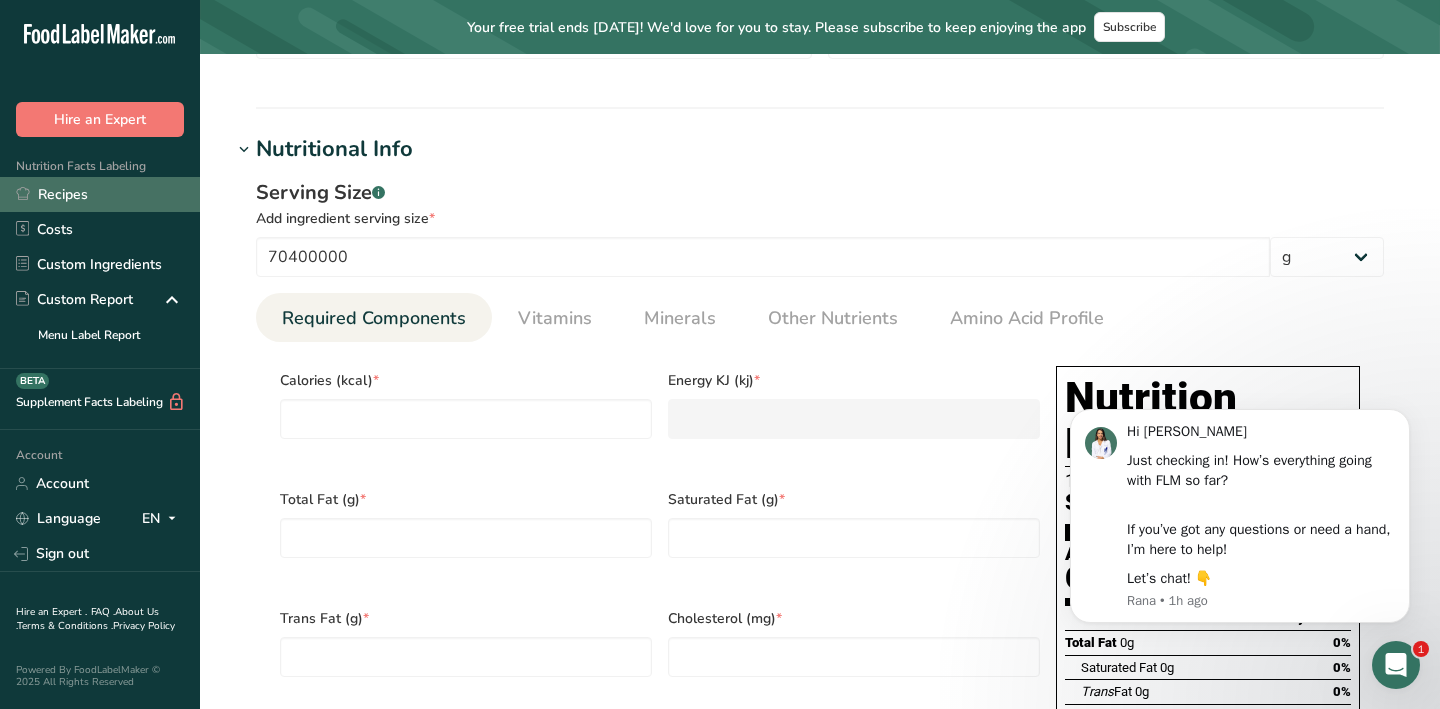 click on "Recipes" at bounding box center [100, 194] 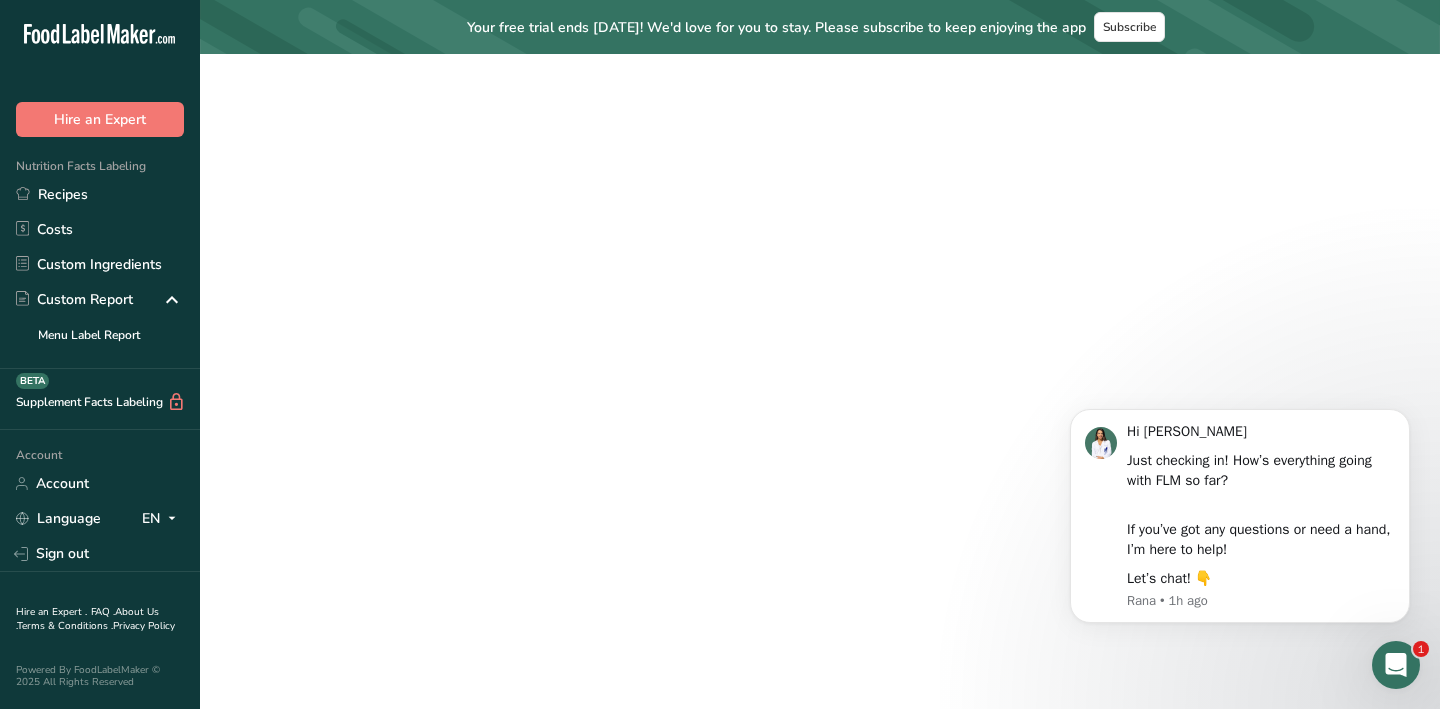 scroll, scrollTop: 0, scrollLeft: 0, axis: both 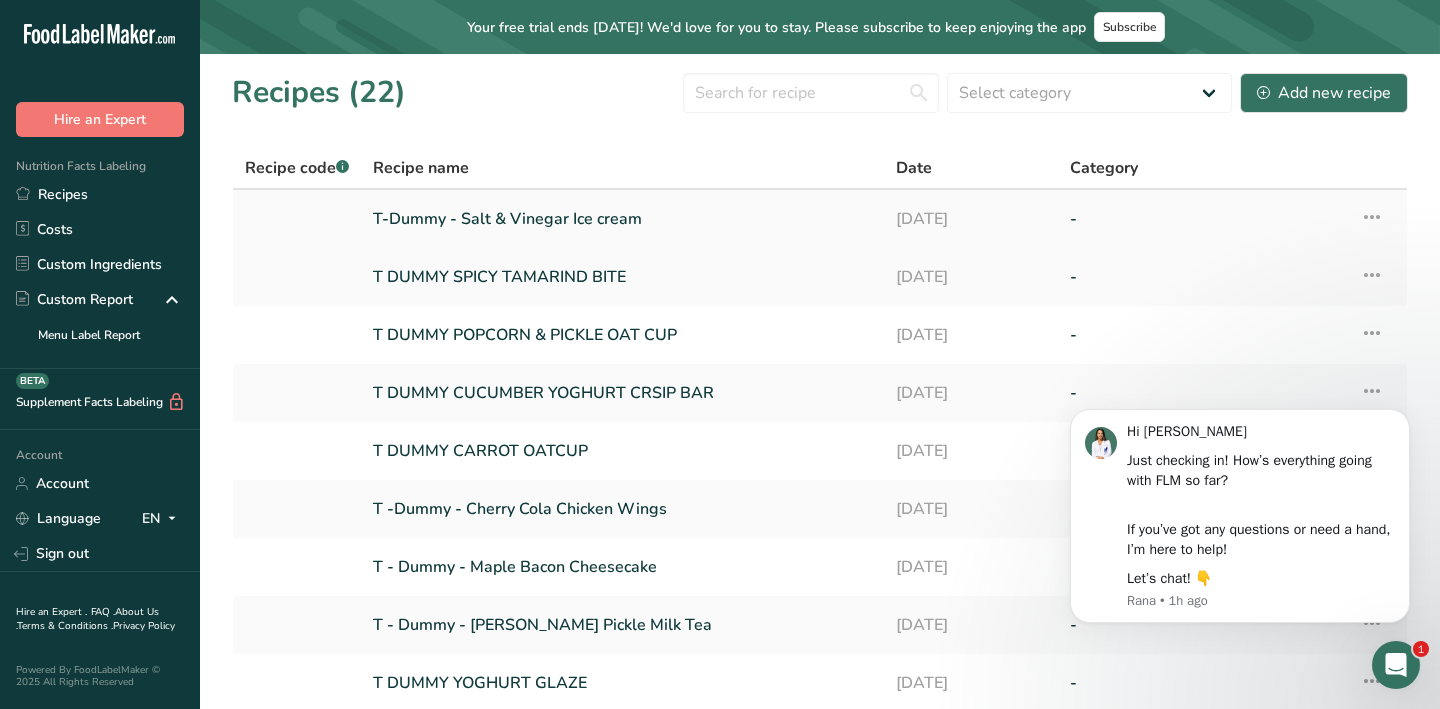 click on "T-Dummy - Salt & Vinegar Ice cream" at bounding box center (622, 219) 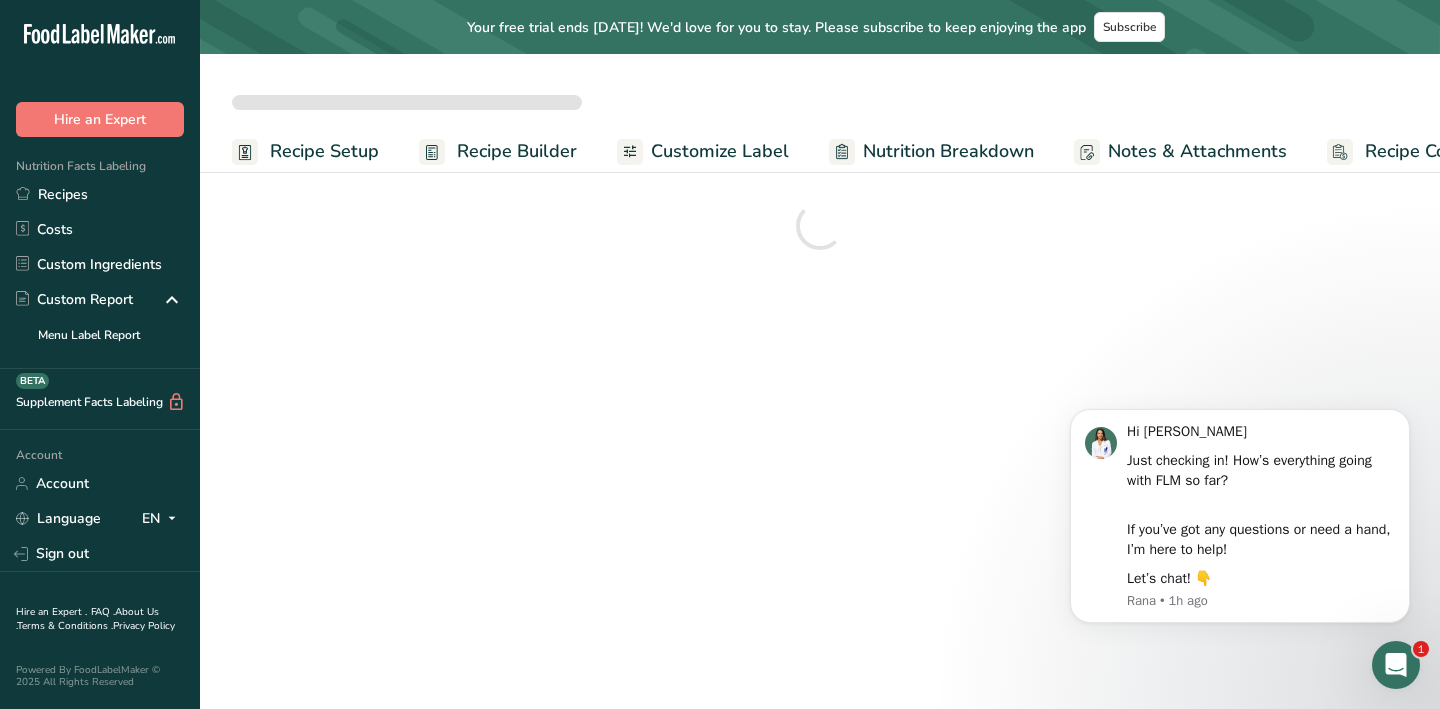 click at bounding box center [1396, 665] 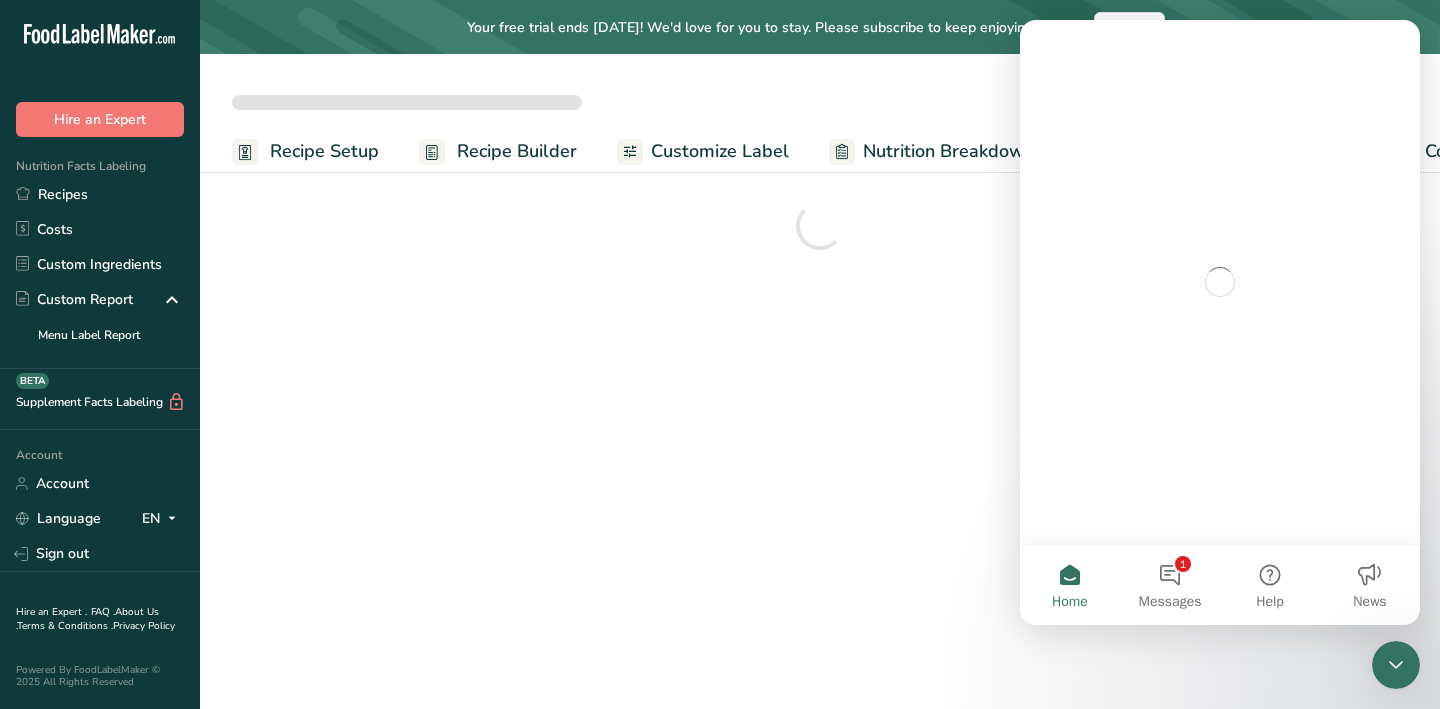 scroll, scrollTop: 0, scrollLeft: 0, axis: both 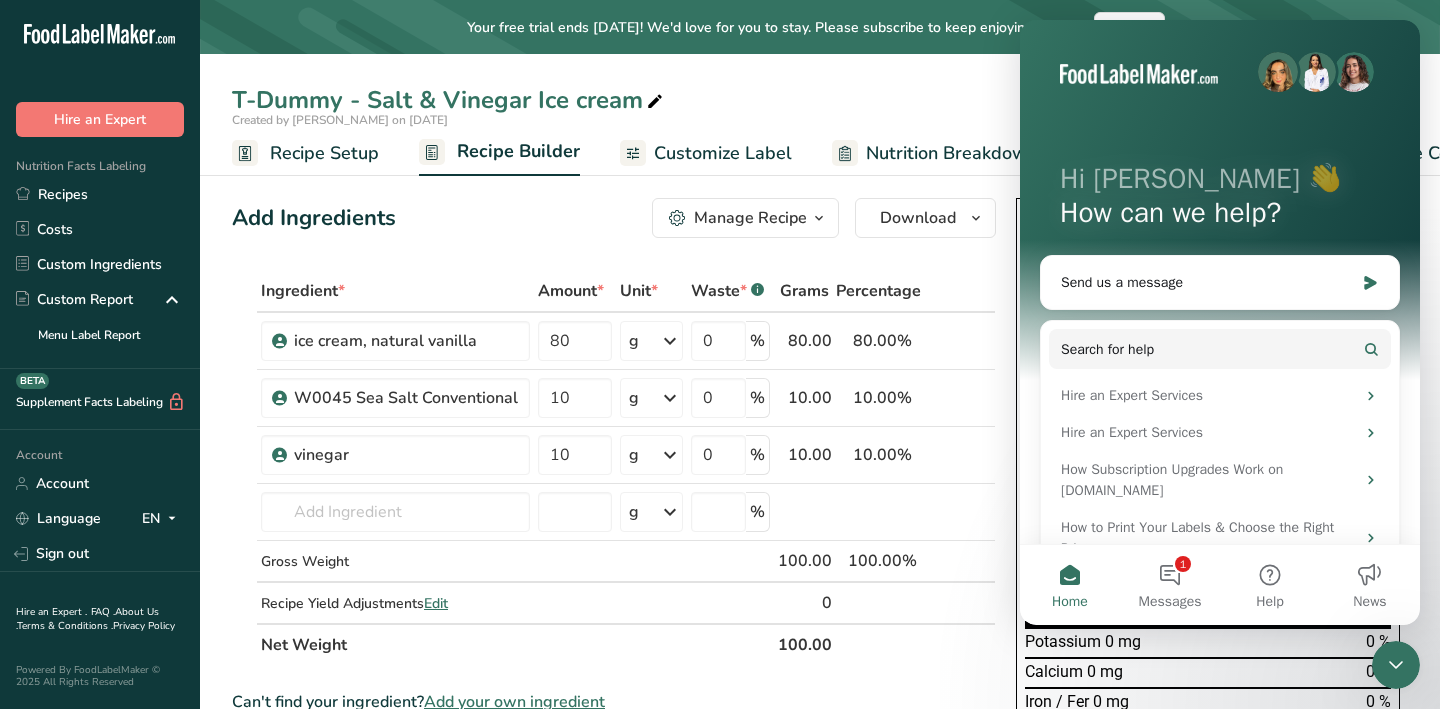 click at bounding box center (1396, 665) 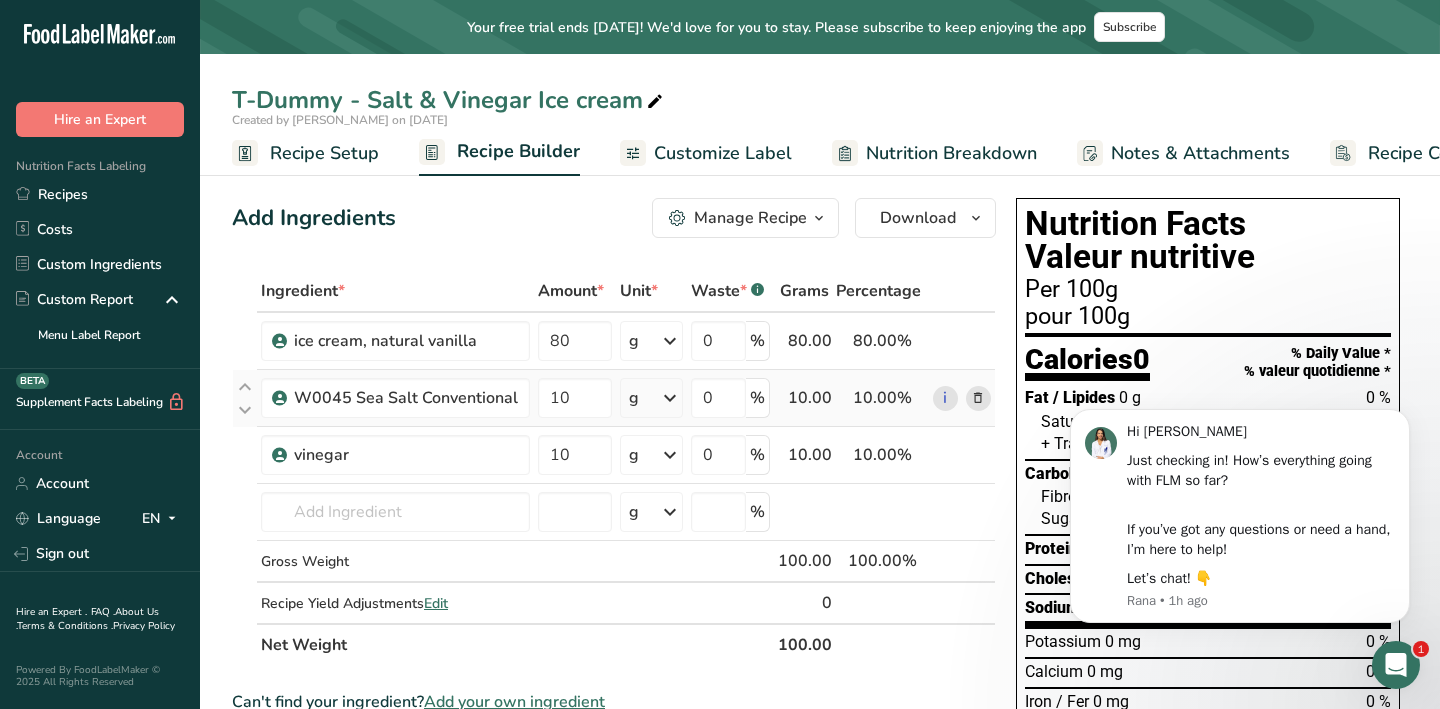 scroll, scrollTop: 0, scrollLeft: 0, axis: both 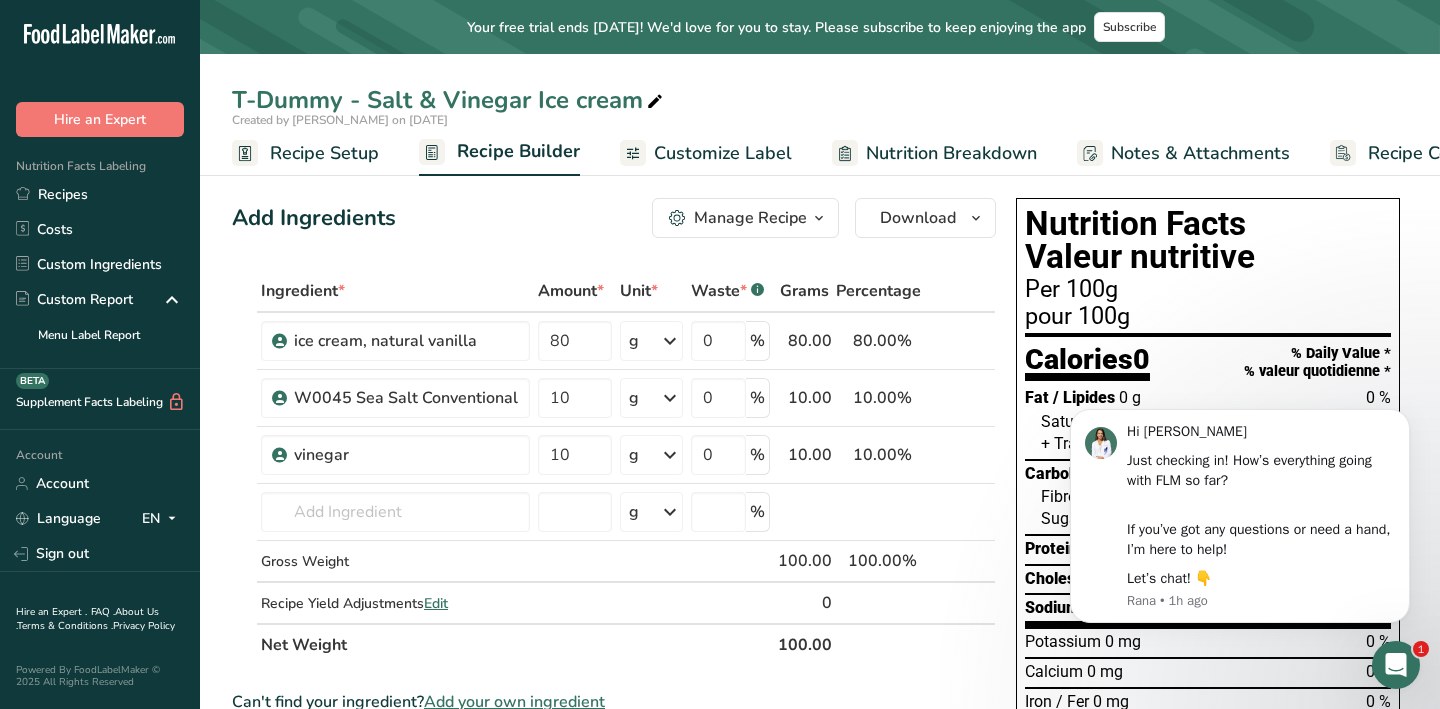 click on "Add Ingredients
Manage Recipe         Delete Recipe           Duplicate Recipe             Scale Recipe             Save as Sub-Recipe   .a-a{fill:#347362;}.b-a{fill:#fff;}                               Nutrition Breakdown                 Recipe Card
NEW
Amino Acids Pattern Report           Activity History
Download
Choose your preferred label style
Standard FDA label
Standard FDA label
The most common format for nutrition facts labels in compliance with the FDA's typeface, style and requirements
Tabular FDA label
A label format compliant with the FDA regulations presented in a tabular (horizontal) display.
Linear FDA label
A simple linear display for small sized packages.
Simplified FDA label" at bounding box center (614, 218) 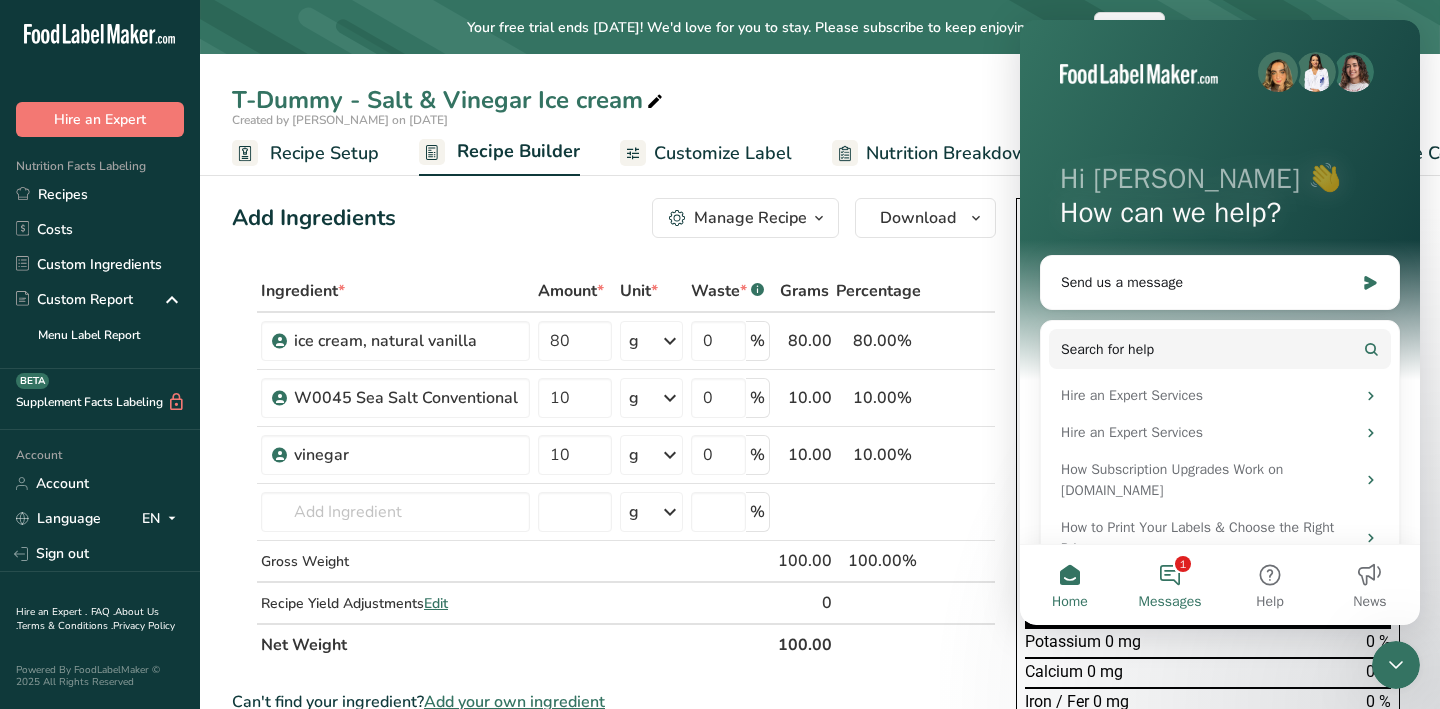 click on "Messages" at bounding box center [1170, 602] 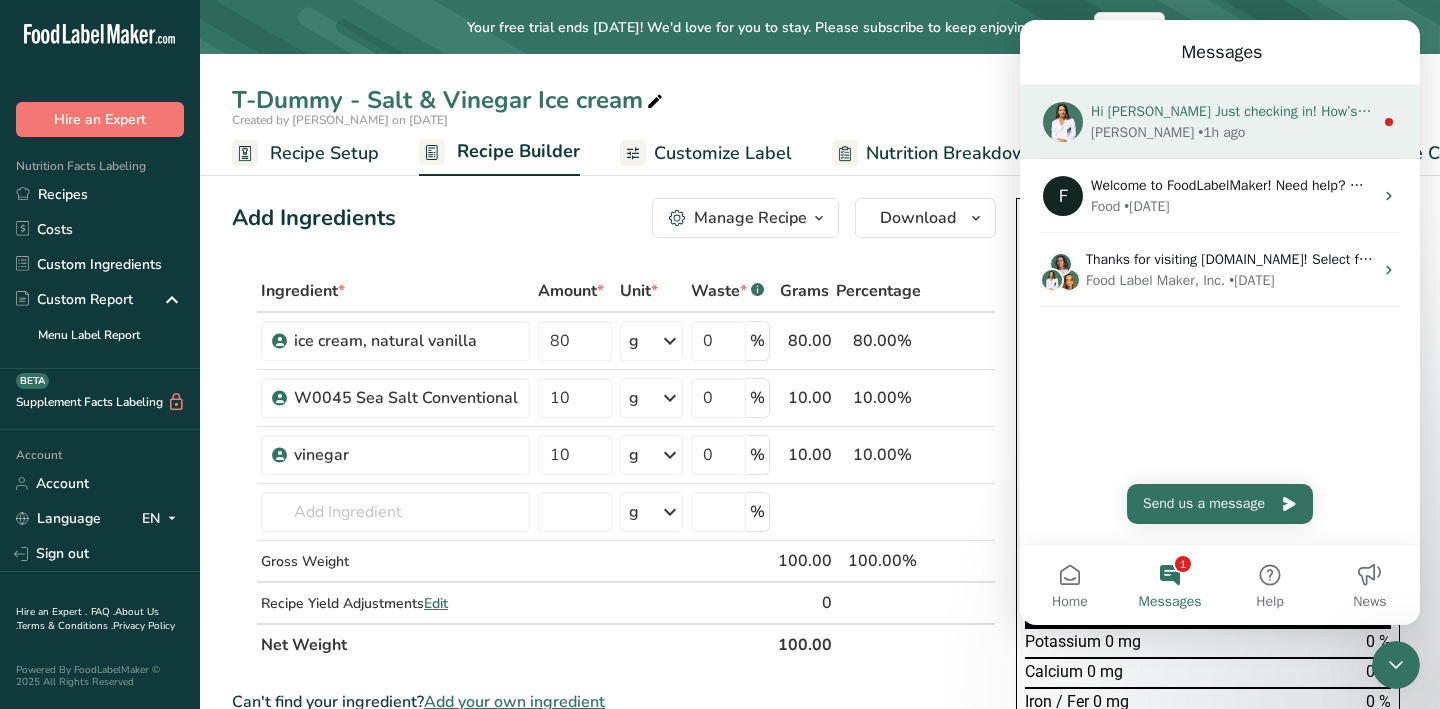click on "Rana •  1h ago" at bounding box center (1232, 132) 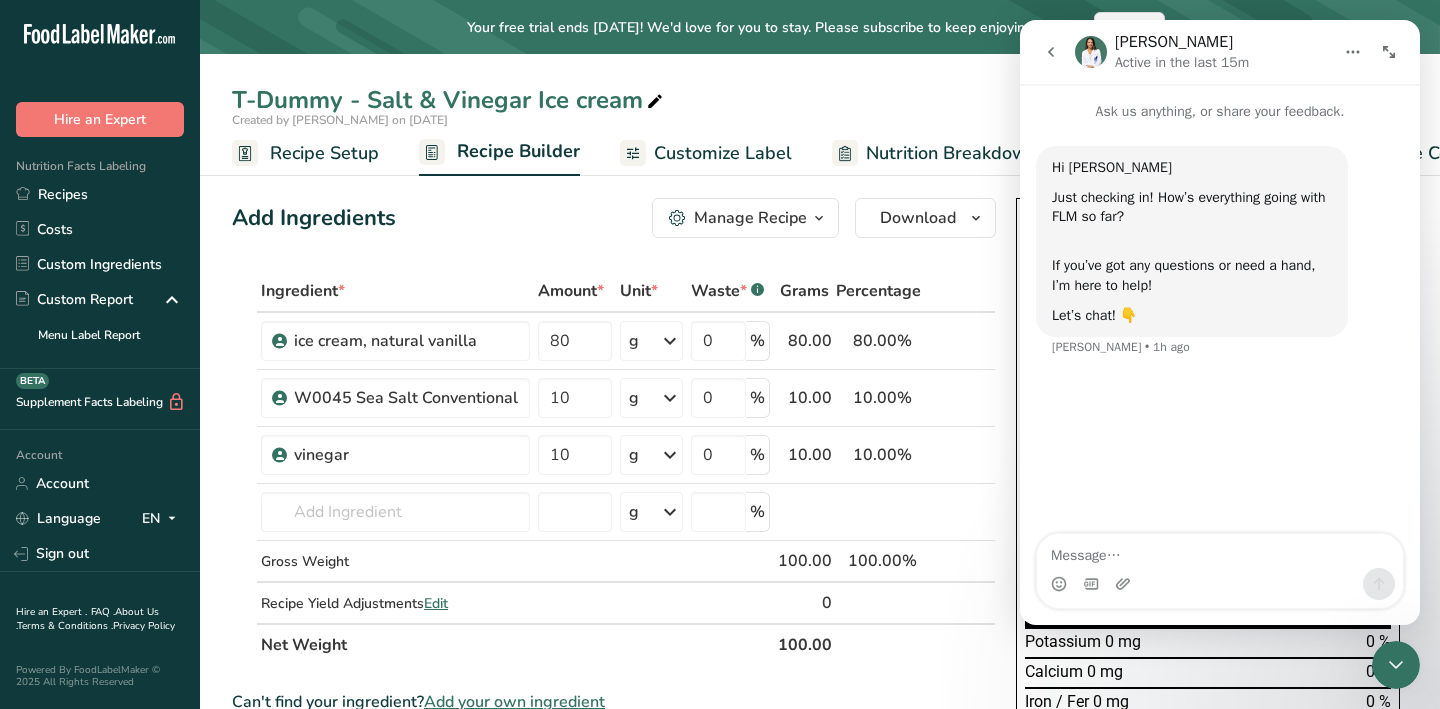 click at bounding box center [1396, 665] 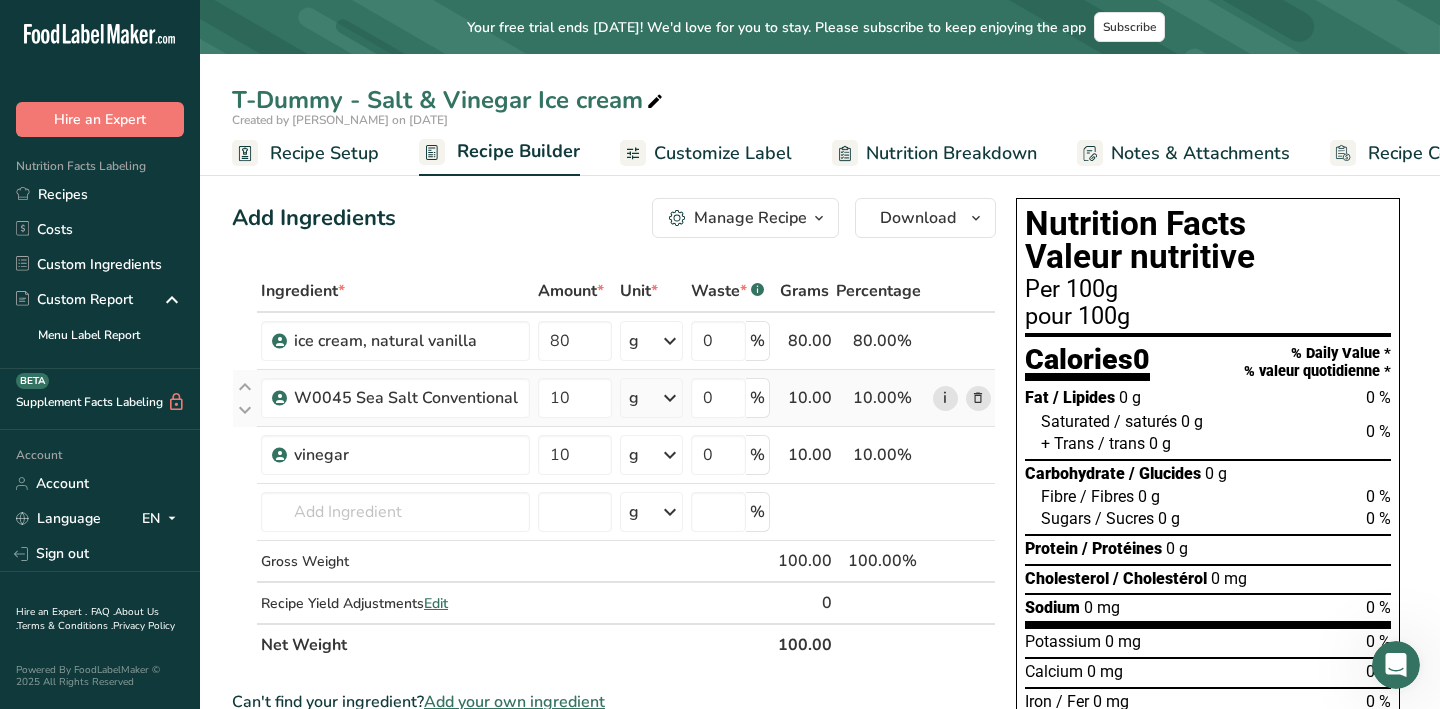 click on "i" at bounding box center [945, 398] 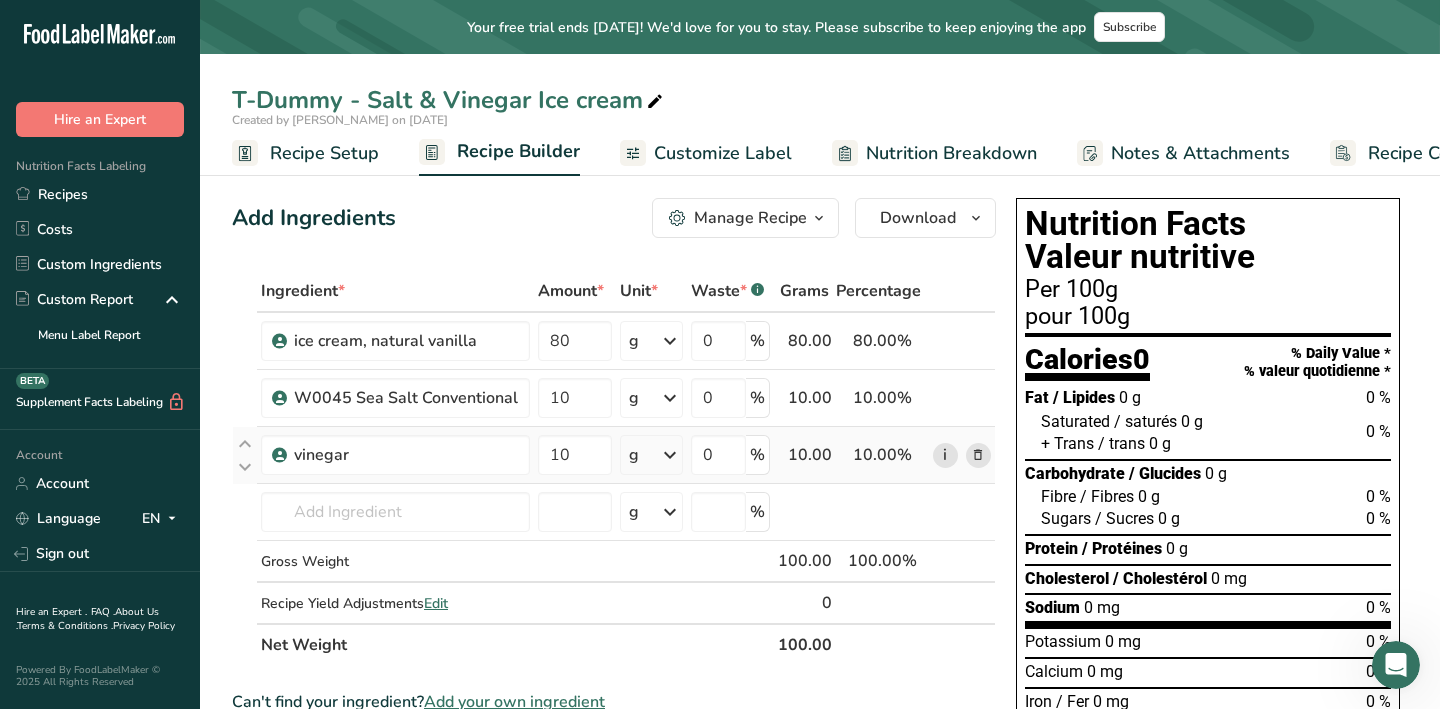click on "i" at bounding box center (945, 455) 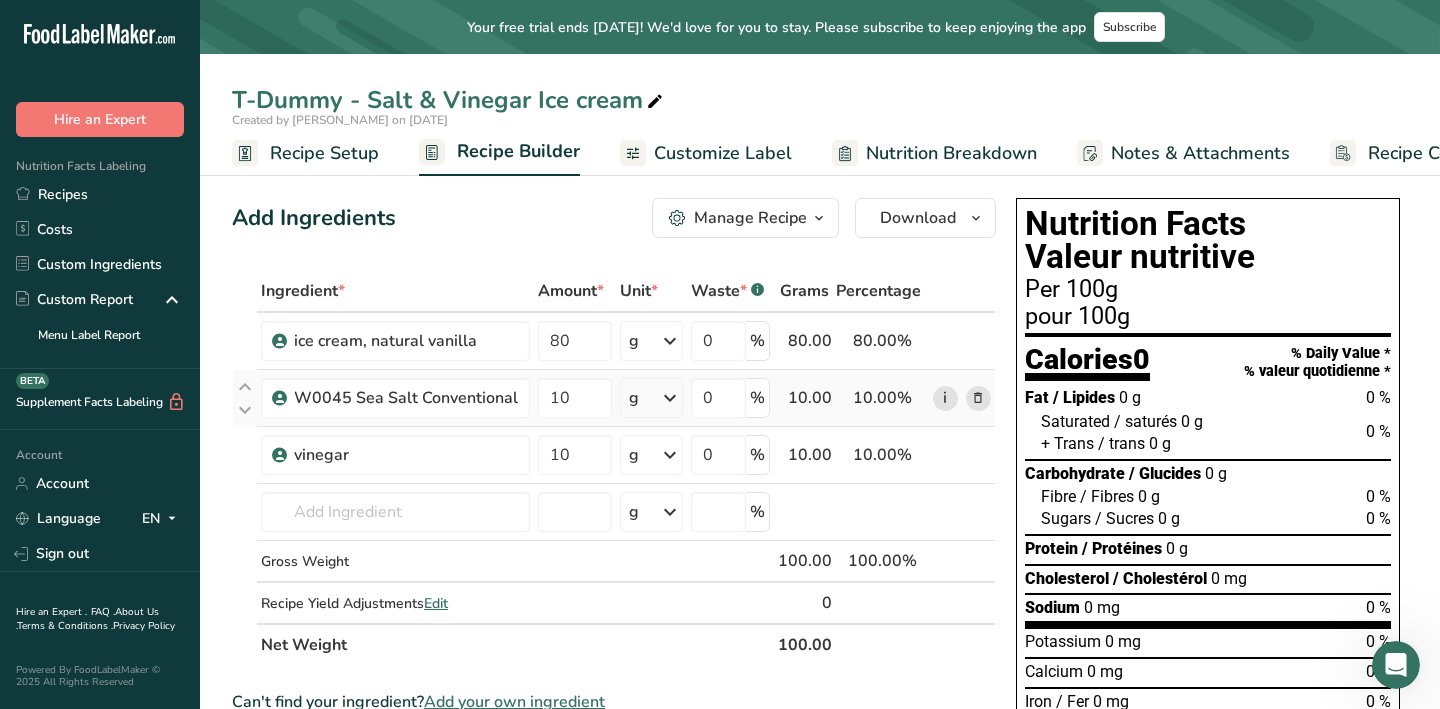click on "i" at bounding box center (945, 398) 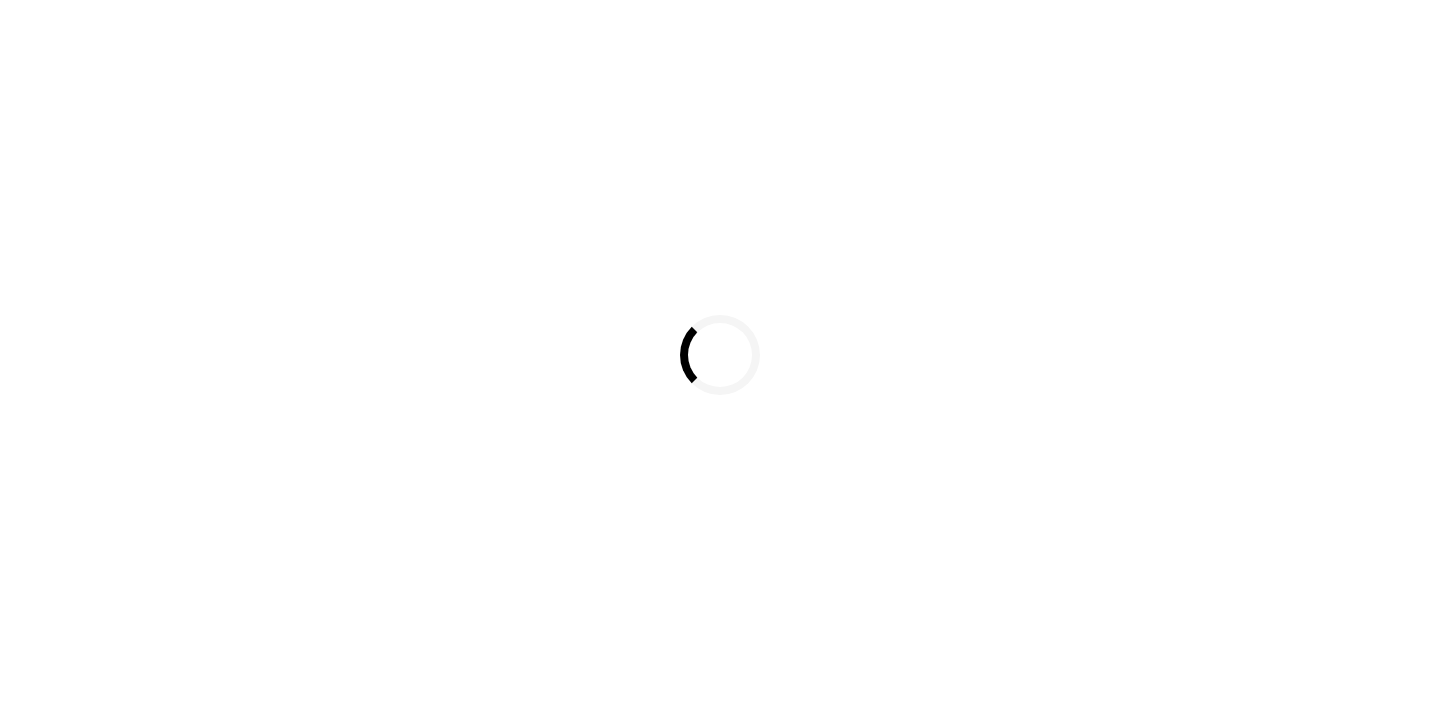 scroll, scrollTop: 0, scrollLeft: 0, axis: both 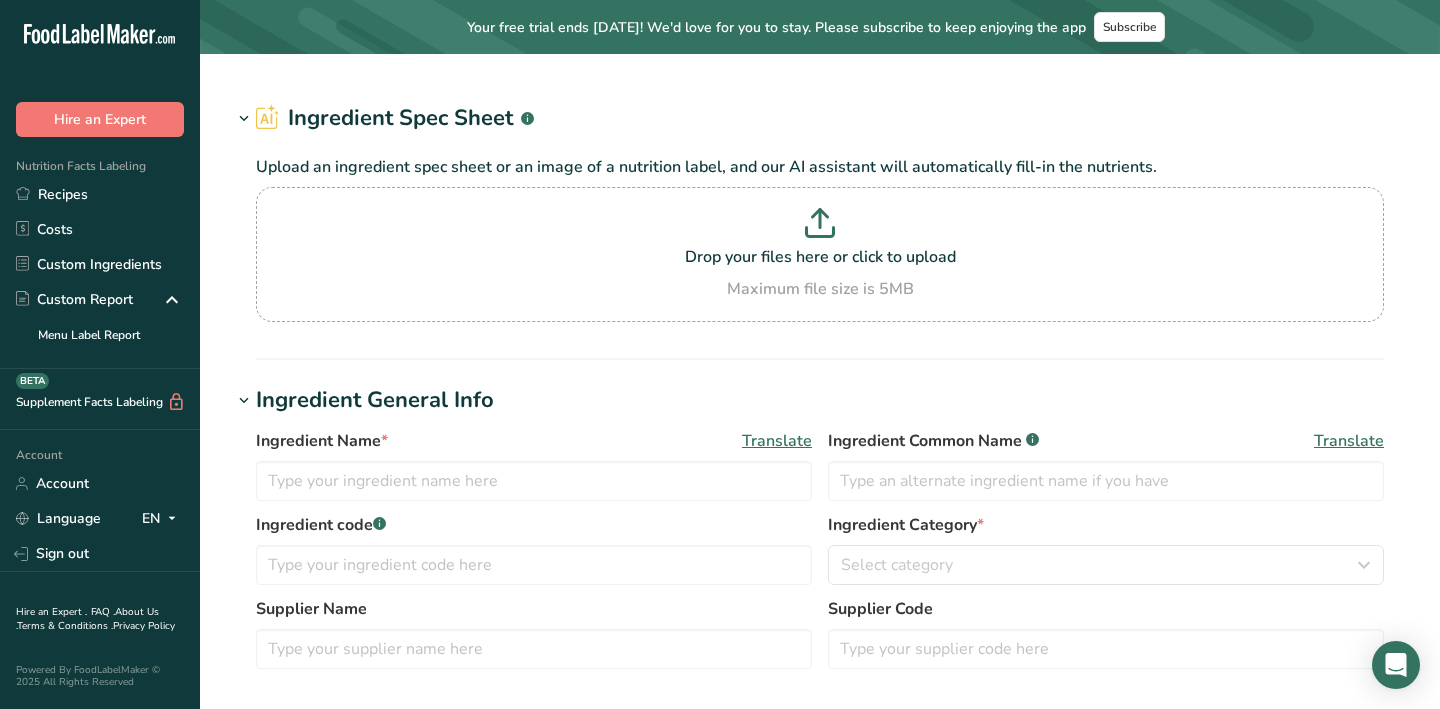 type on "W0045 Sea Salt Conventional" 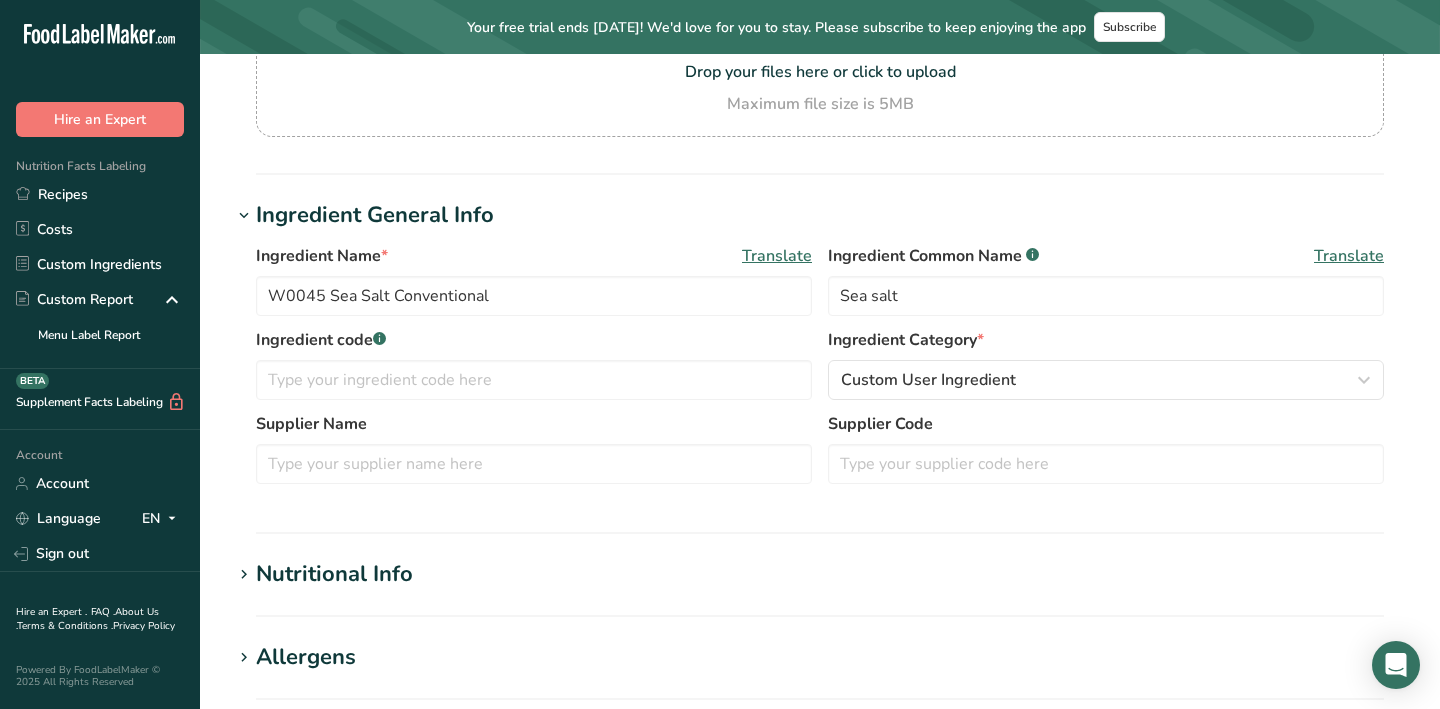 scroll, scrollTop: 236, scrollLeft: 0, axis: vertical 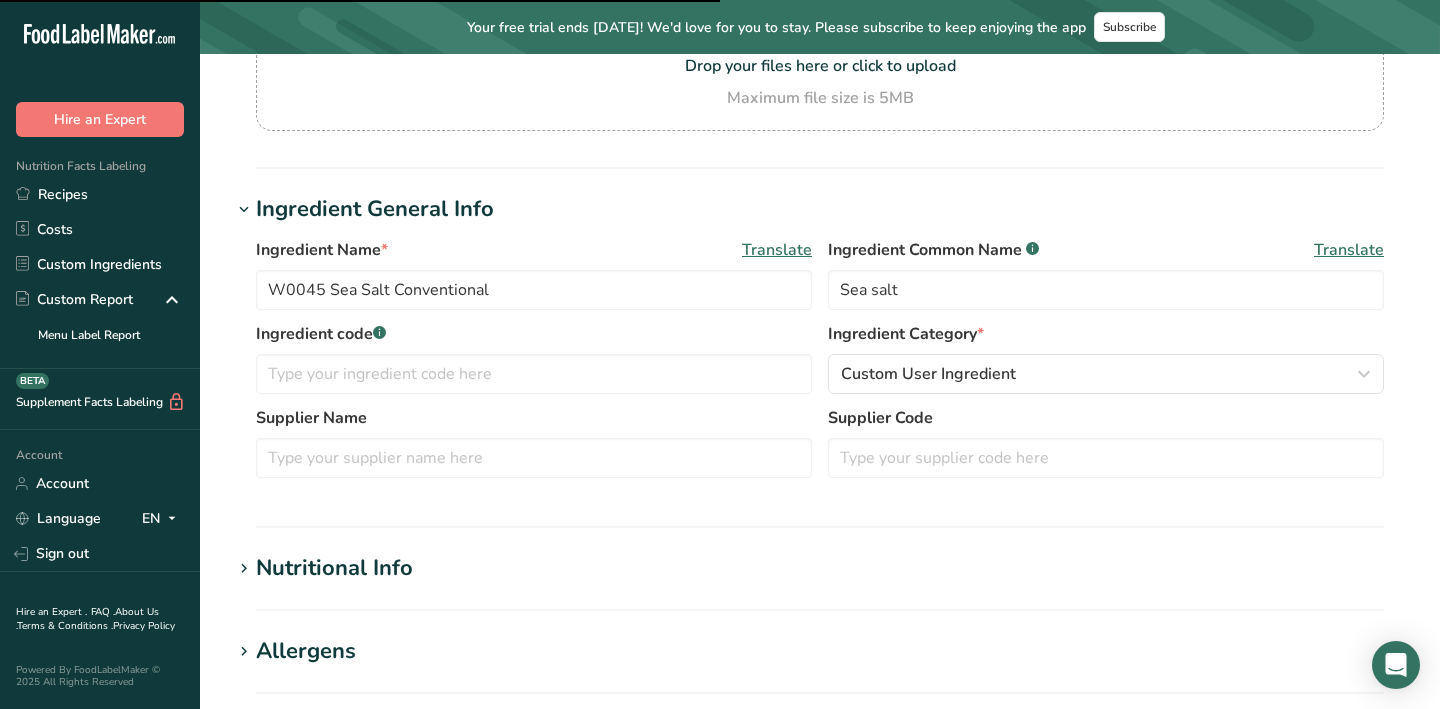click on "Edit W0045 Sea Salt Conventional
Ingredient Spec Sheet
.a-a{fill:#347362;}.b-a{fill:#fff;}
Upload an ingredient spec sheet or an image of a nutrition label, and our AI assistant will automatically fill-in the nutrients.
Drop your files here or click to upload
Maximum file size is 5MB
Ingredient General Info
Ingredient Name *
Translate
W0045 Sea Salt Conventional
Ingredient Common Name
.a-a{fill:#347362;}.b-a{fill:#fff;}
Translate
Sea salt
Ingredient code
.a-a{fill:#347362;}.b-a{fill:#fff;}
Ingredient Category *
Custom User Ingredient
Standard Categories" at bounding box center [820, 552] 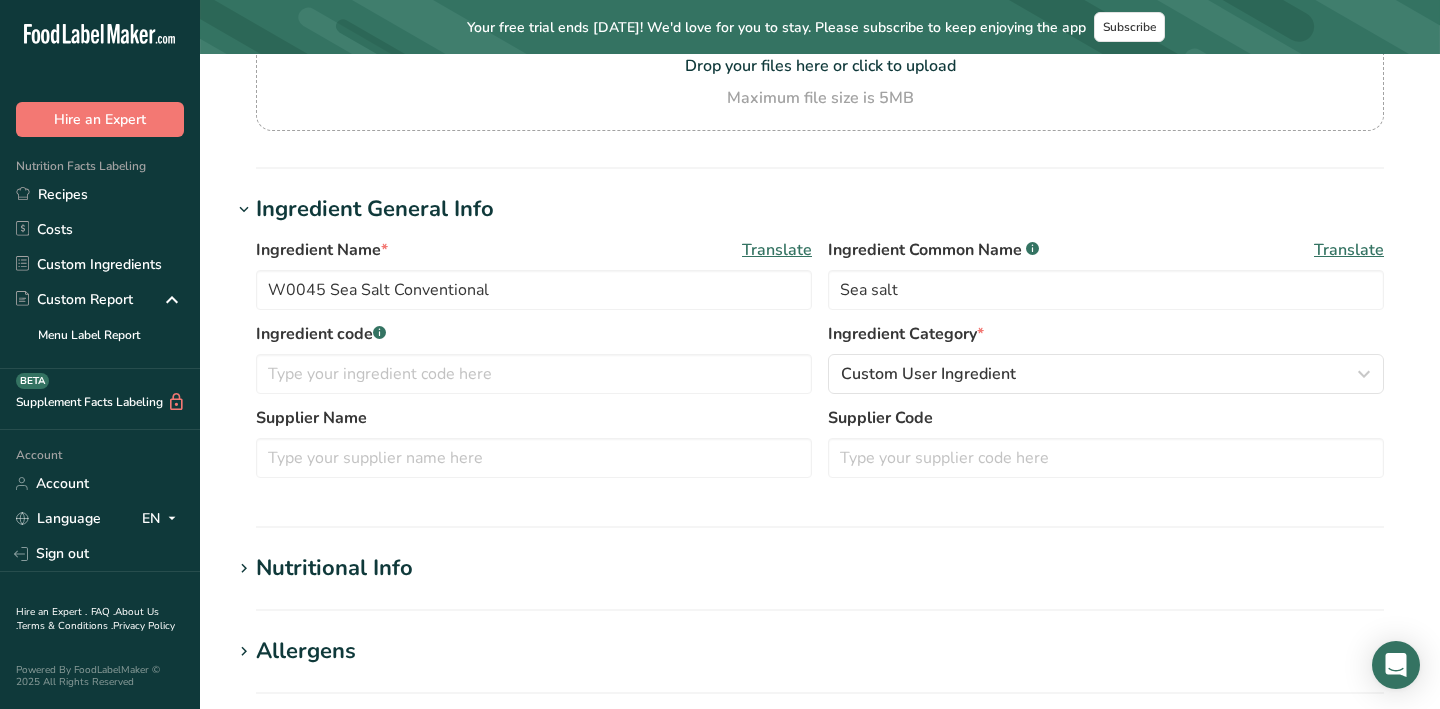 click on "Nutritional Info" at bounding box center [334, 568] 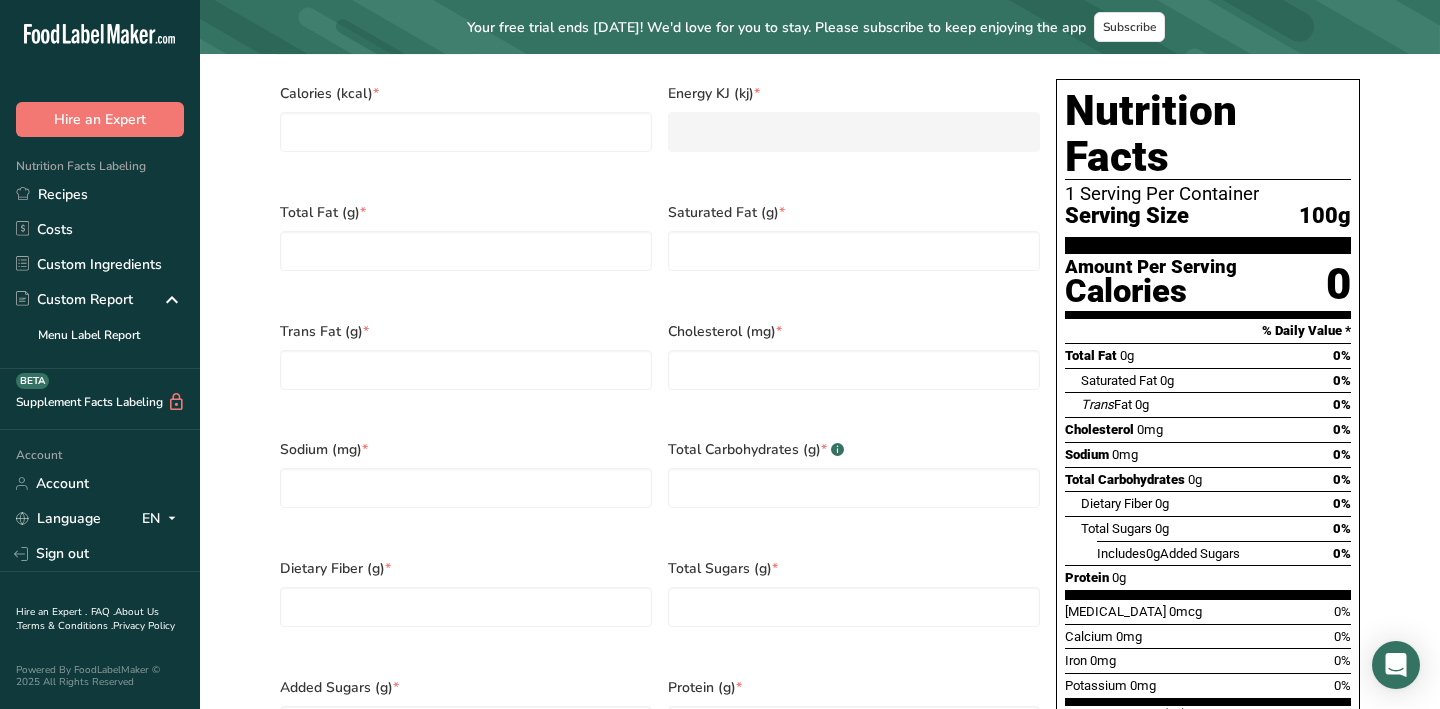 scroll, scrollTop: 952, scrollLeft: 0, axis: vertical 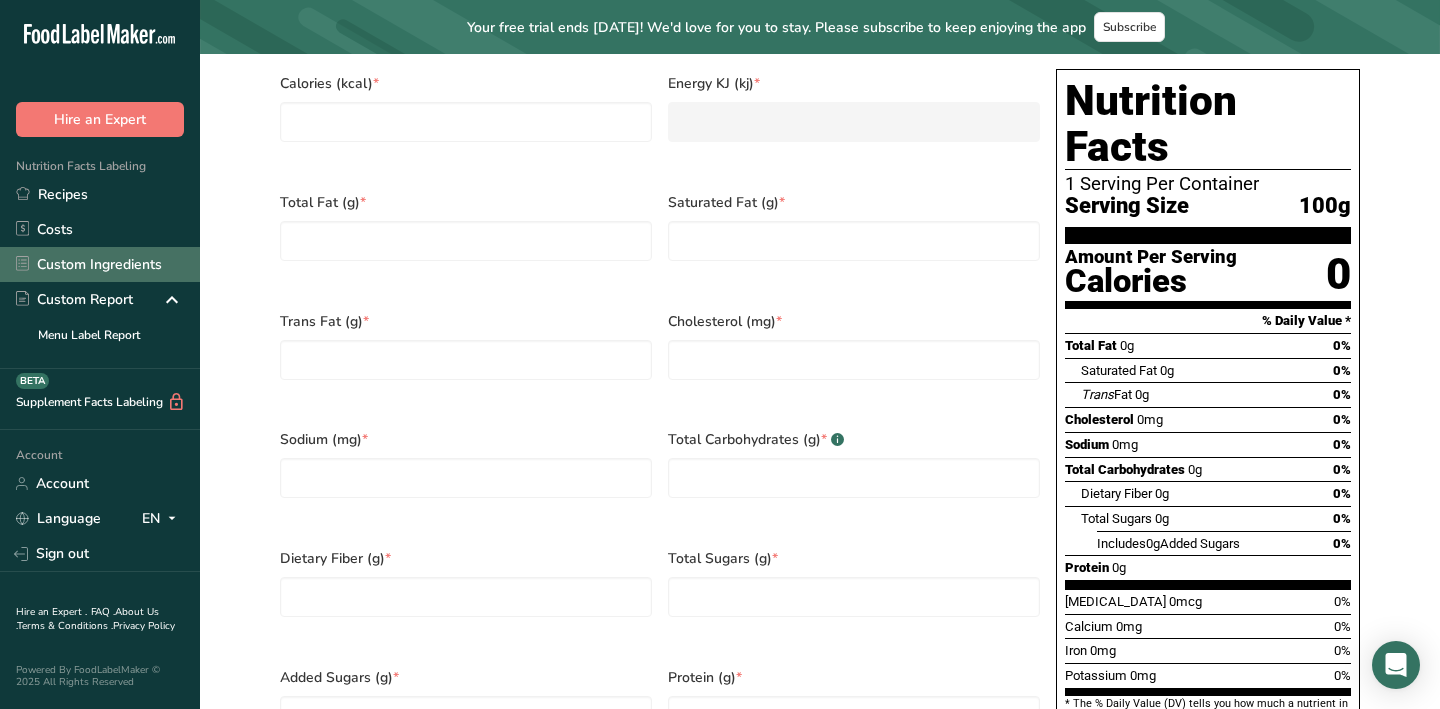 click on "Custom Ingredients" at bounding box center (100, 264) 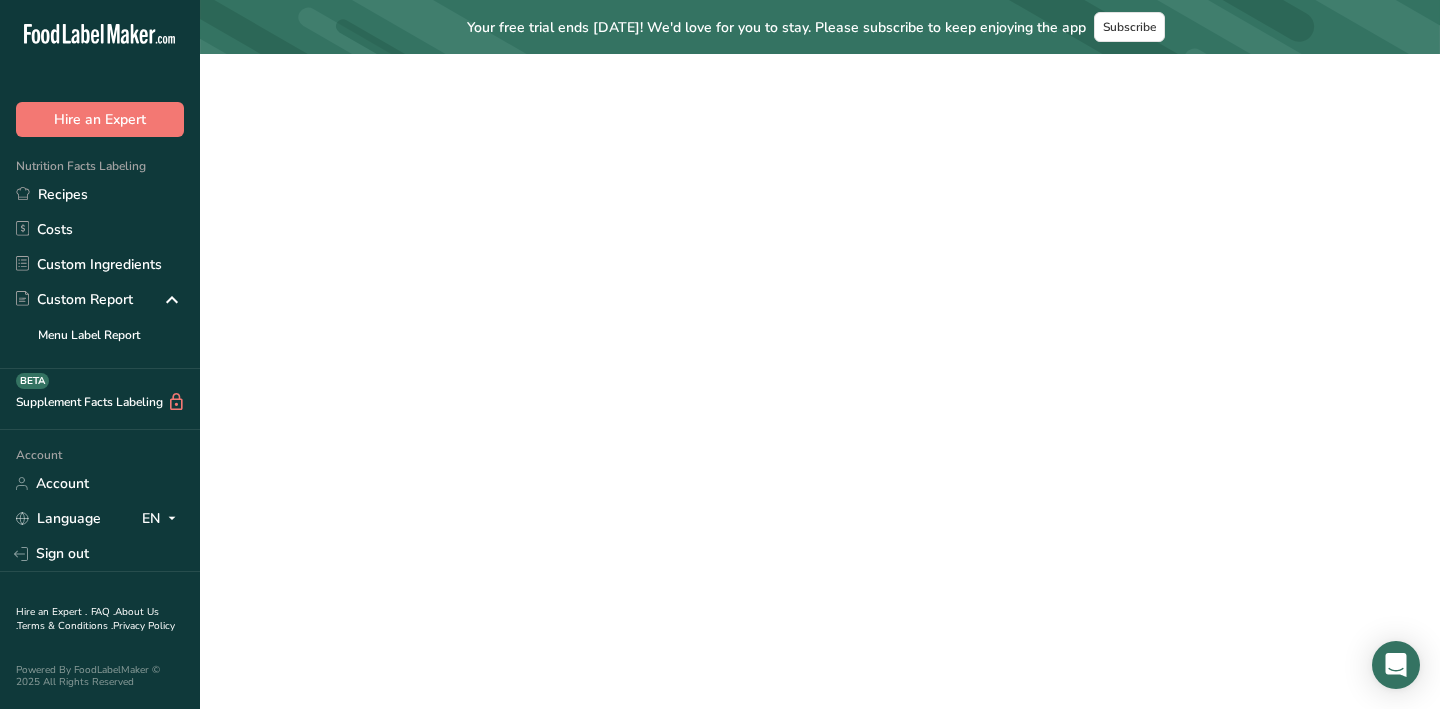 scroll, scrollTop: 0, scrollLeft: 0, axis: both 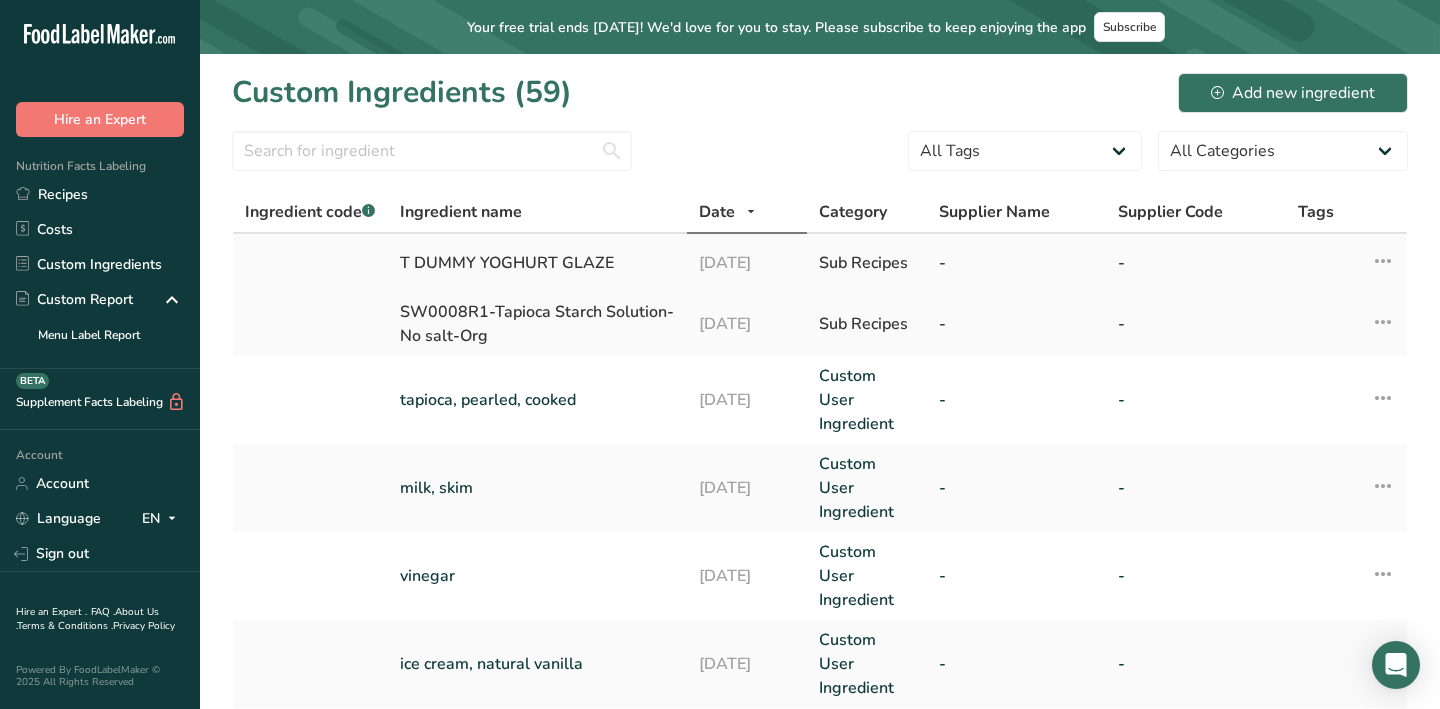 click on "T DUMMY YOGHURT GLAZE" at bounding box center [537, 263] 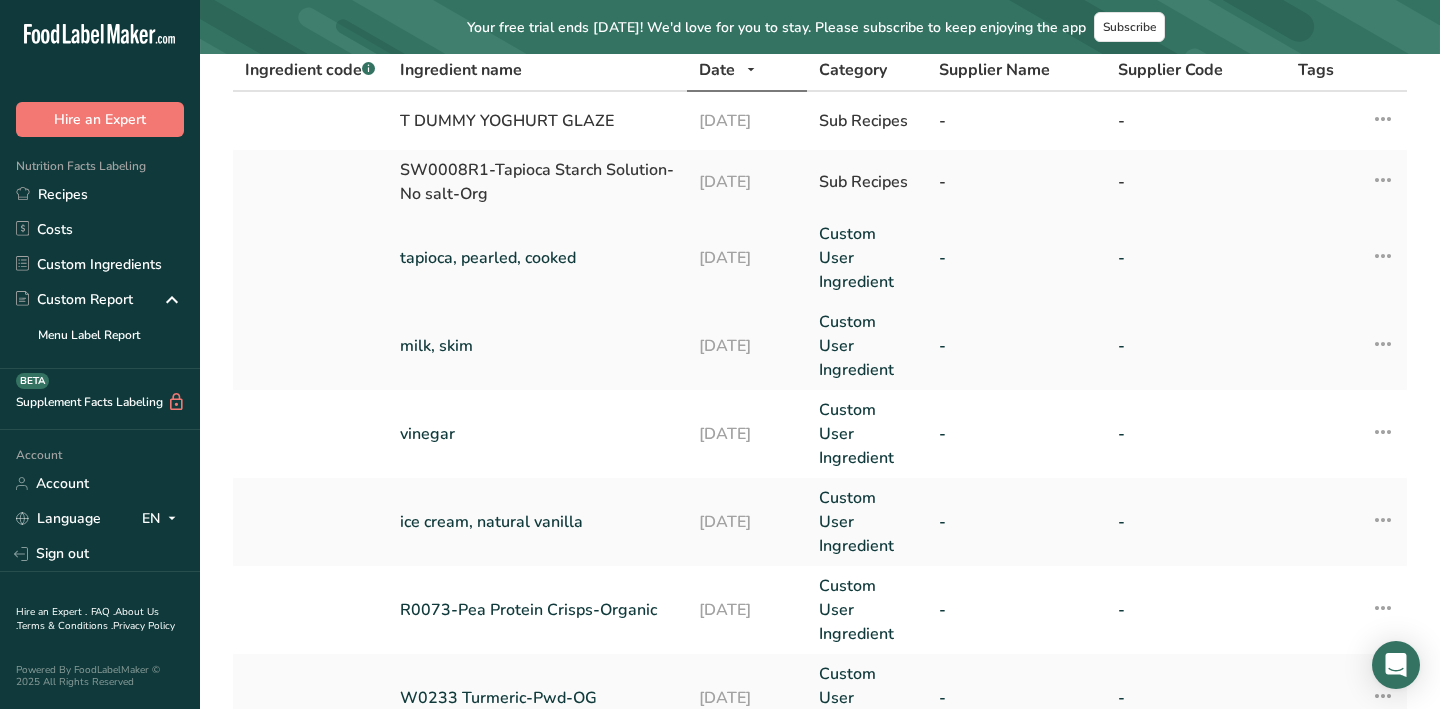 scroll, scrollTop: 144, scrollLeft: 0, axis: vertical 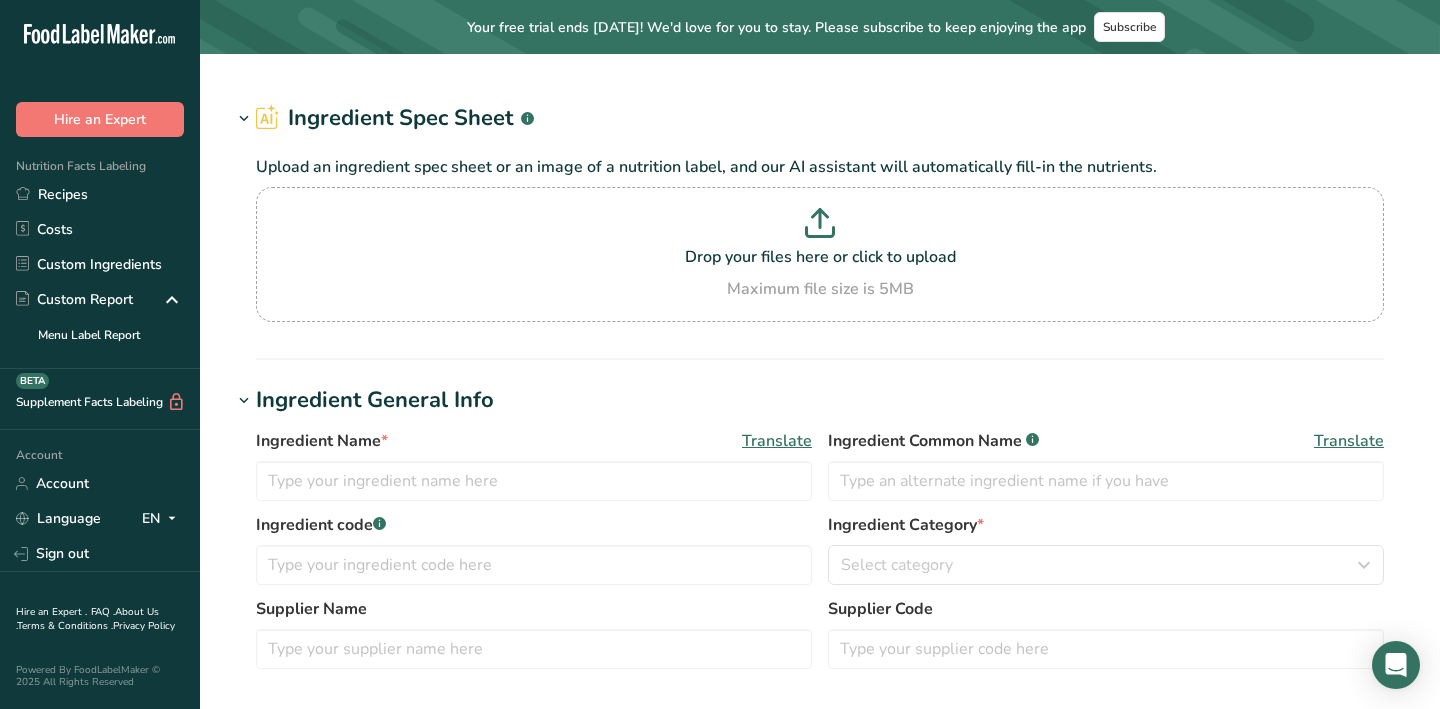 type on "vinegar" 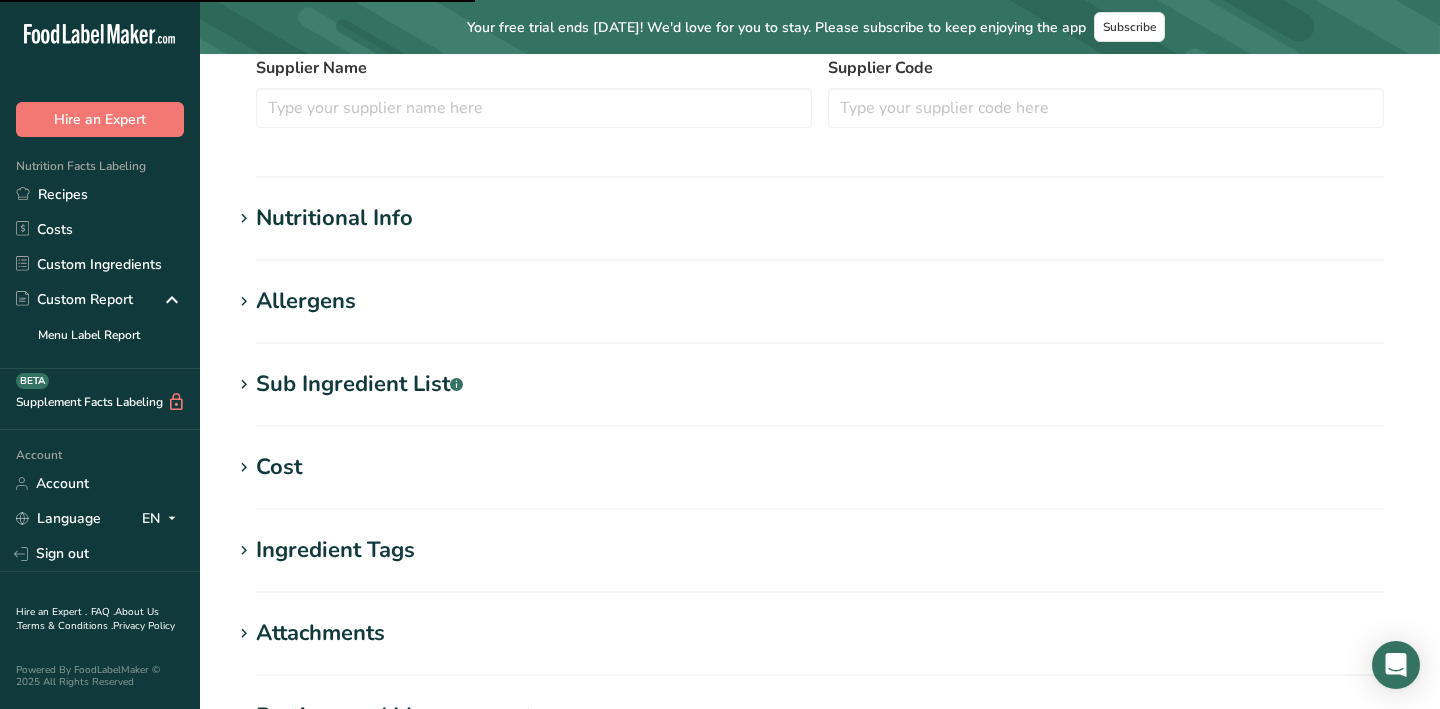 scroll, scrollTop: 598, scrollLeft: 0, axis: vertical 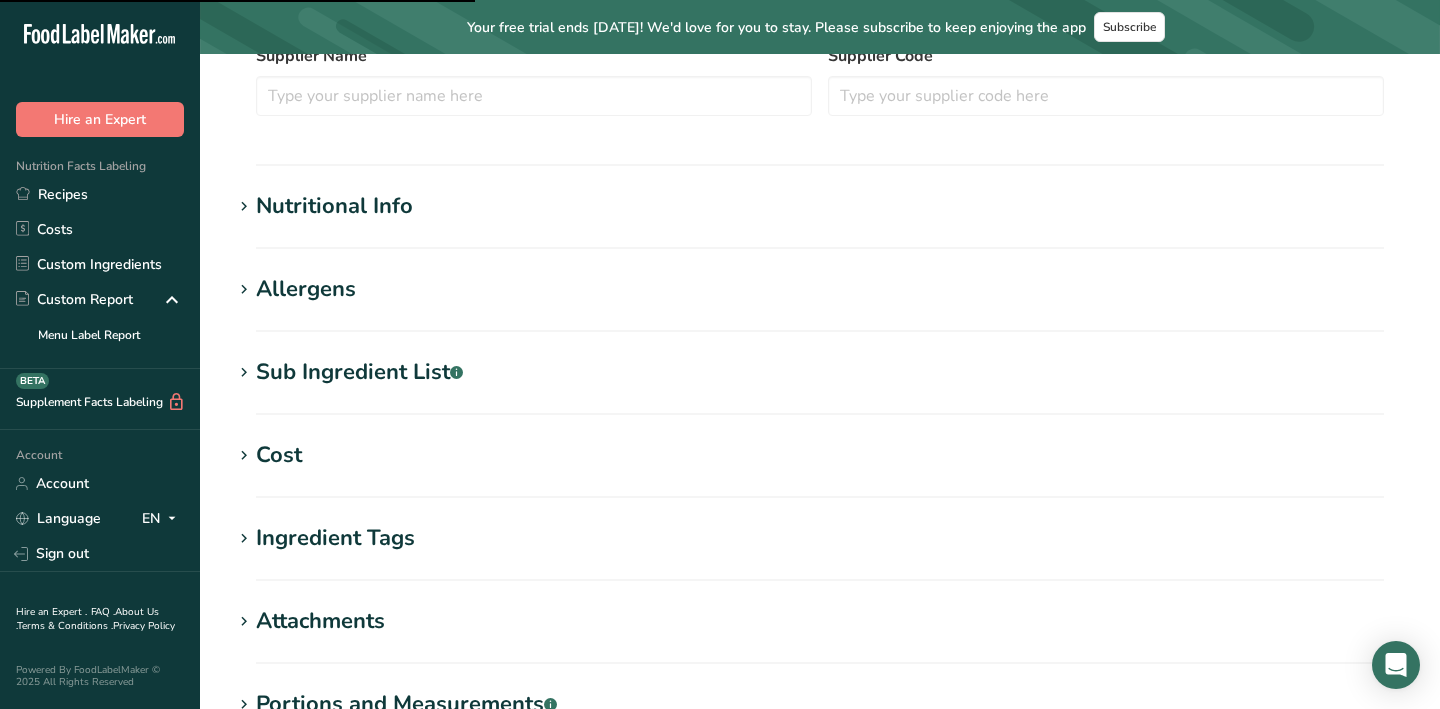 click on "Nutritional Info" at bounding box center (334, 206) 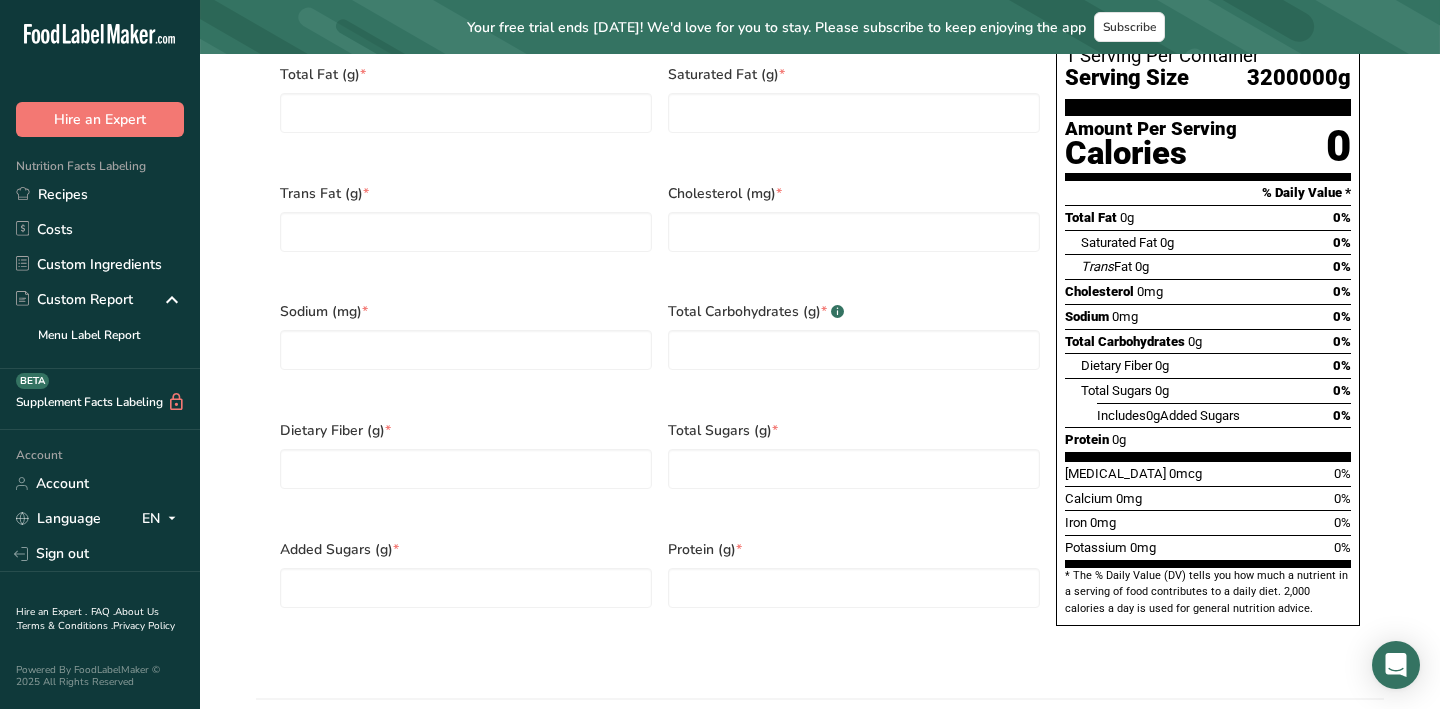 scroll, scrollTop: 312, scrollLeft: 0, axis: vertical 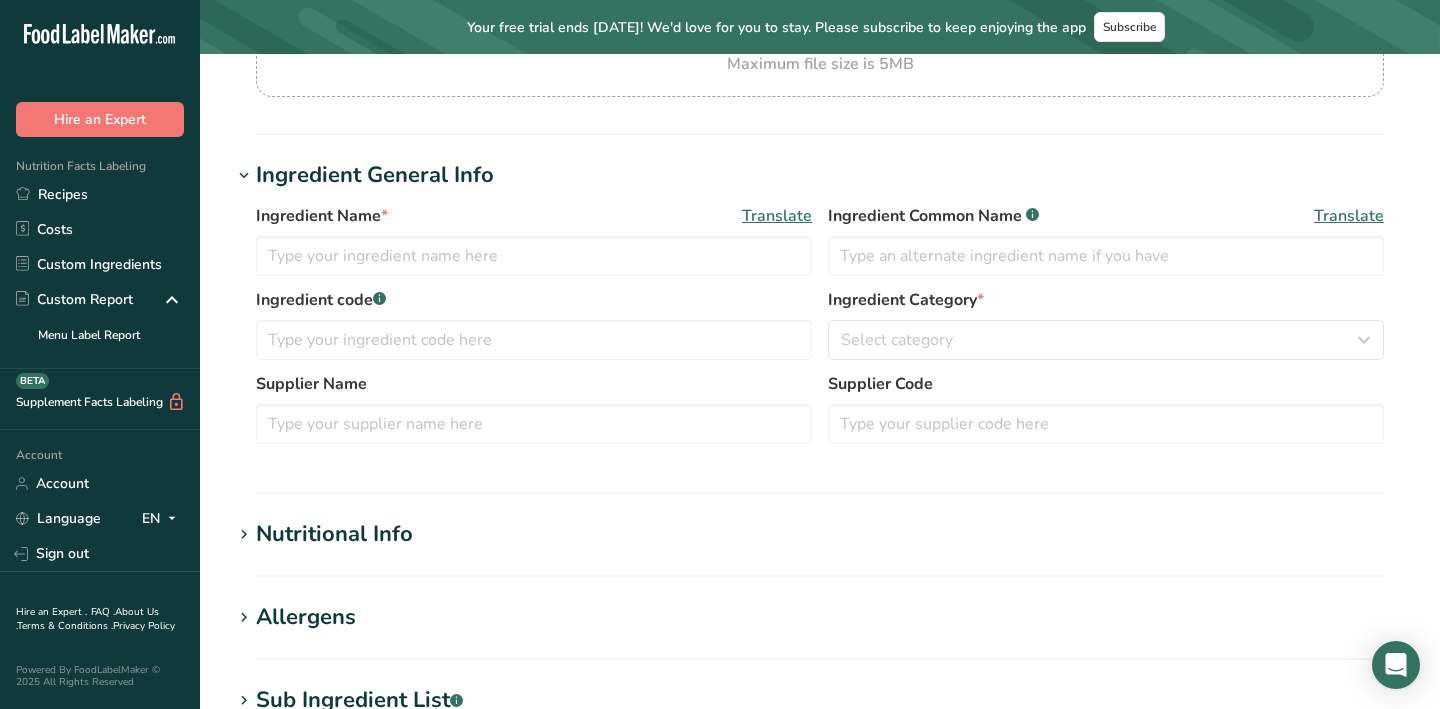 click on "Nutritional Info" at bounding box center [334, 534] 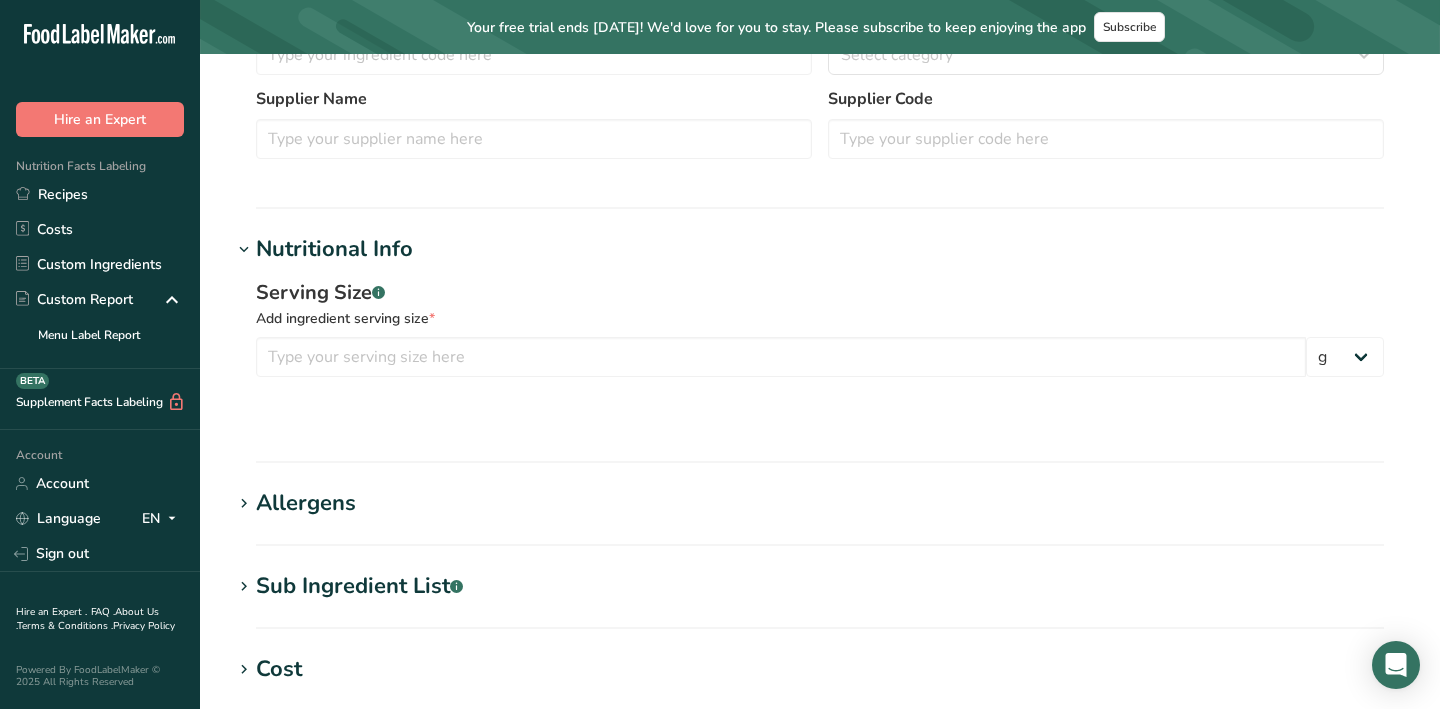 type on "W0045 Sea Salt Conventional" 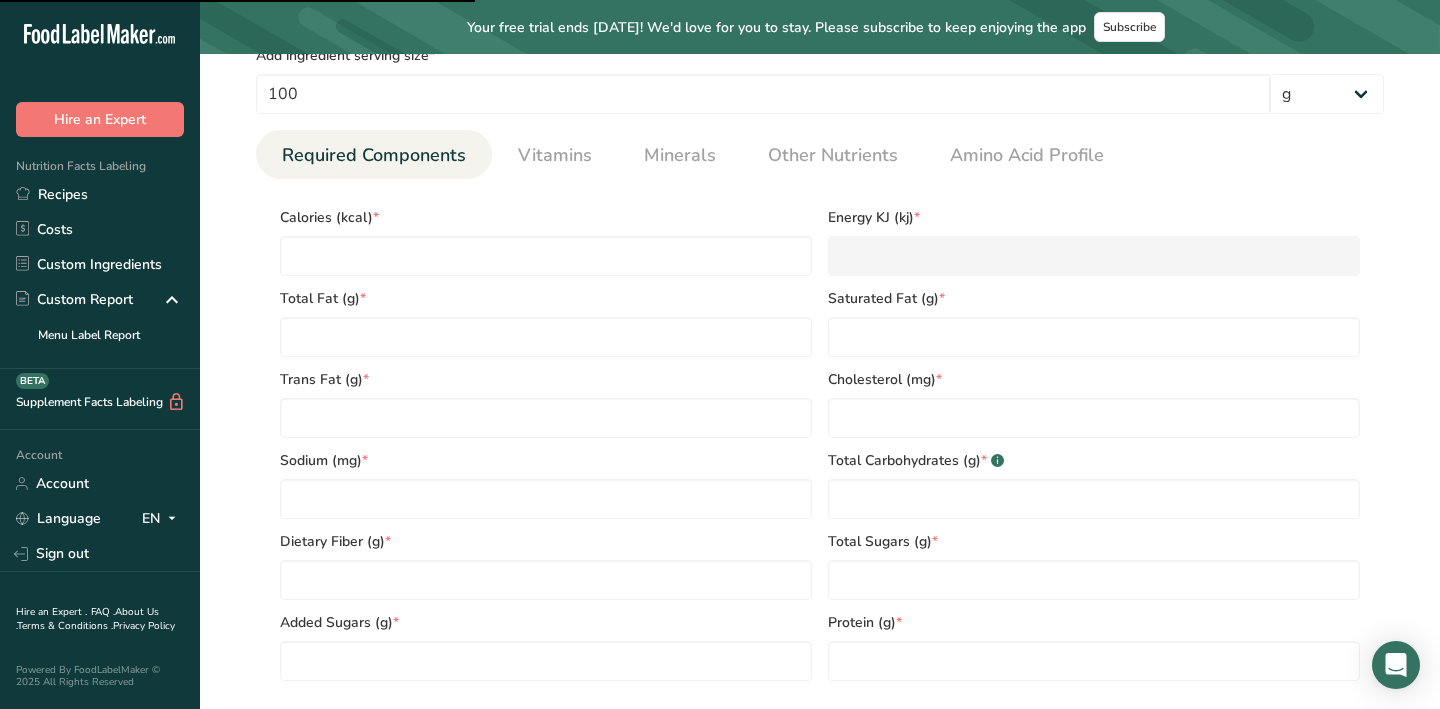 scroll, scrollTop: 819, scrollLeft: 0, axis: vertical 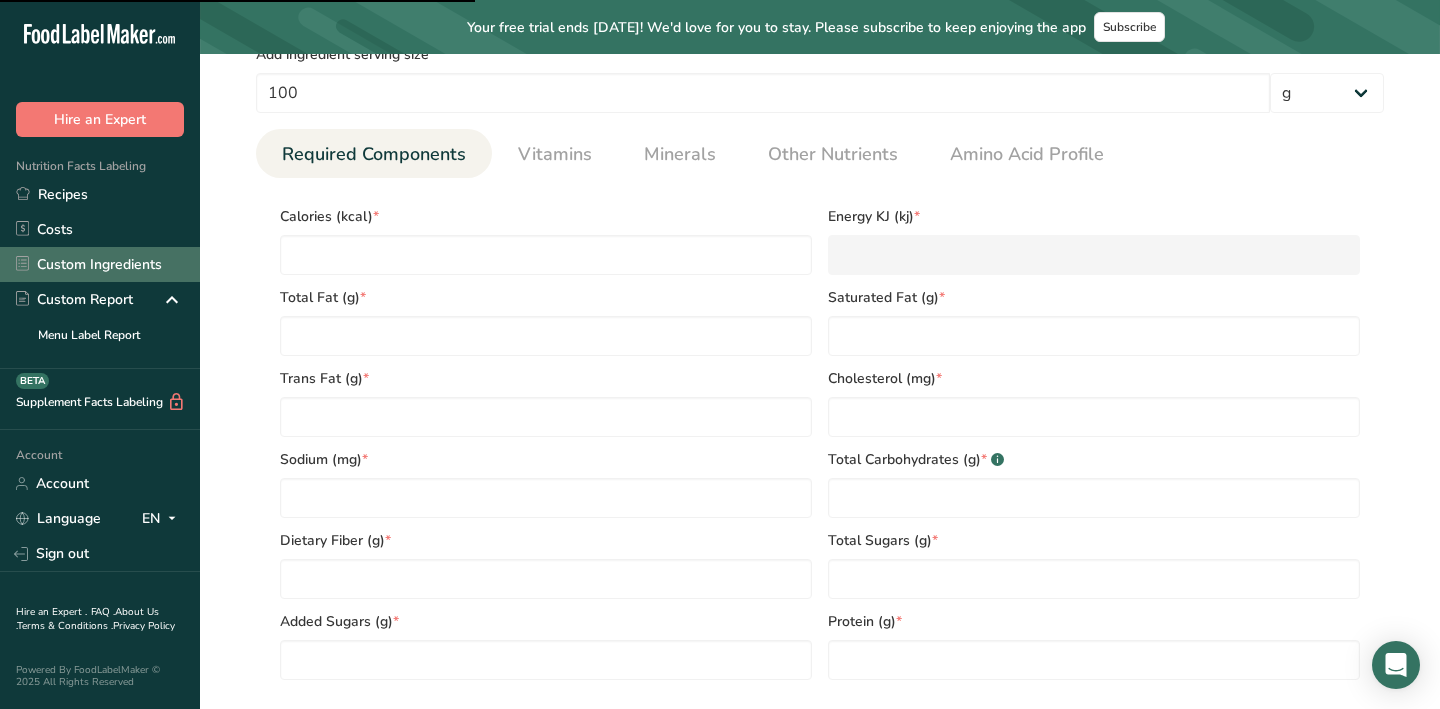 click on "Custom Ingredients" at bounding box center (100, 264) 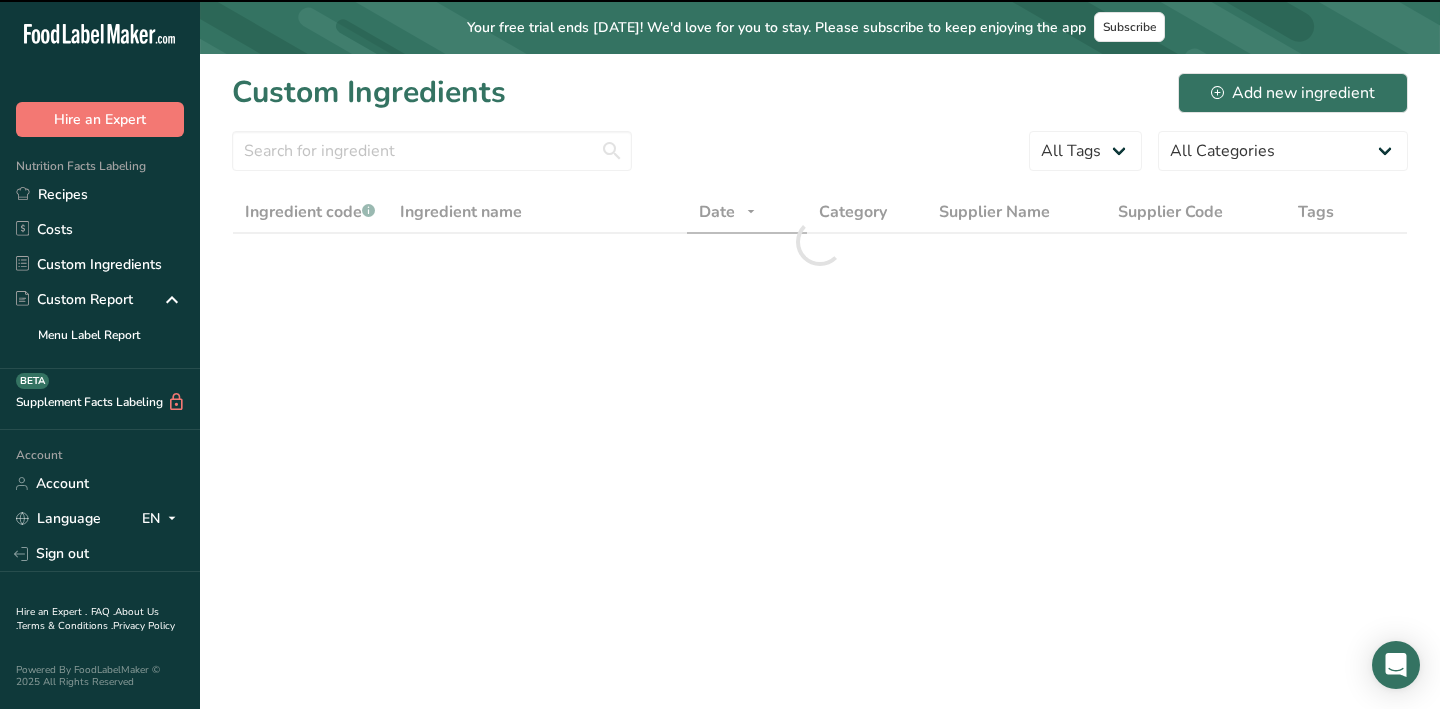 scroll, scrollTop: 0, scrollLeft: 0, axis: both 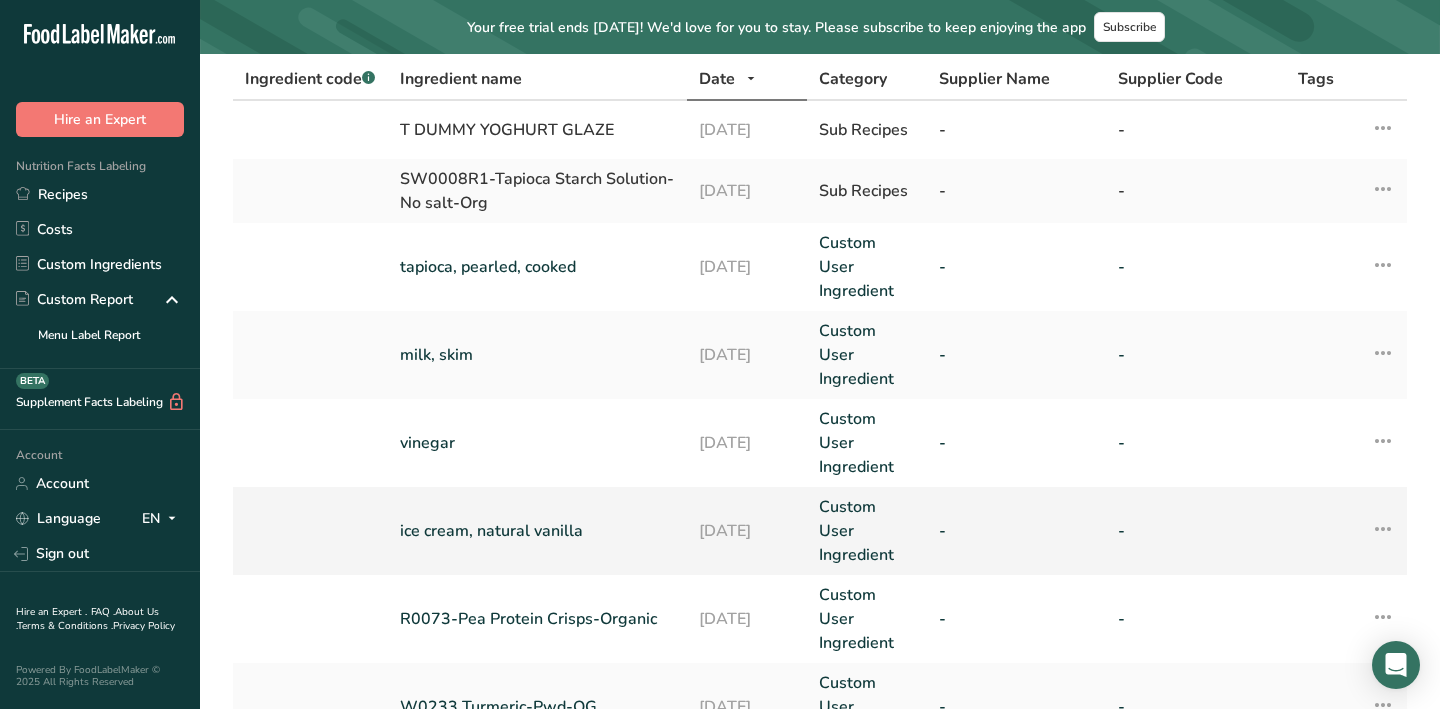 click on "ice cream, natural vanilla" at bounding box center (537, 531) 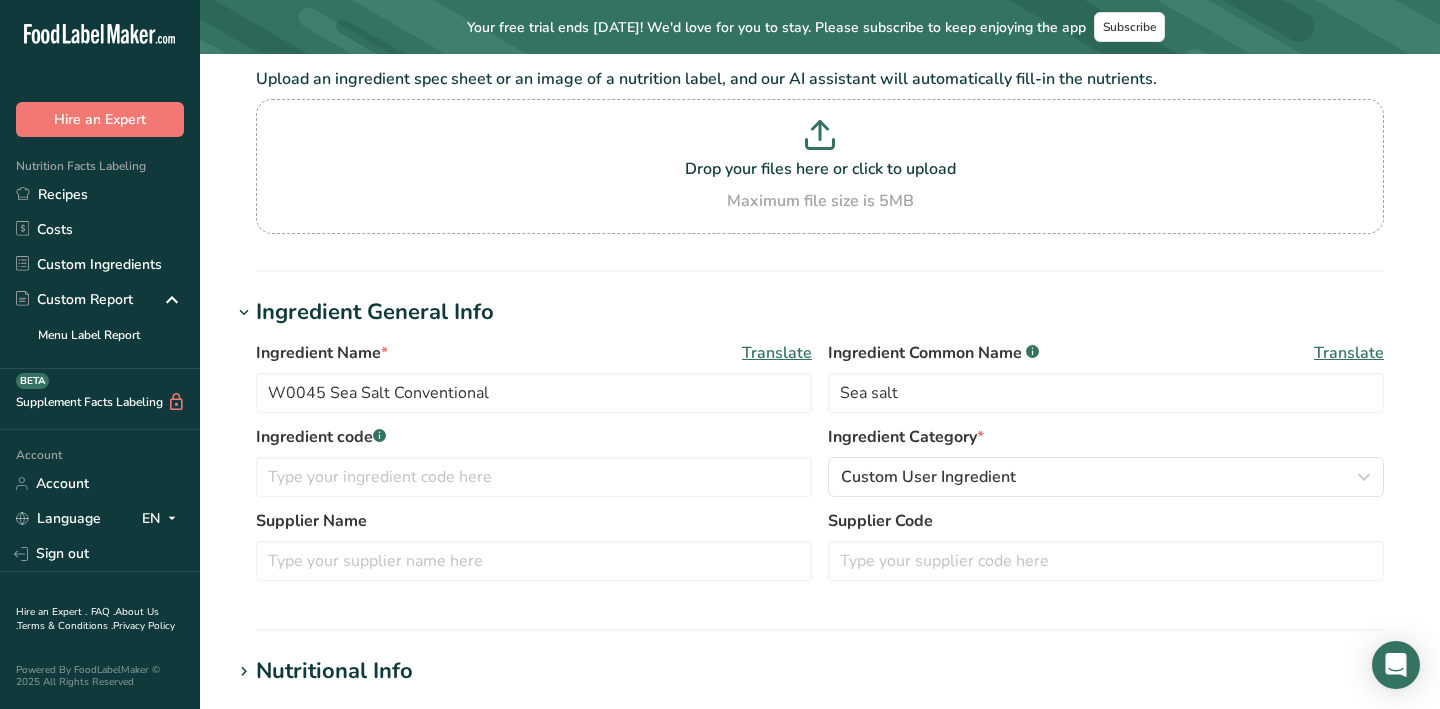 scroll, scrollTop: 0, scrollLeft: 0, axis: both 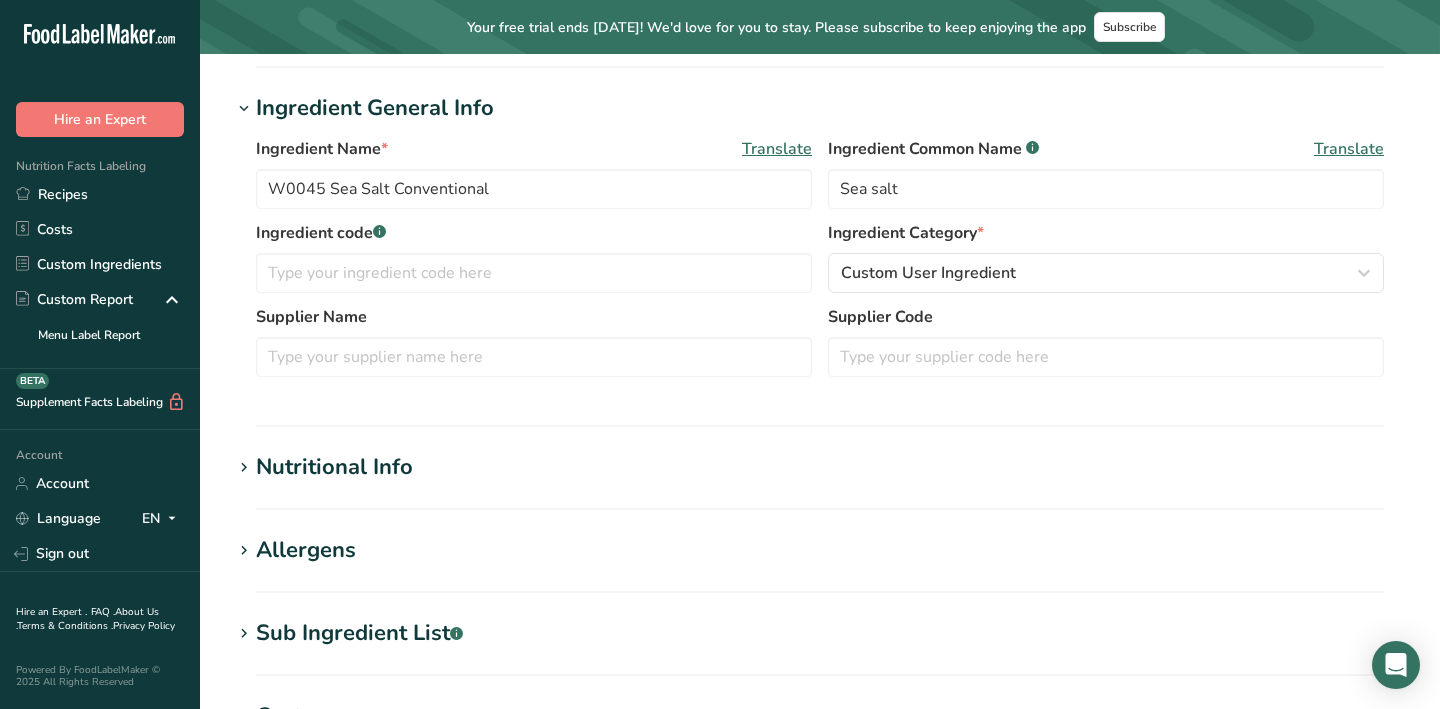 click on "Nutritional Info" at bounding box center (334, 467) 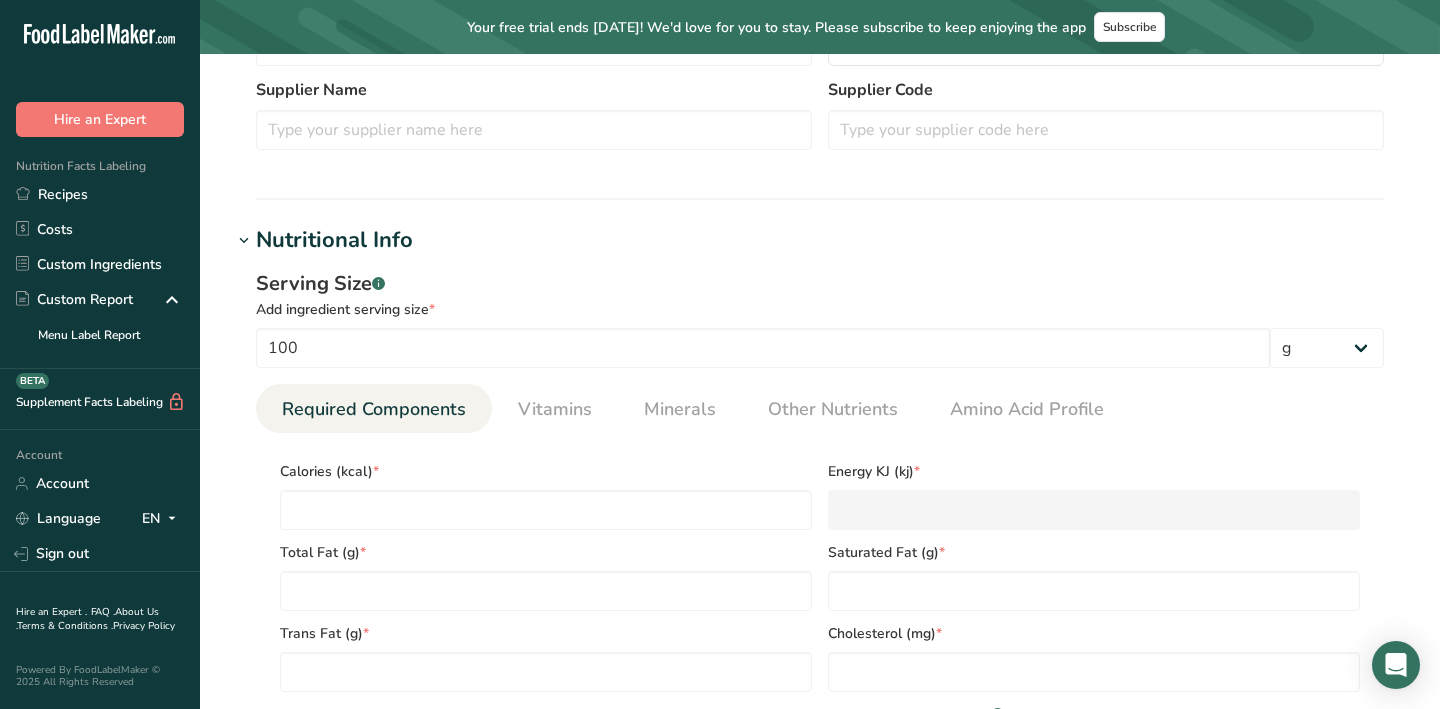 type on "ice cream, natural vanilla" 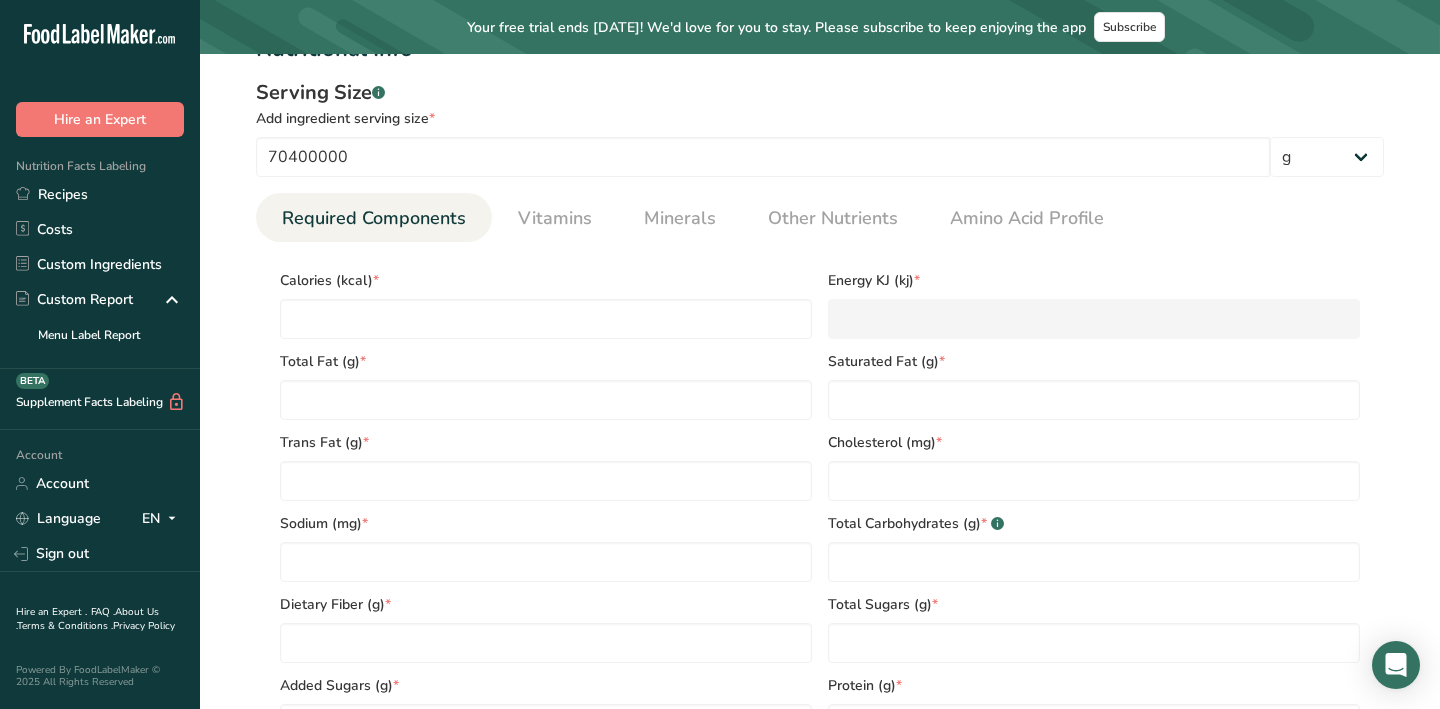 scroll, scrollTop: 925, scrollLeft: 0, axis: vertical 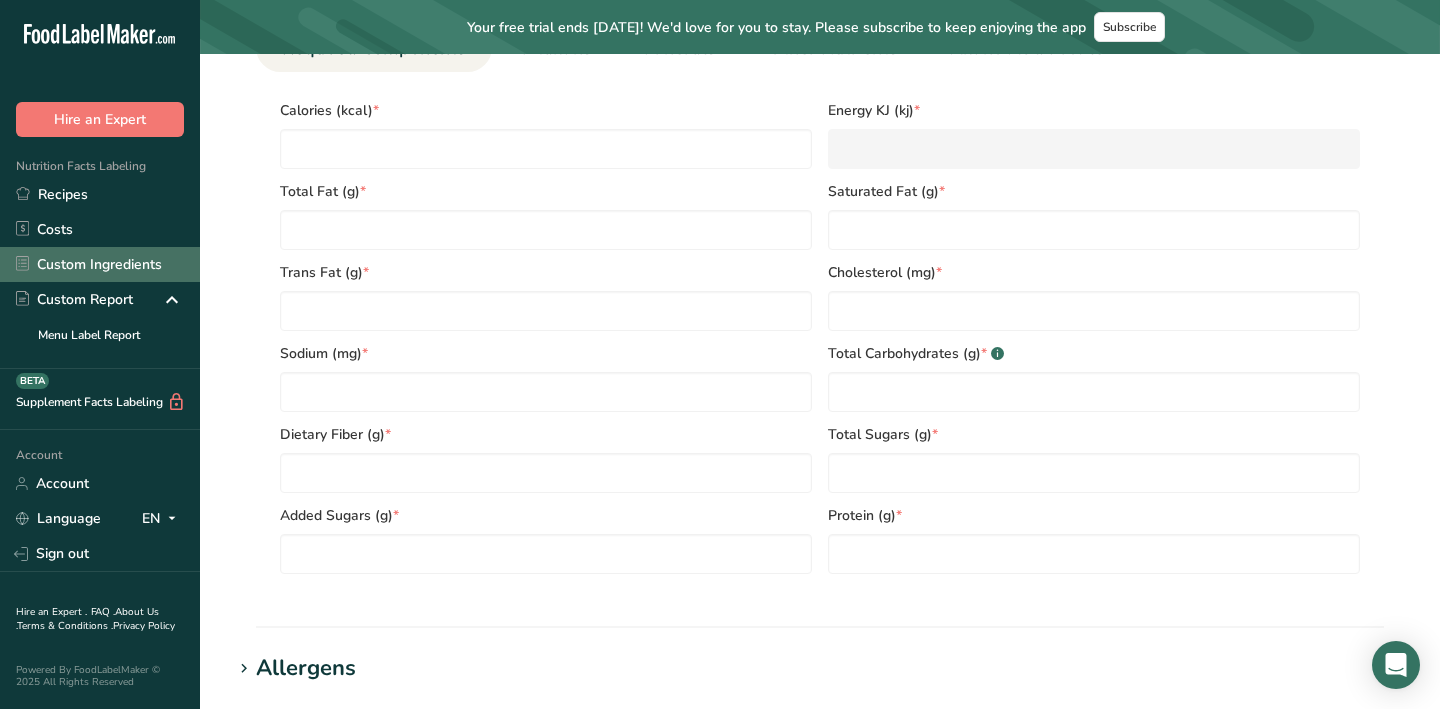 click on "Custom Ingredients" at bounding box center [100, 264] 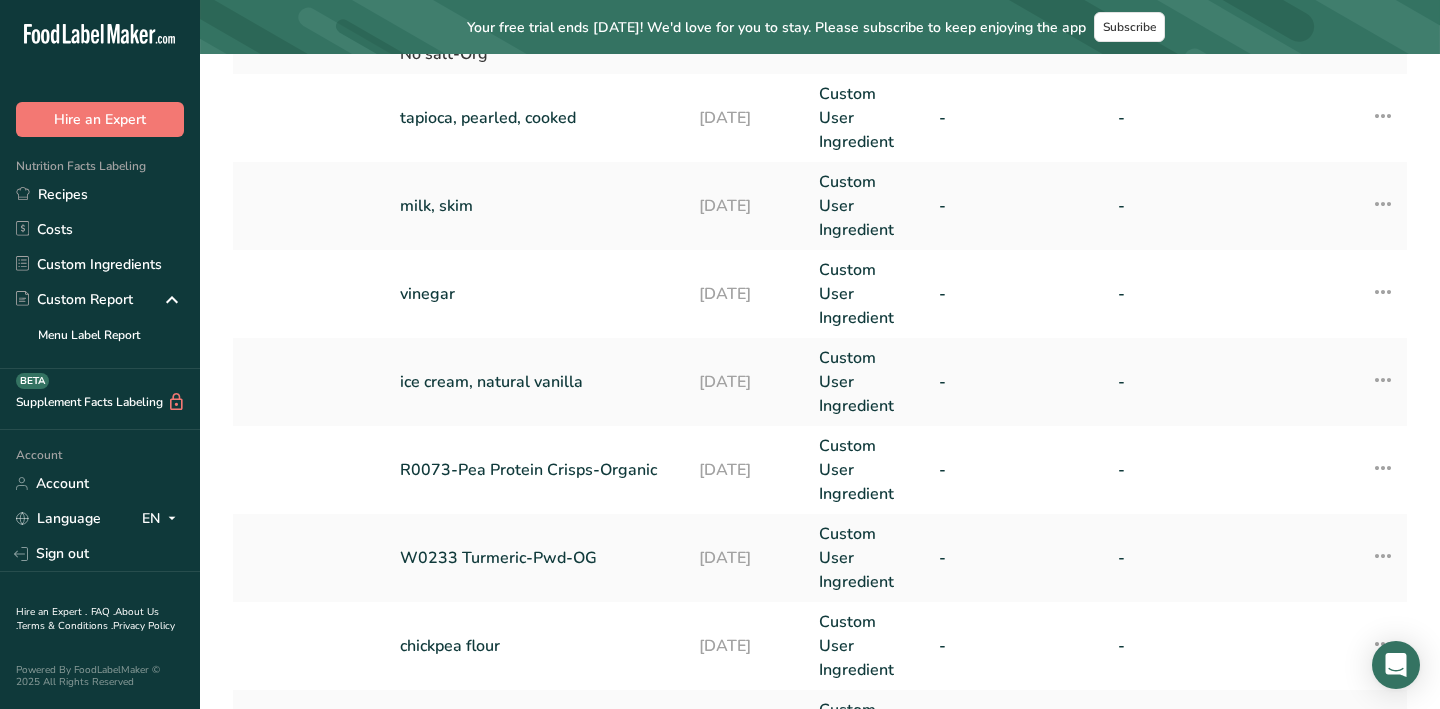 scroll, scrollTop: 290, scrollLeft: 0, axis: vertical 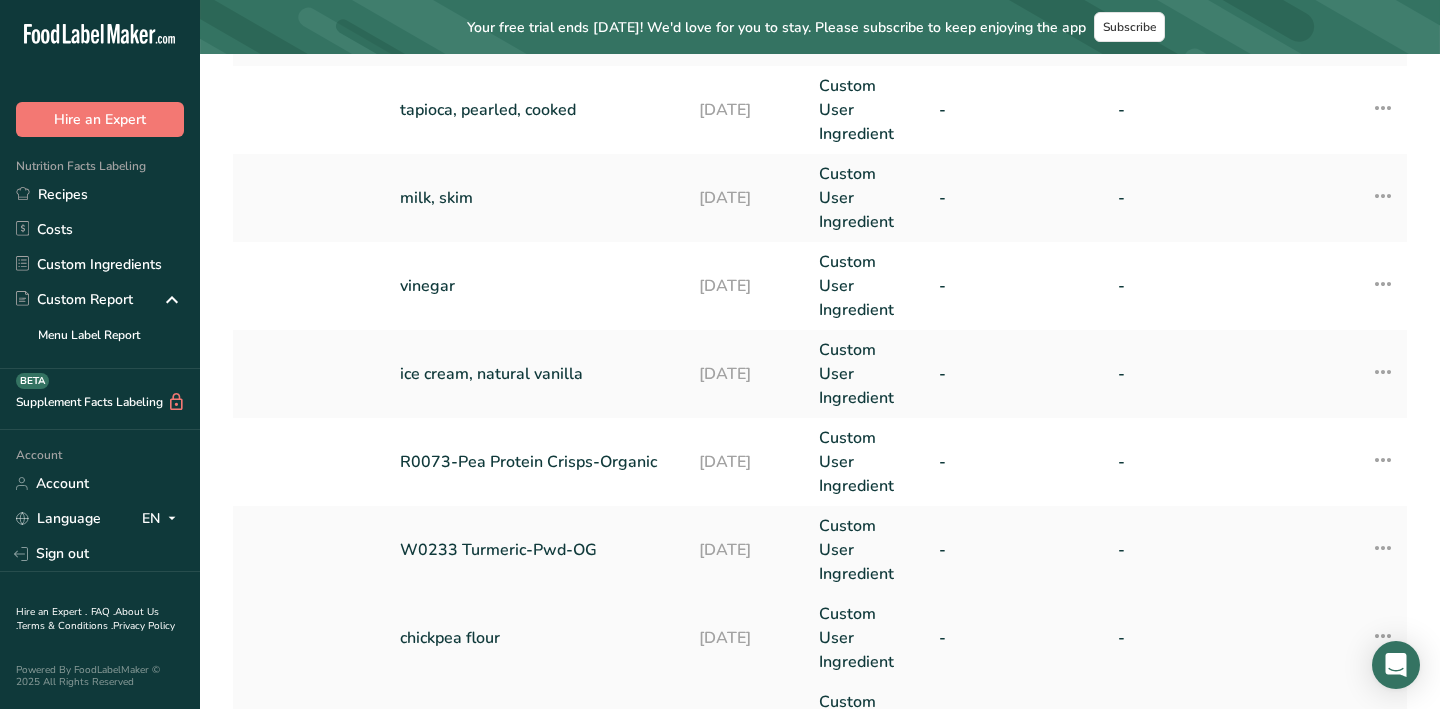 click on "chickpea flour" at bounding box center (537, 638) 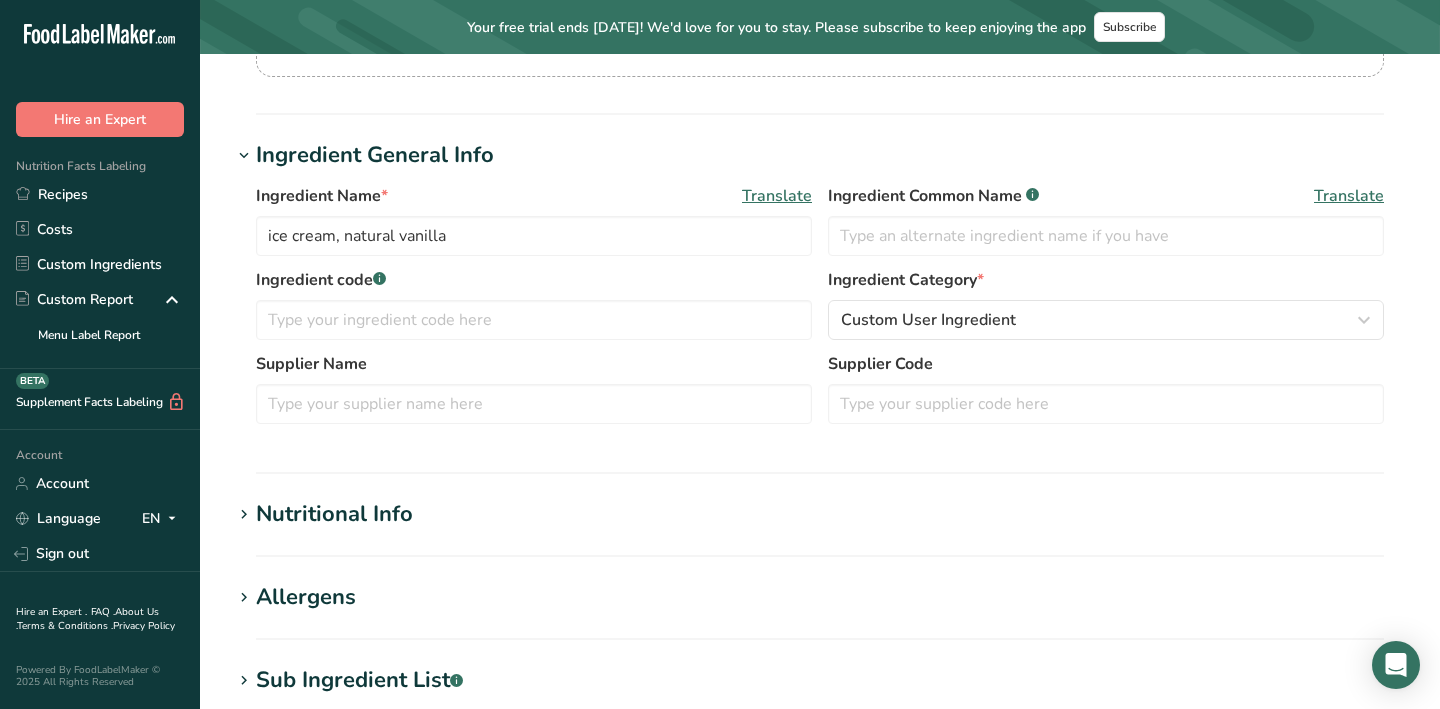 scroll, scrollTop: 0, scrollLeft: 0, axis: both 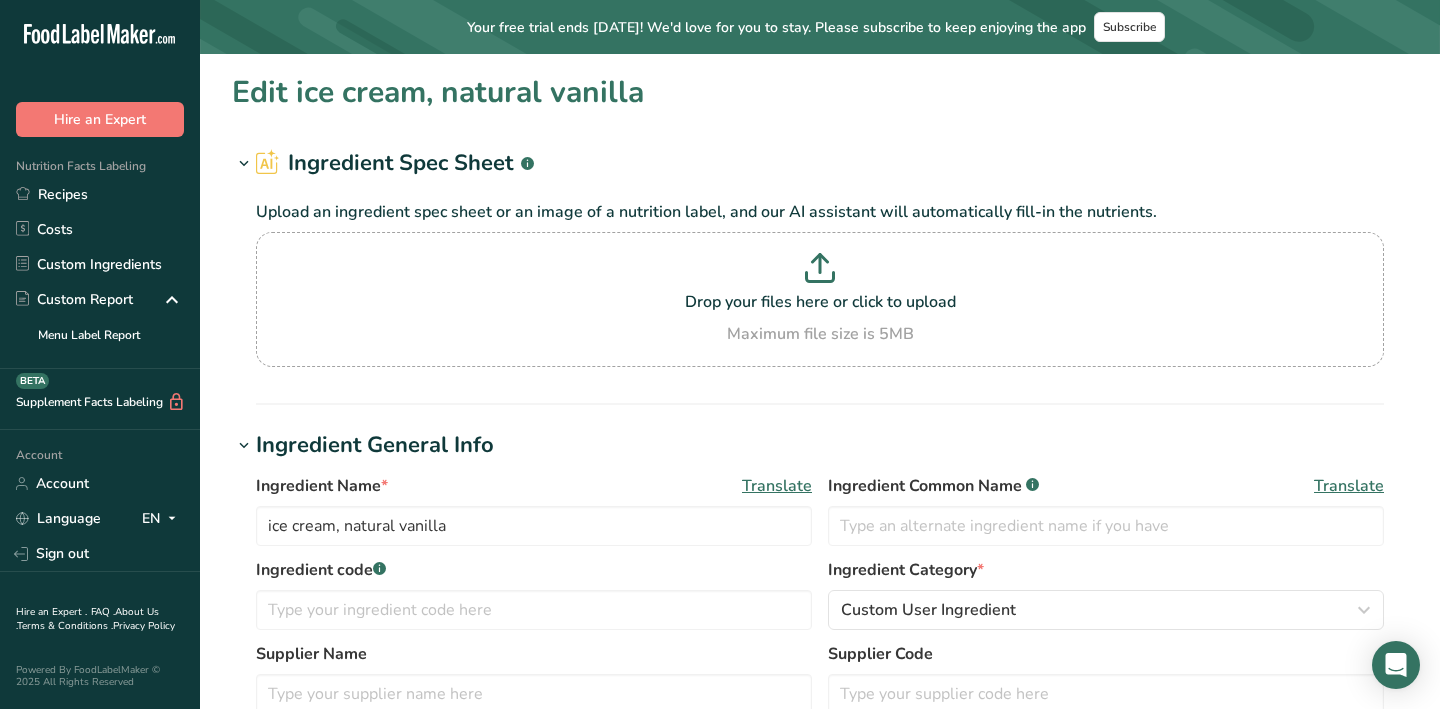 type on "chickpea flour" 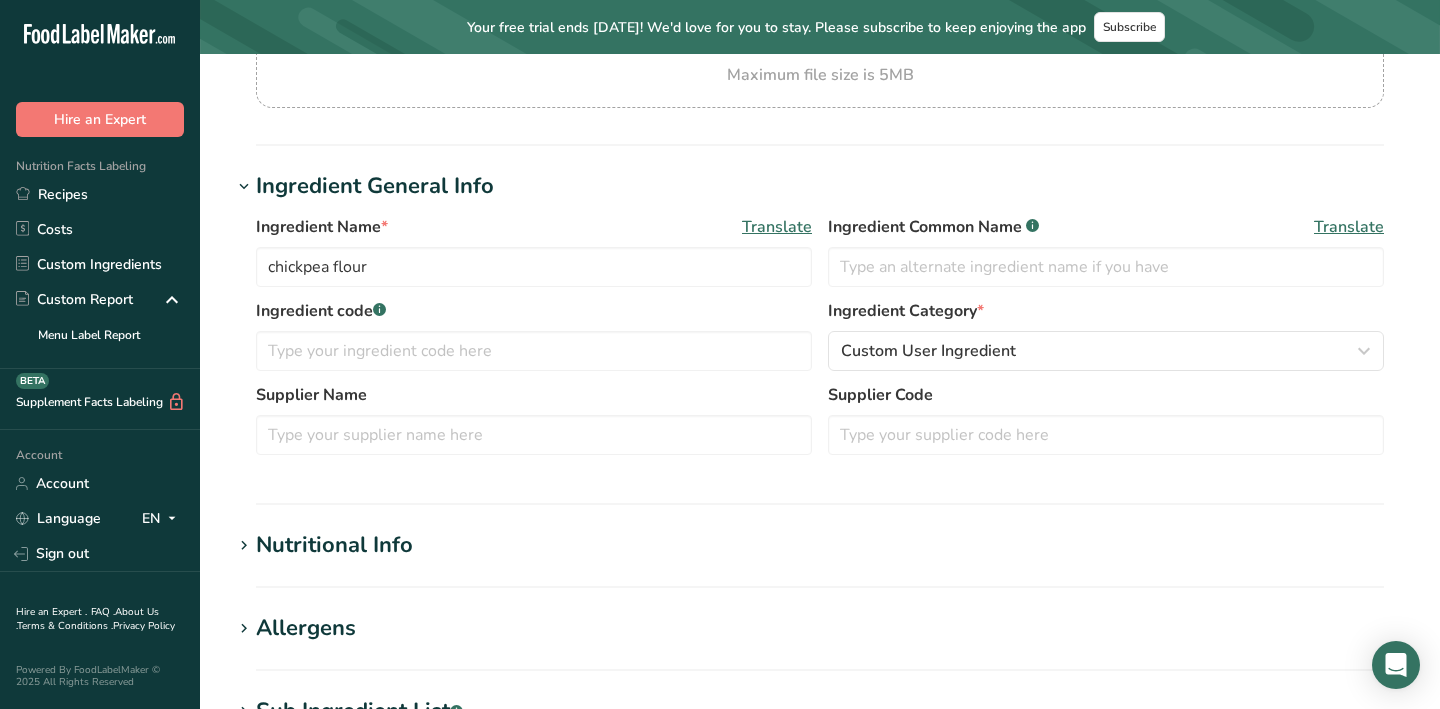 click on "Nutritional Info" at bounding box center (334, 545) 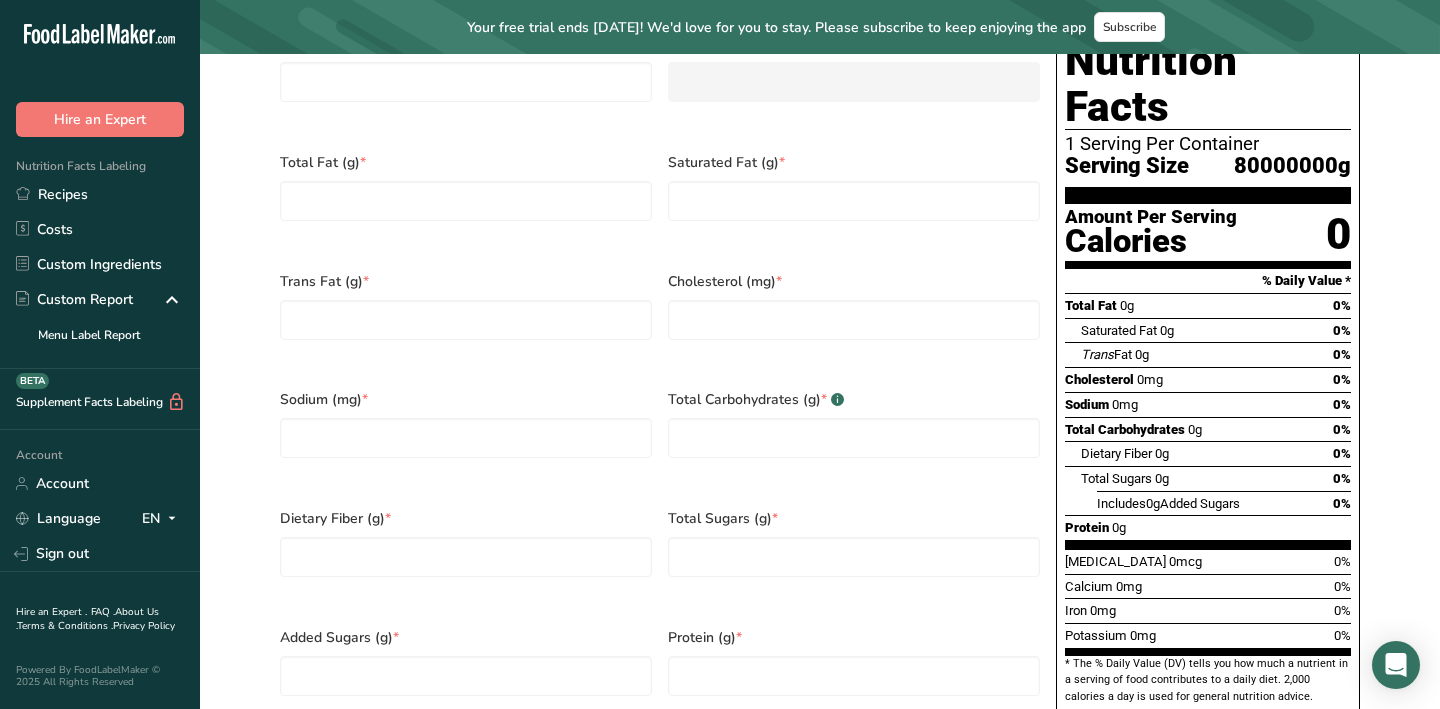 scroll, scrollTop: 1016, scrollLeft: 0, axis: vertical 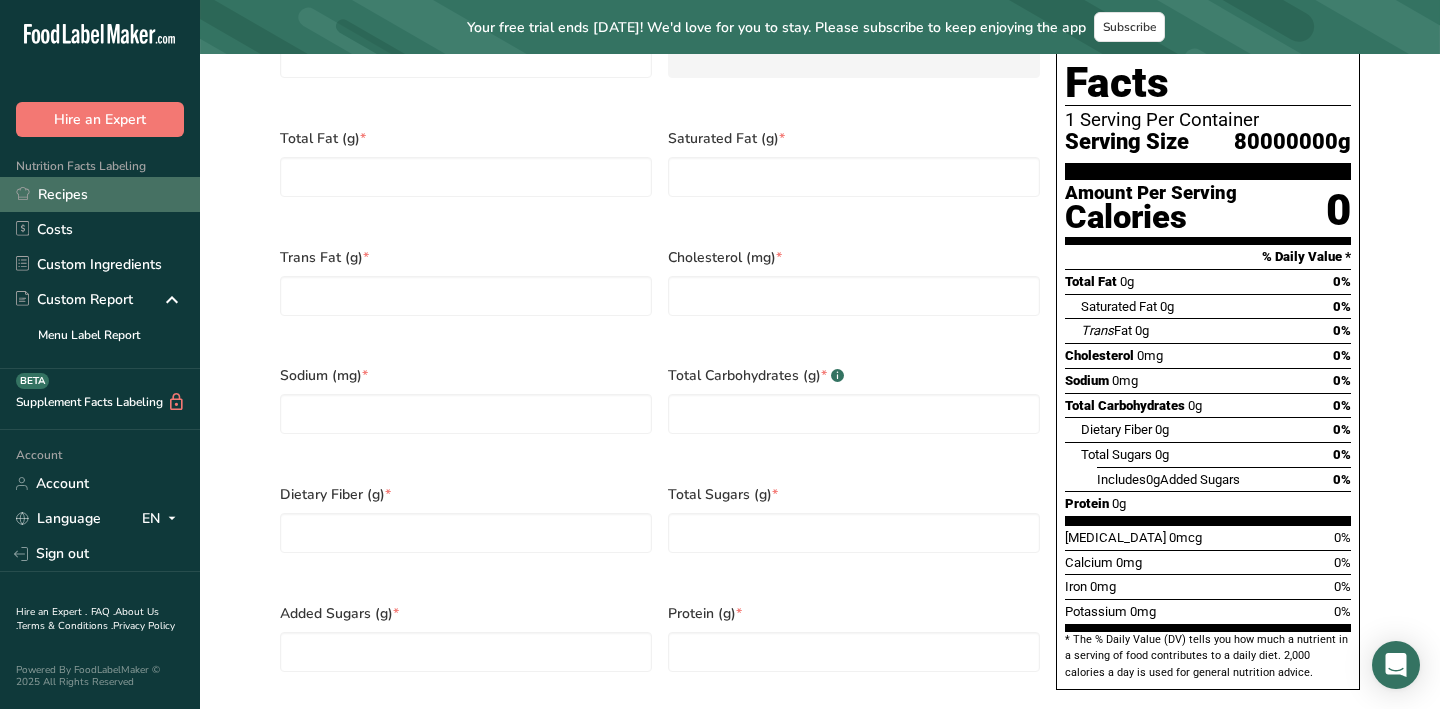 click on "Recipes" at bounding box center [100, 194] 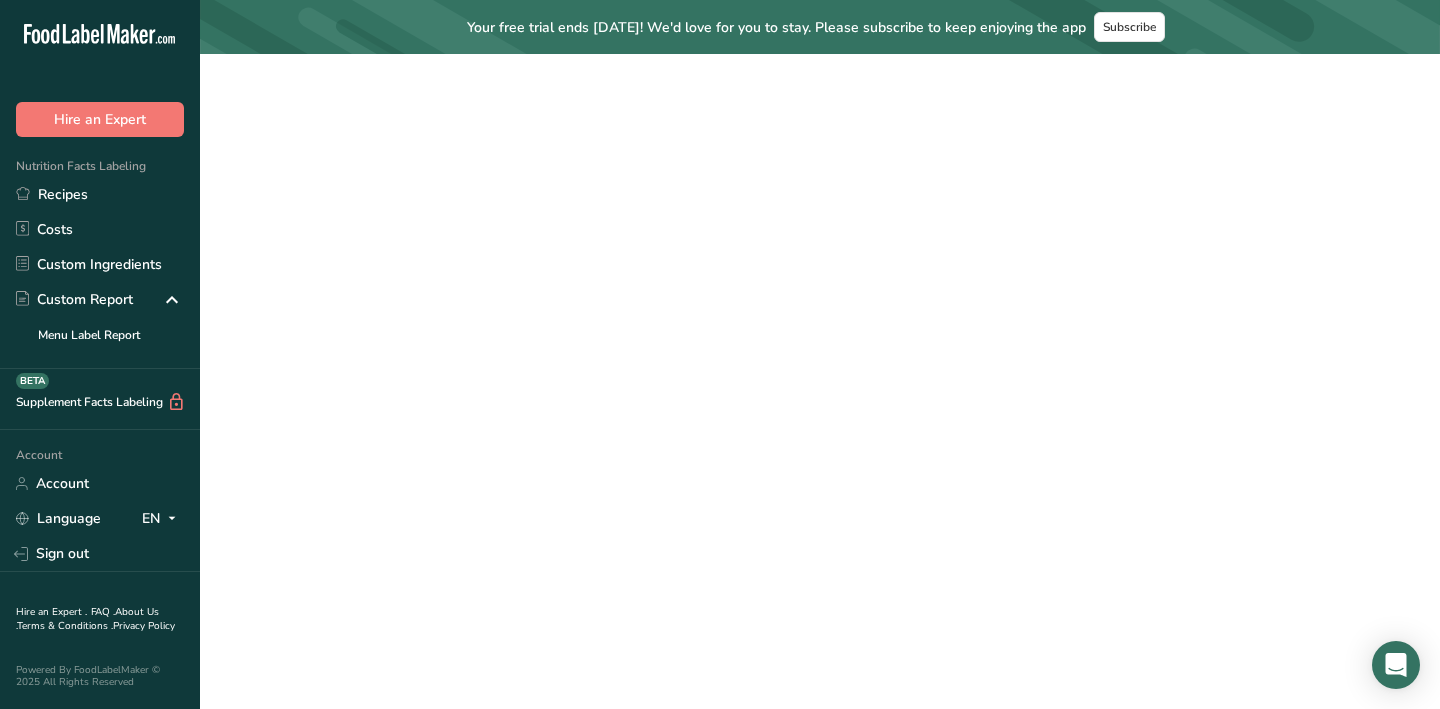scroll, scrollTop: 0, scrollLeft: 0, axis: both 